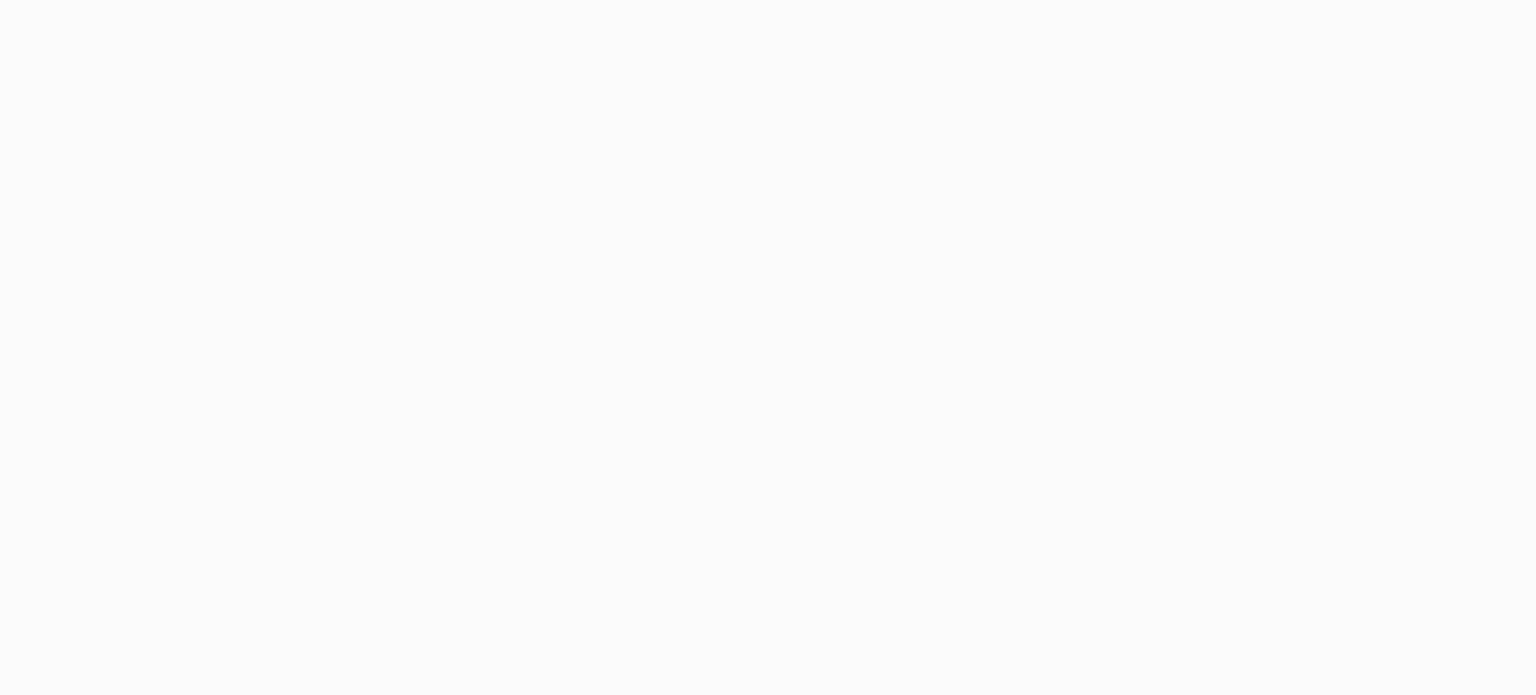 scroll, scrollTop: 0, scrollLeft: 0, axis: both 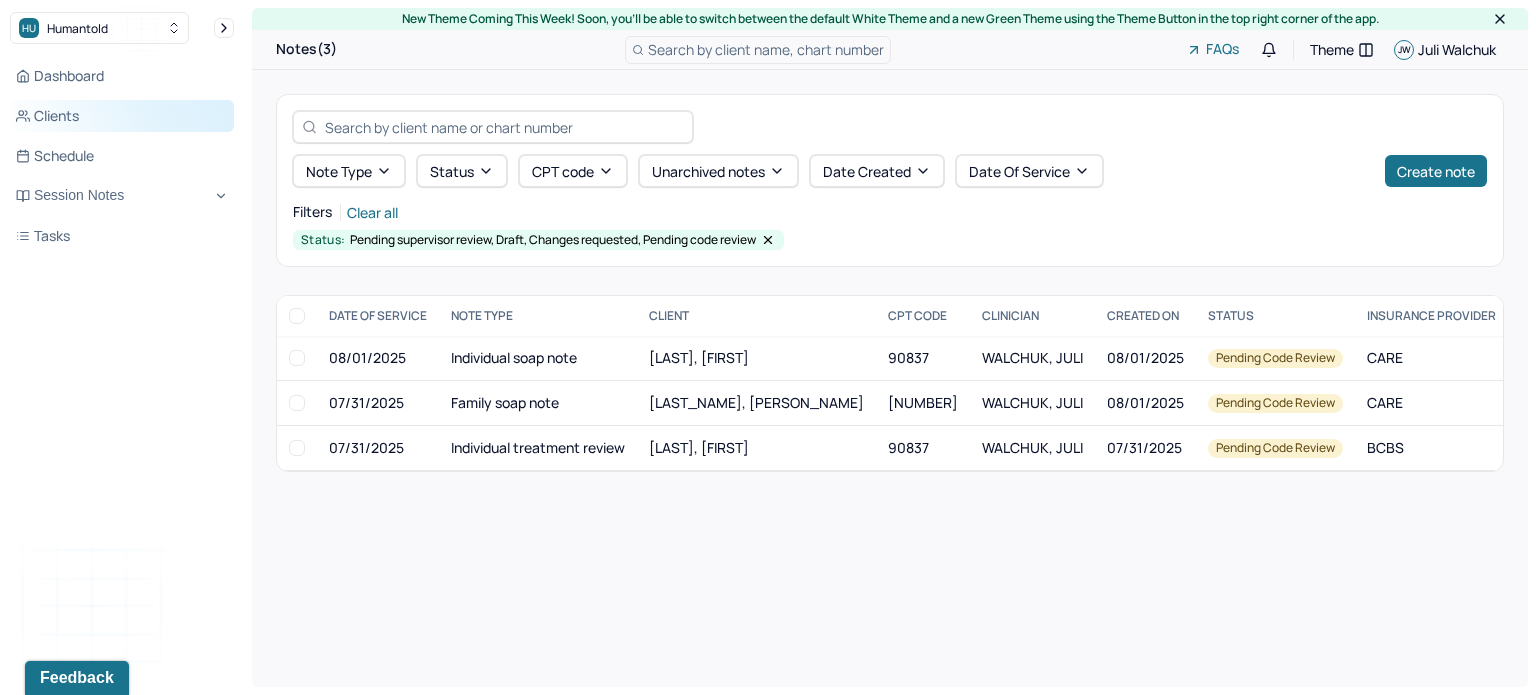 click on "Clients" at bounding box center [122, 116] 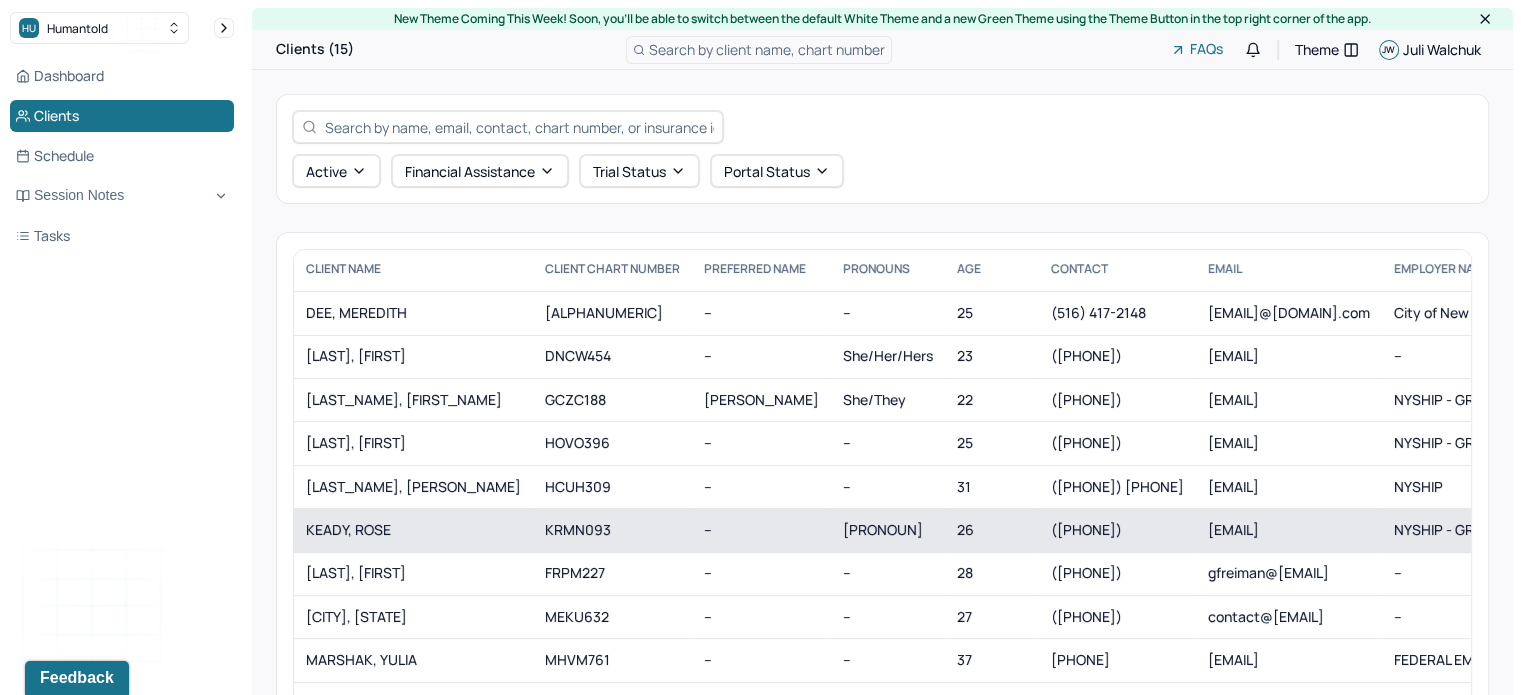 scroll, scrollTop: 153, scrollLeft: 0, axis: vertical 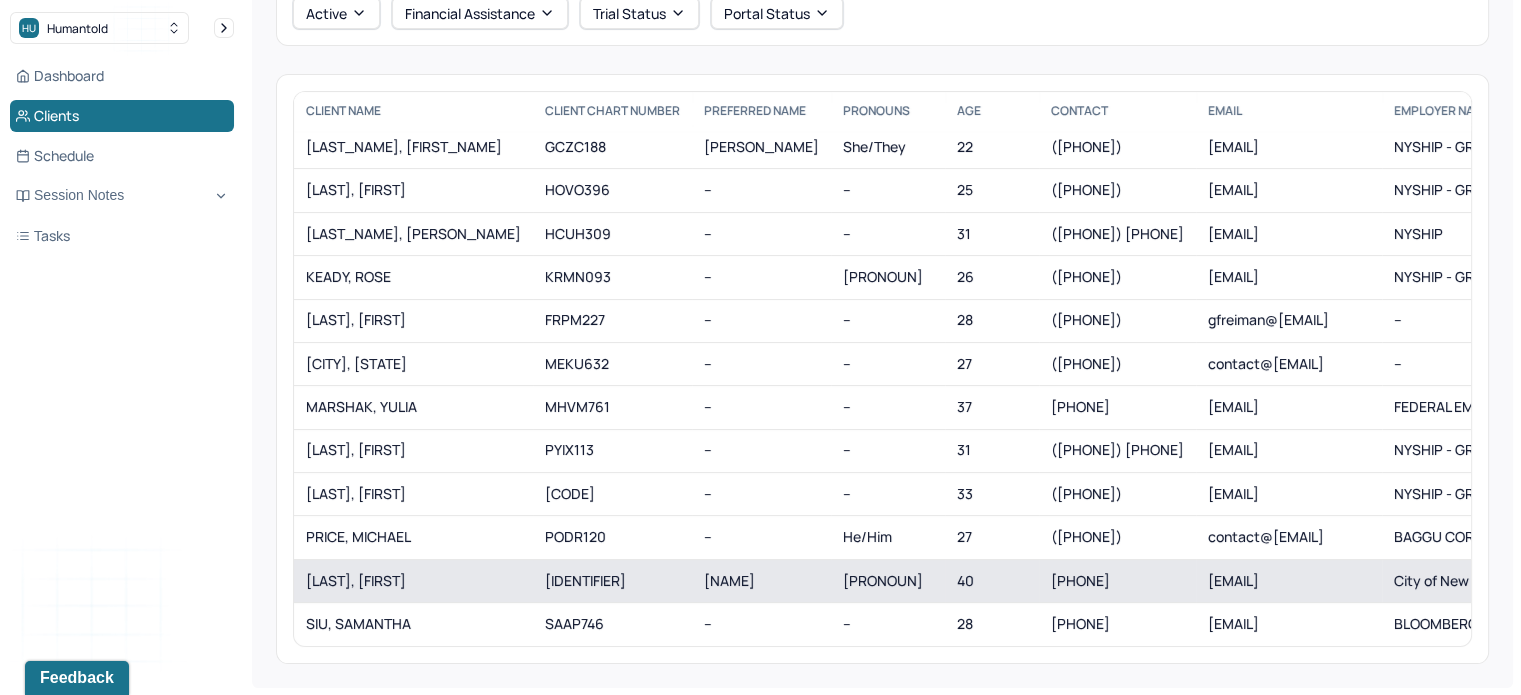 click on "[IDENTIFIER]" at bounding box center [612, 580] 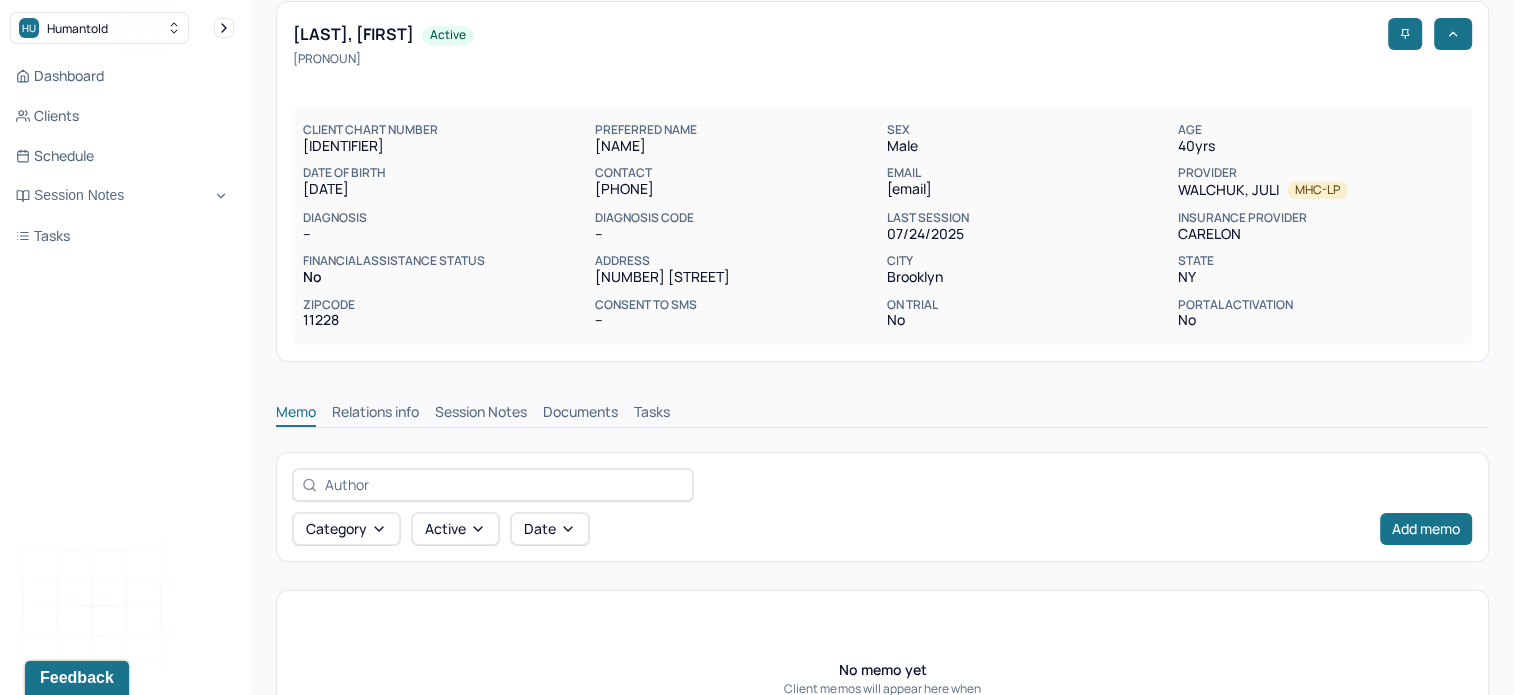 scroll, scrollTop: 92, scrollLeft: 0, axis: vertical 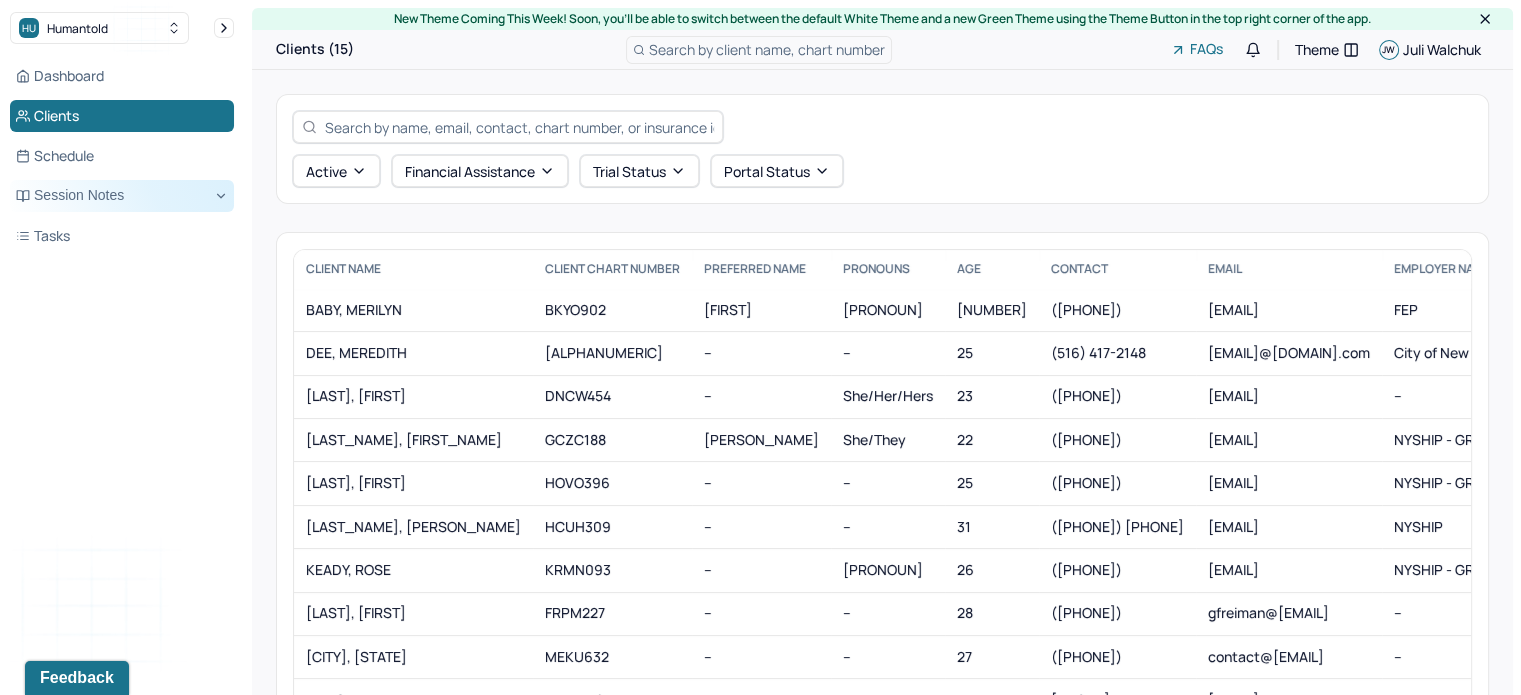 click on "Session Notes" at bounding box center (122, 196) 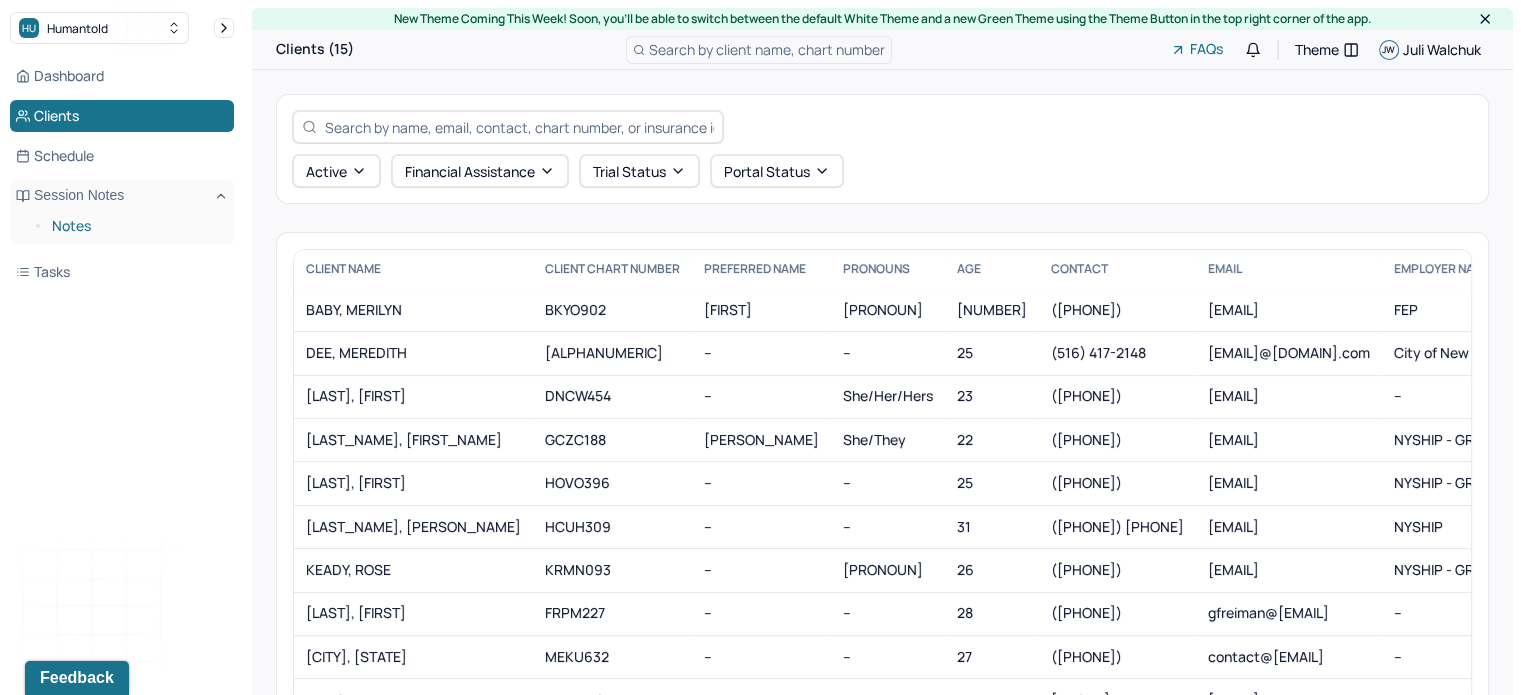 click on "Notes" at bounding box center [135, 226] 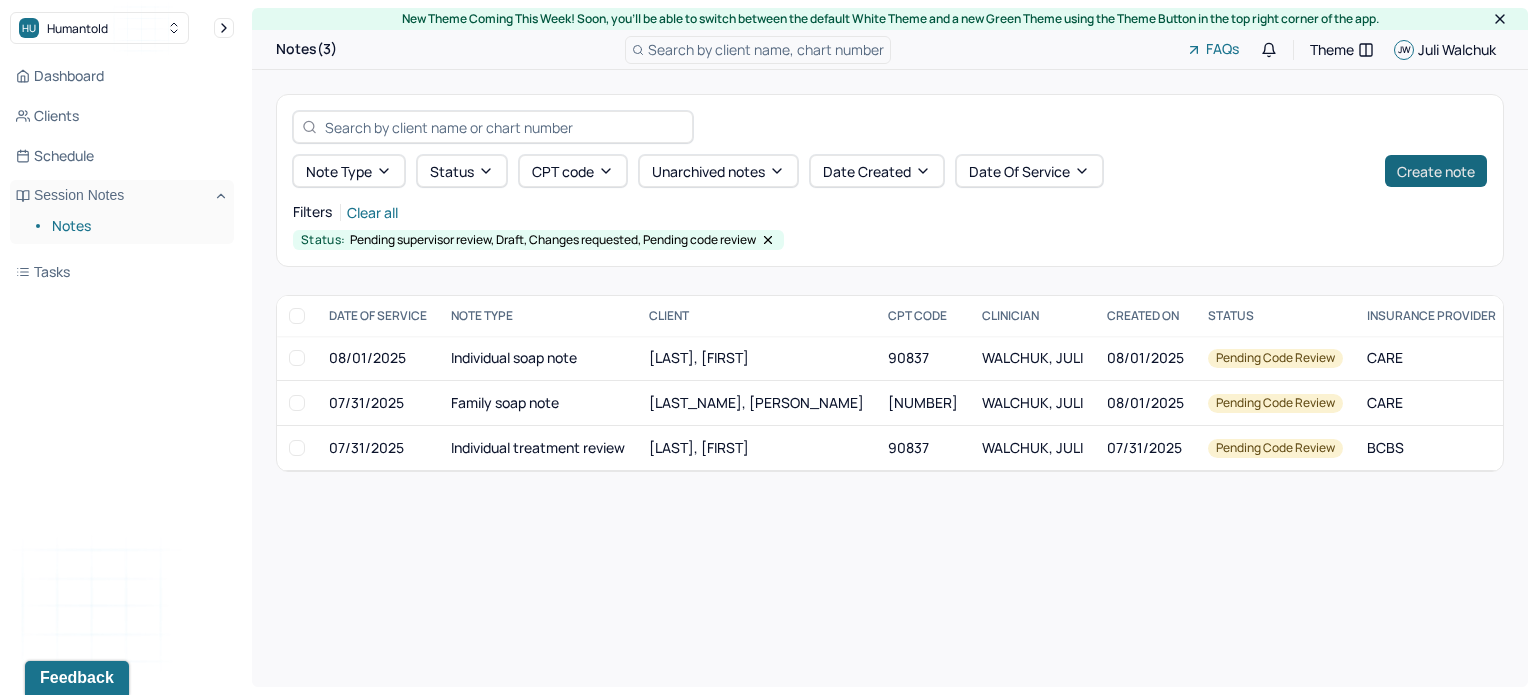click on "Create note" at bounding box center [1436, 171] 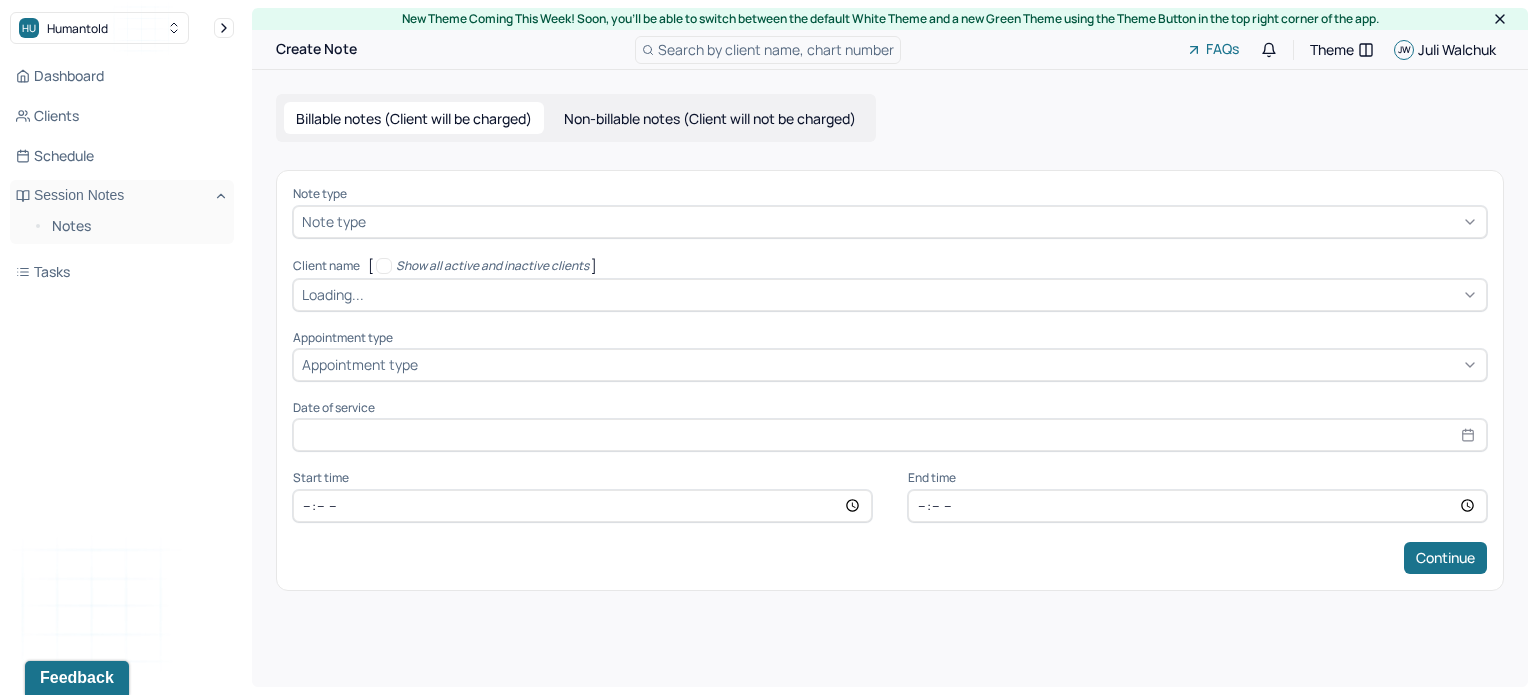 click at bounding box center (924, 221) 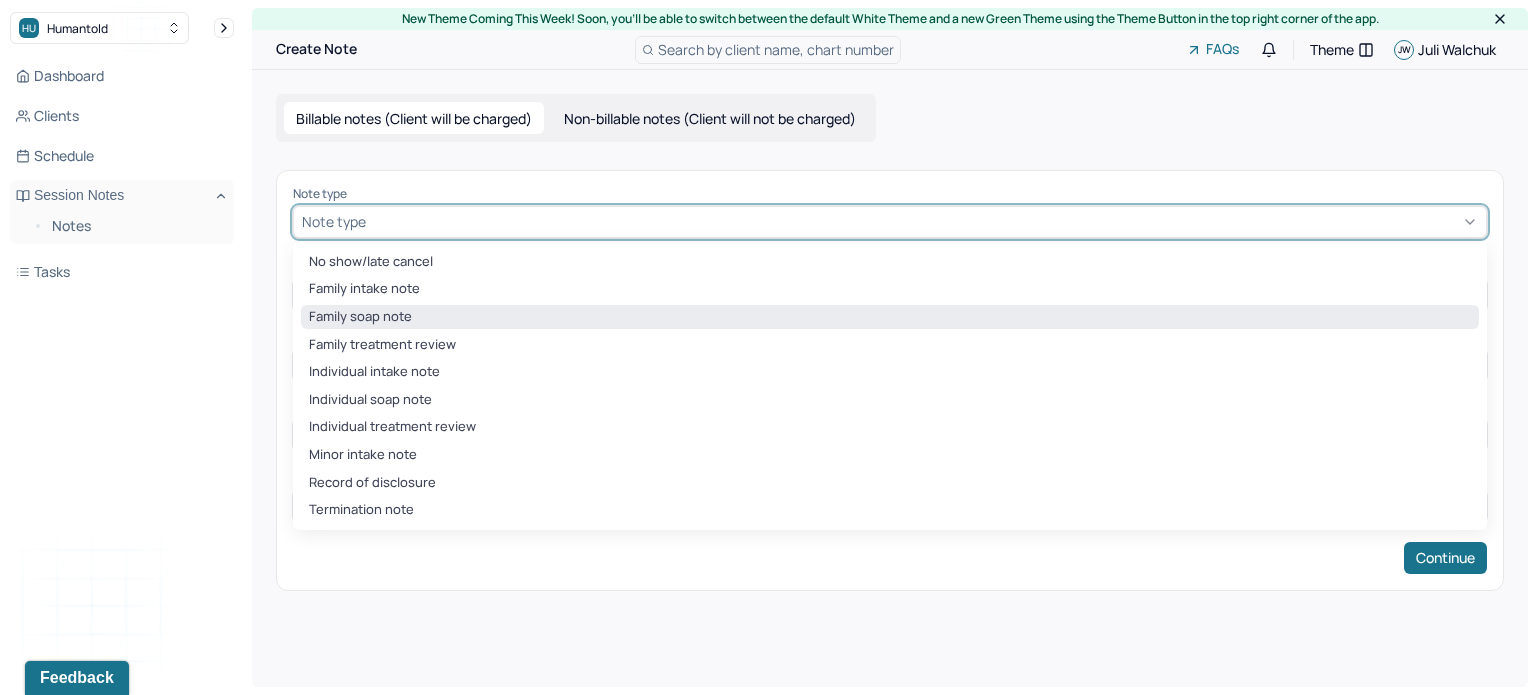 click on "Family soap note" at bounding box center (890, 317) 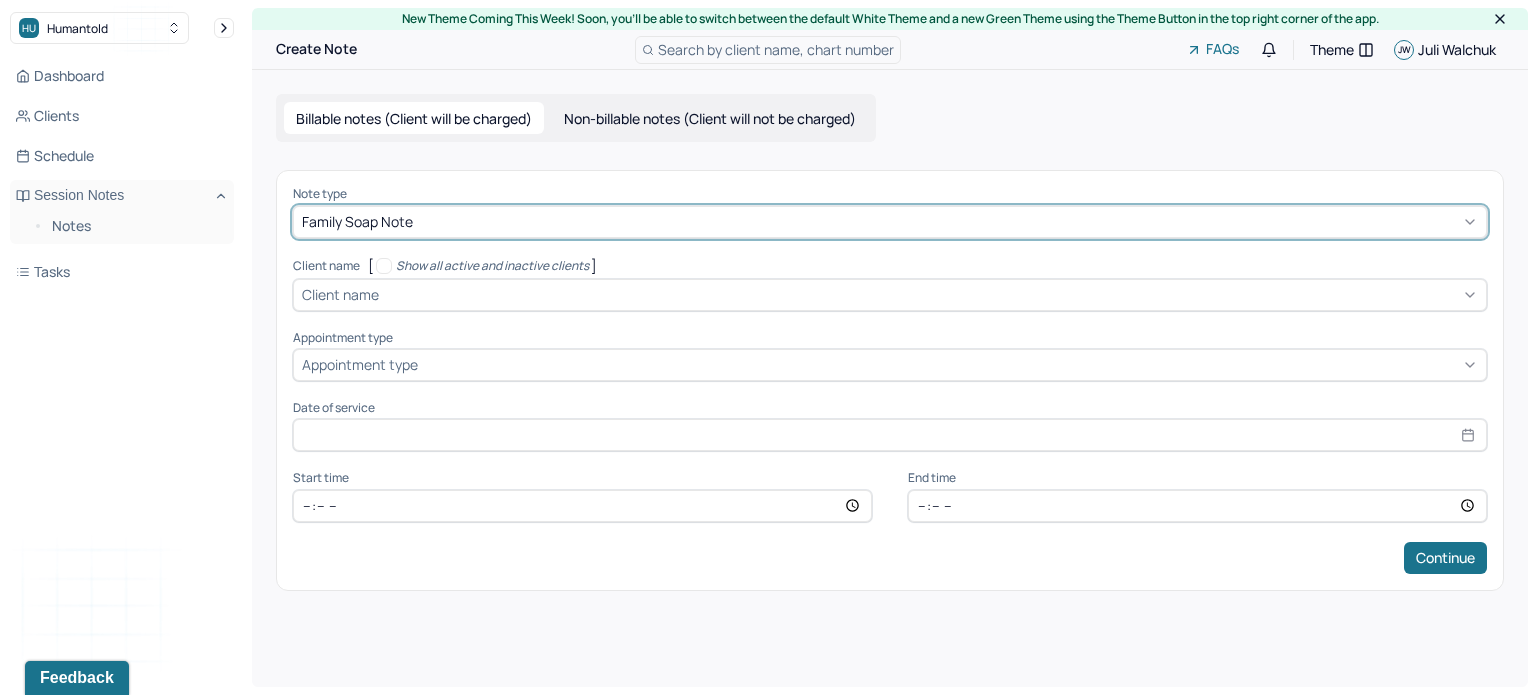 click on "Client name" at bounding box center [340, 294] 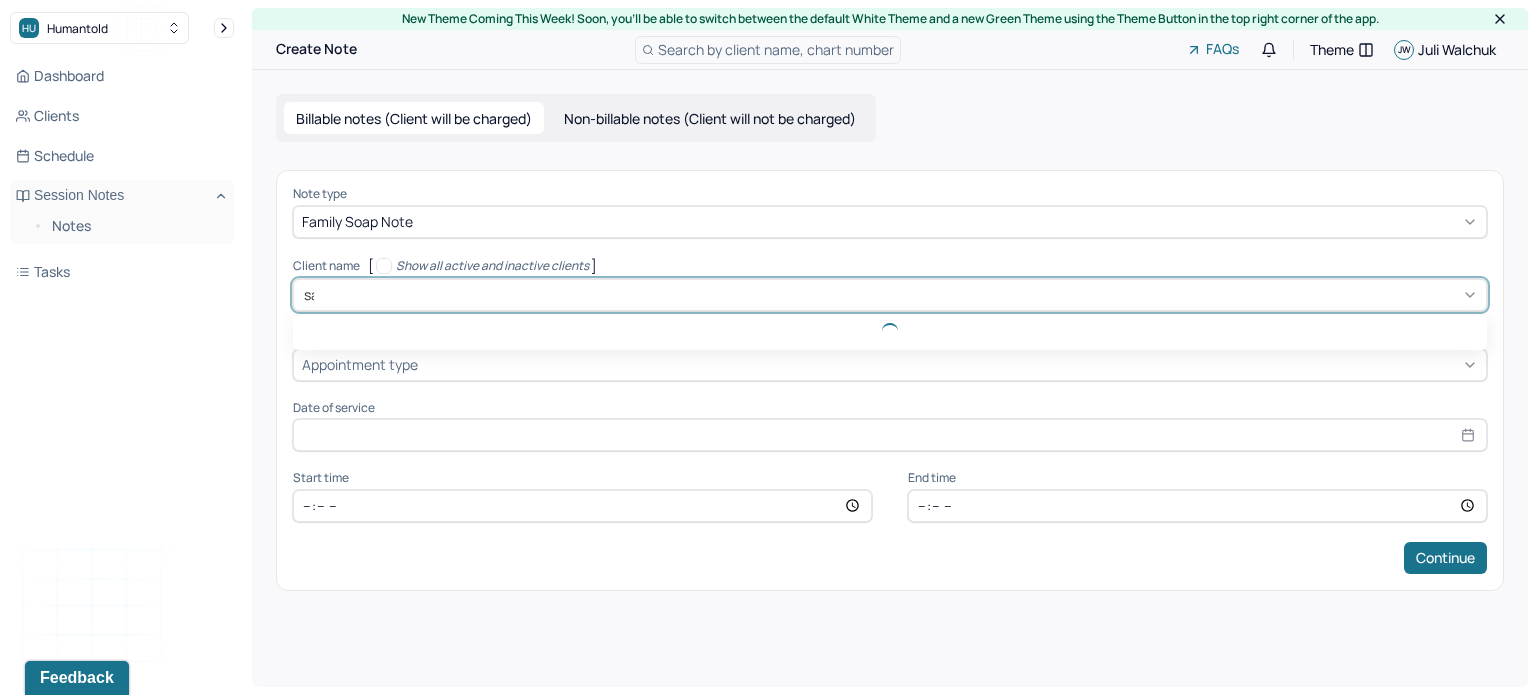 type on "sam" 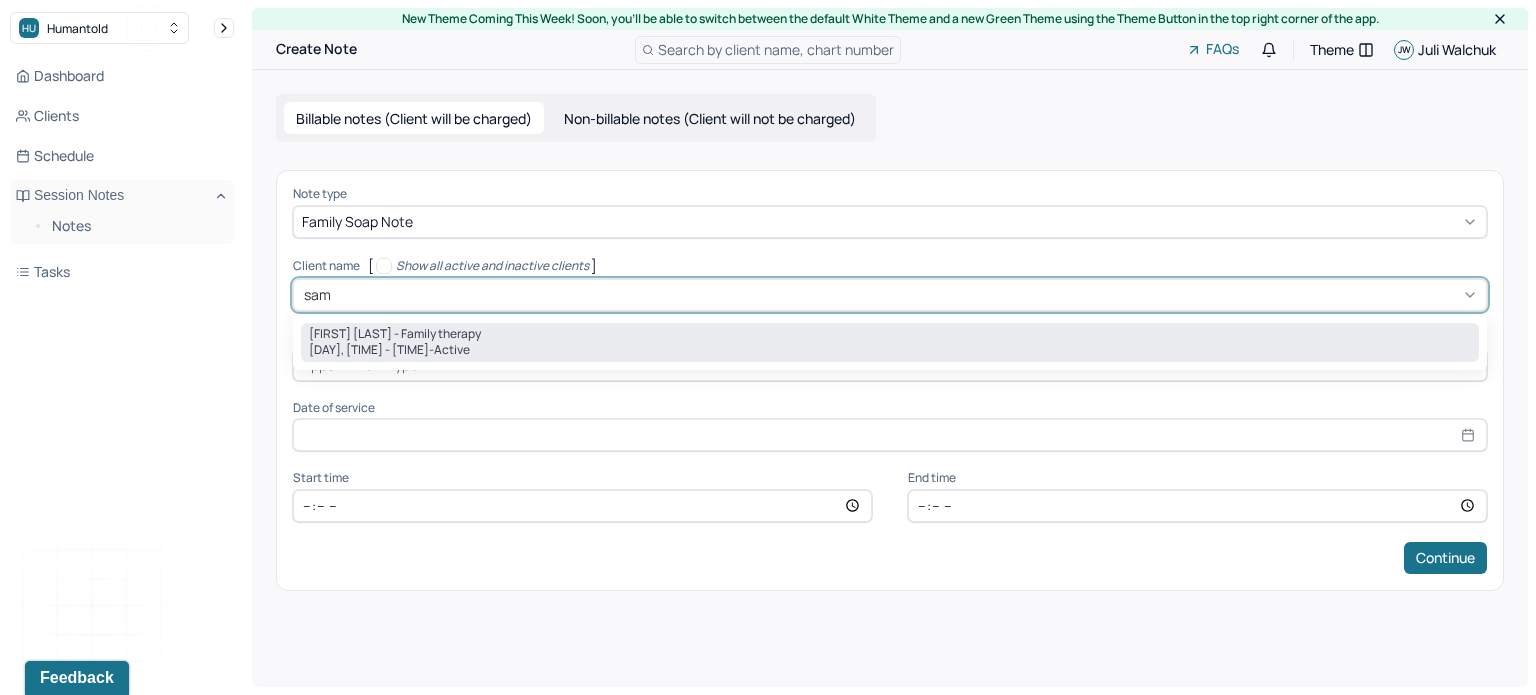 click on "Fri, 2:00pm - 3:00pm  -  active" at bounding box center (890, 350) 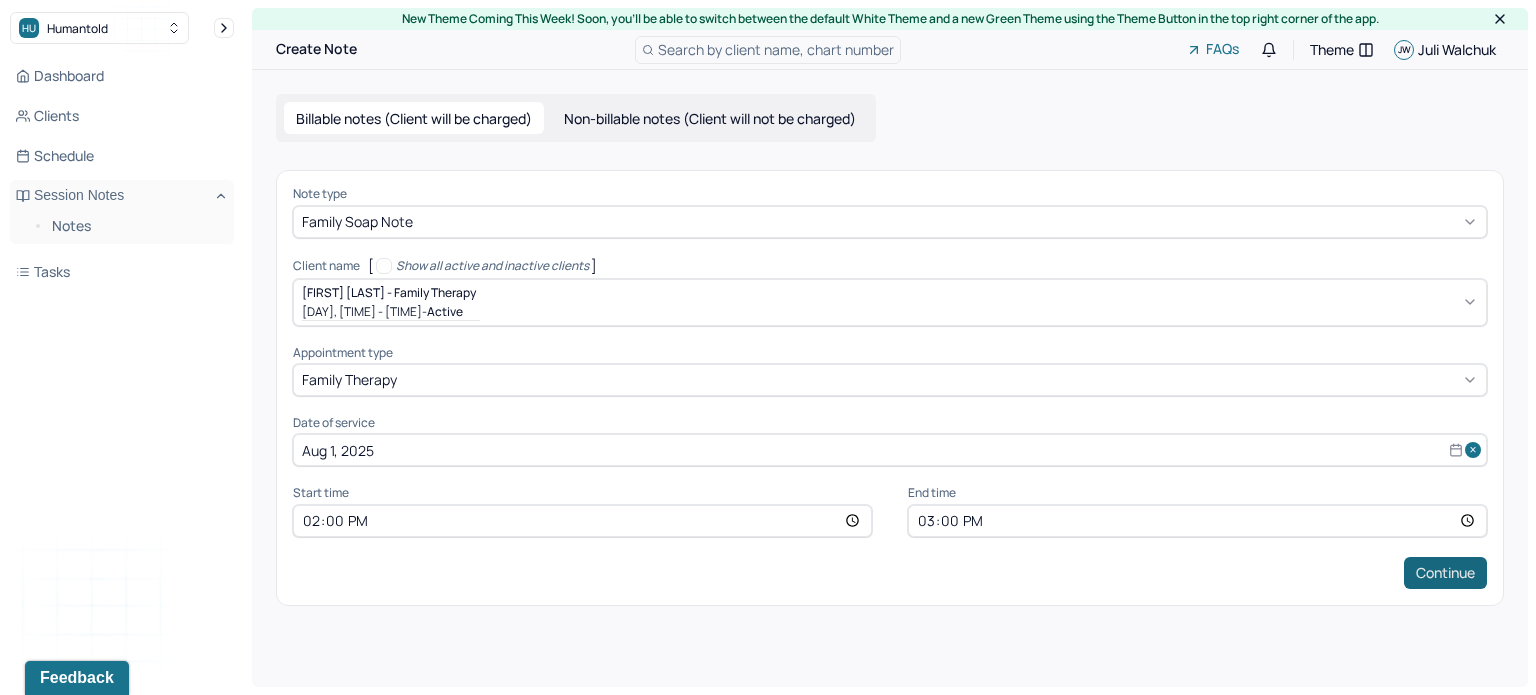 click on "Continue" at bounding box center (1445, 573) 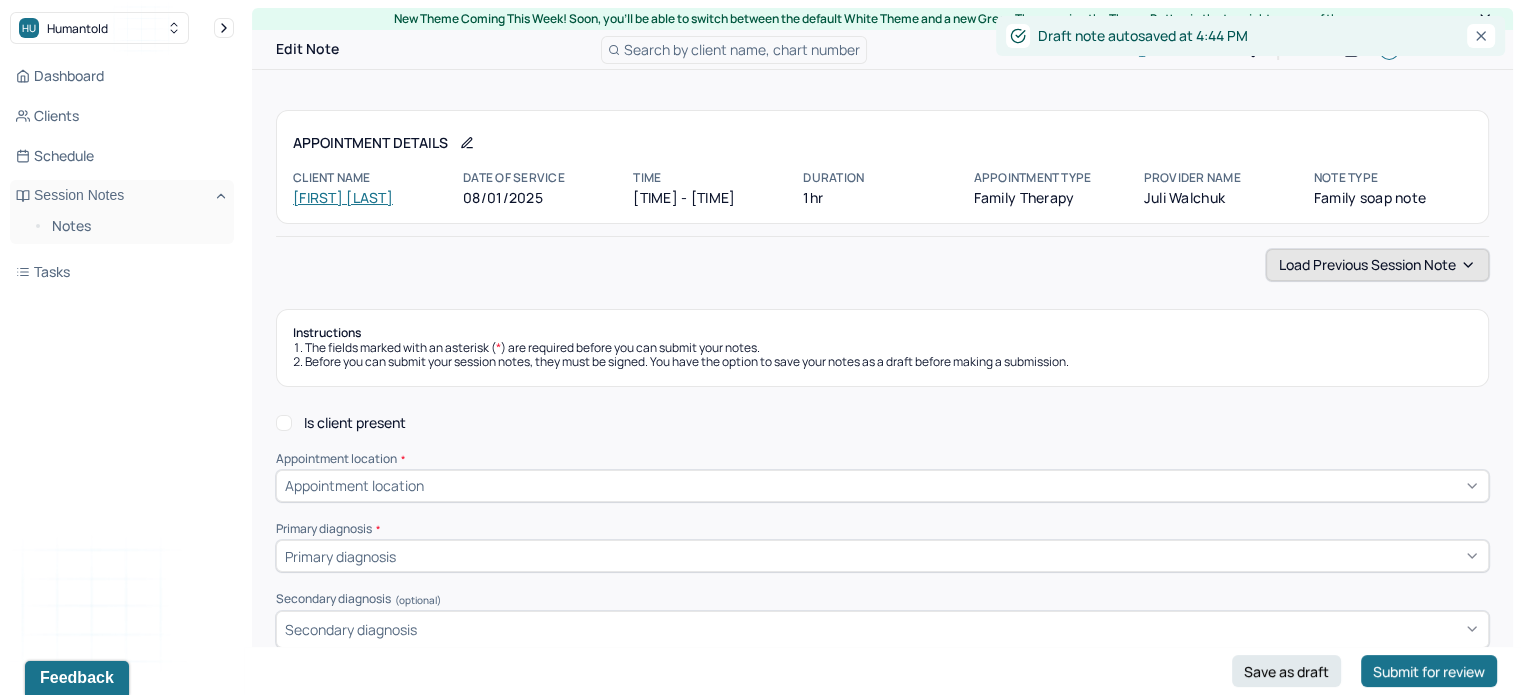 click on "Load previous session note" at bounding box center (1377, 265) 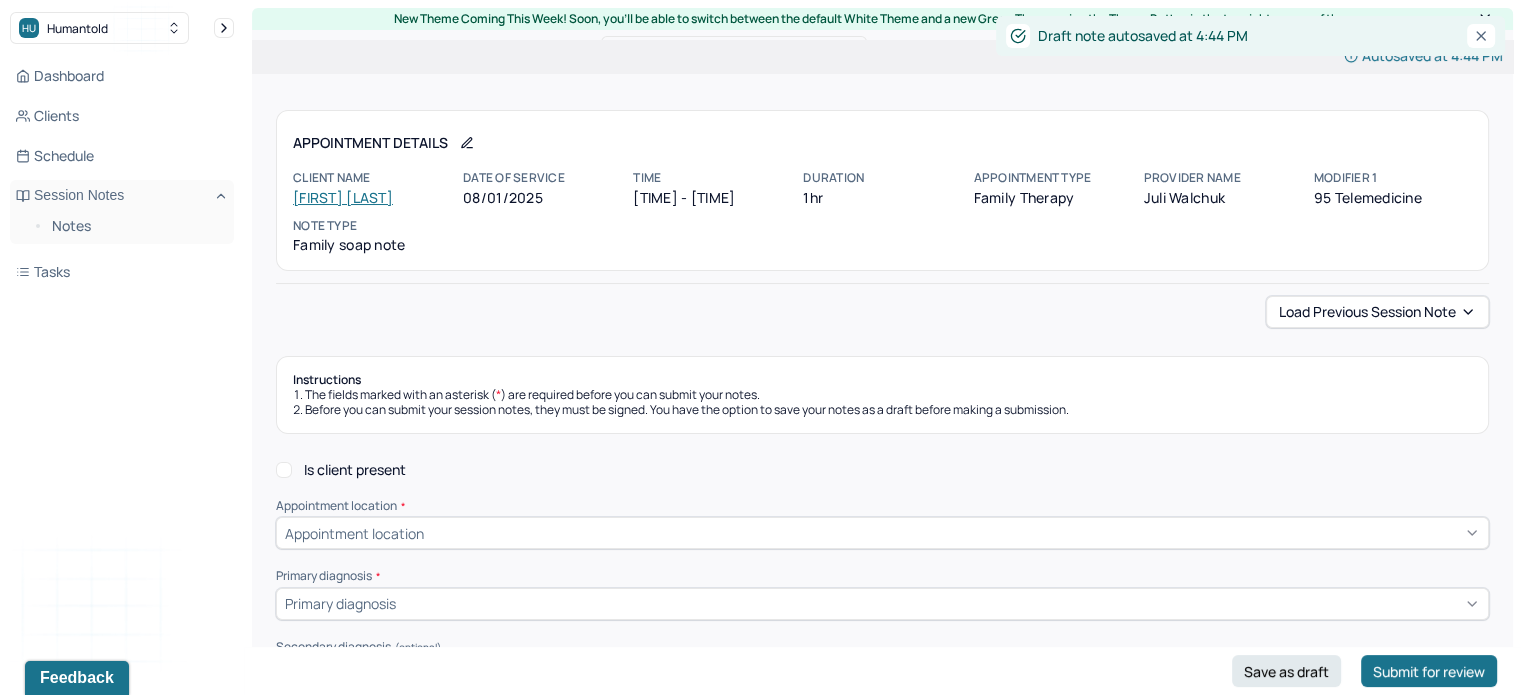 click on "Load previous session note" at bounding box center [882, 312] 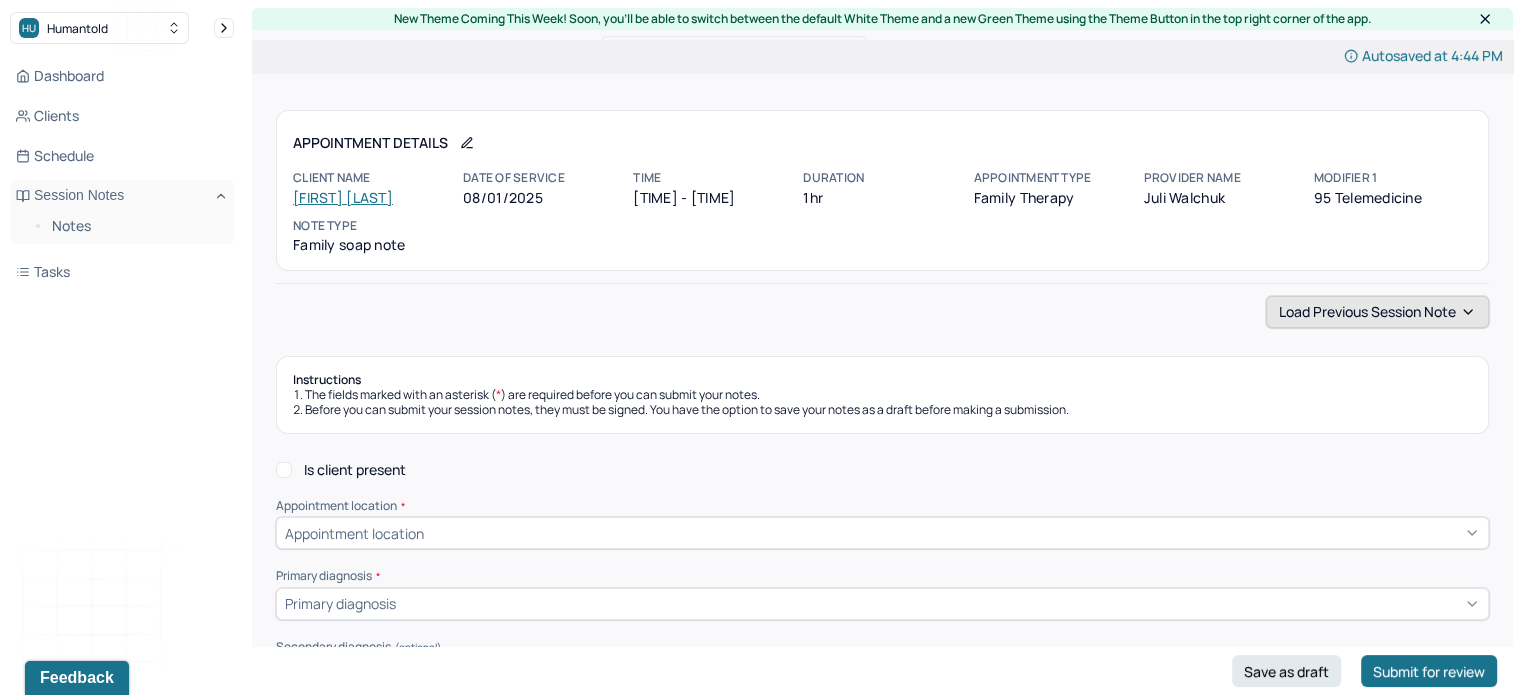 click on "Load previous session note" at bounding box center [1377, 312] 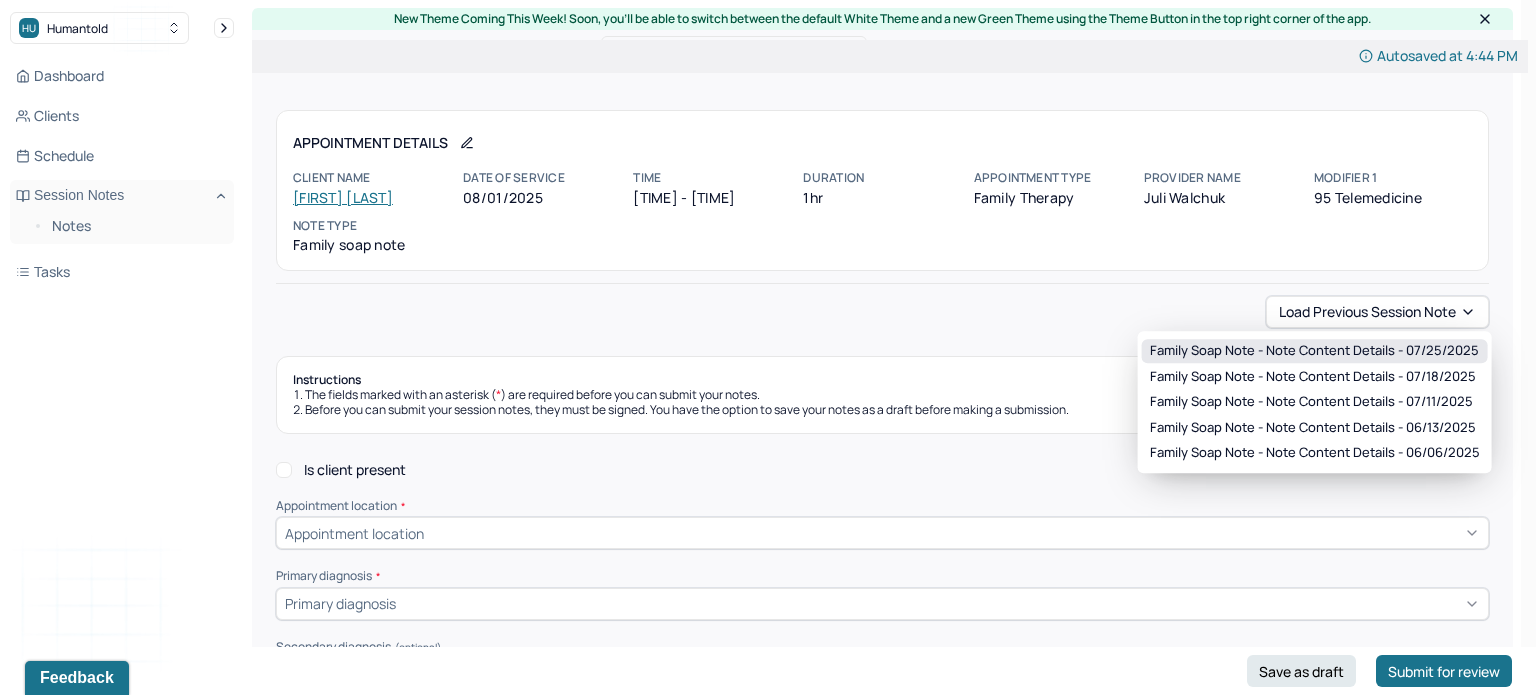 click on "Family soap note   - Note content Details -   [DATE]" at bounding box center (1314, 351) 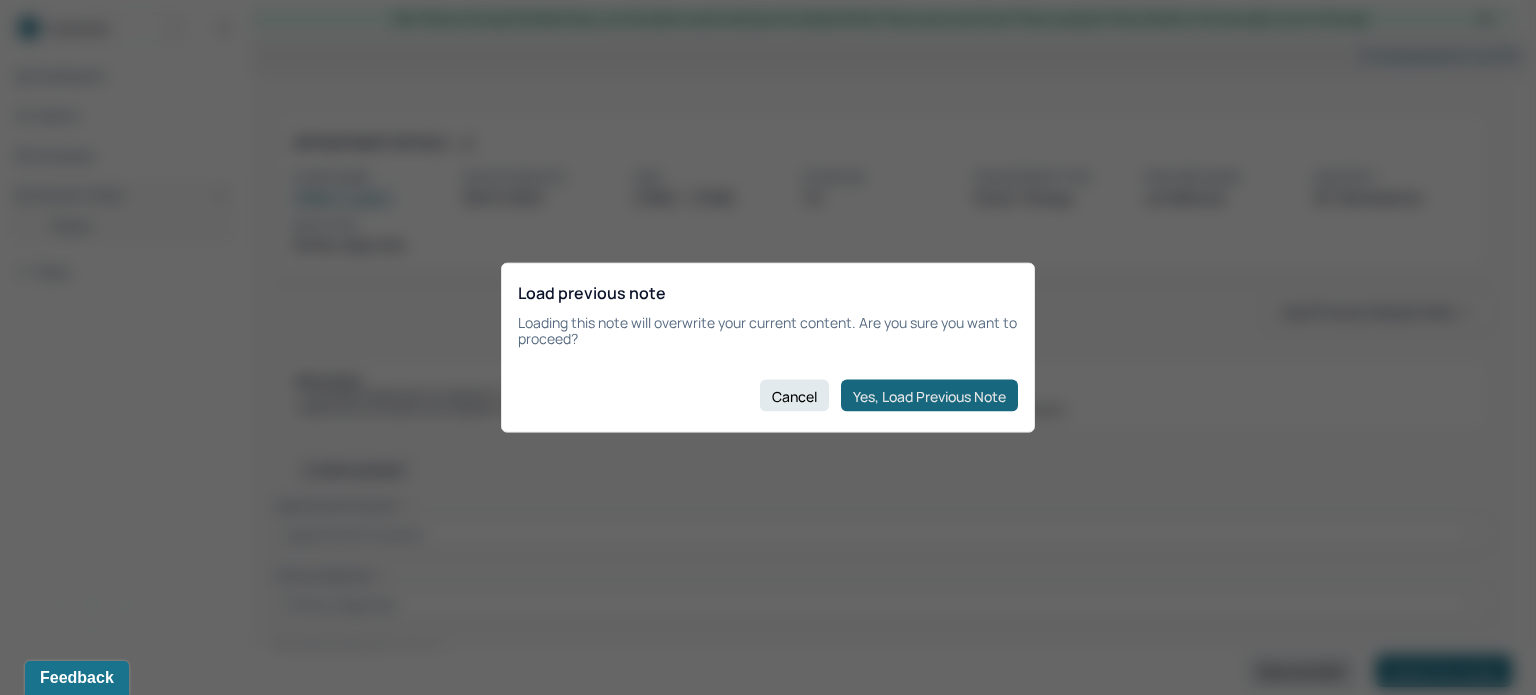 click on "Yes, Load Previous Note" at bounding box center [929, 396] 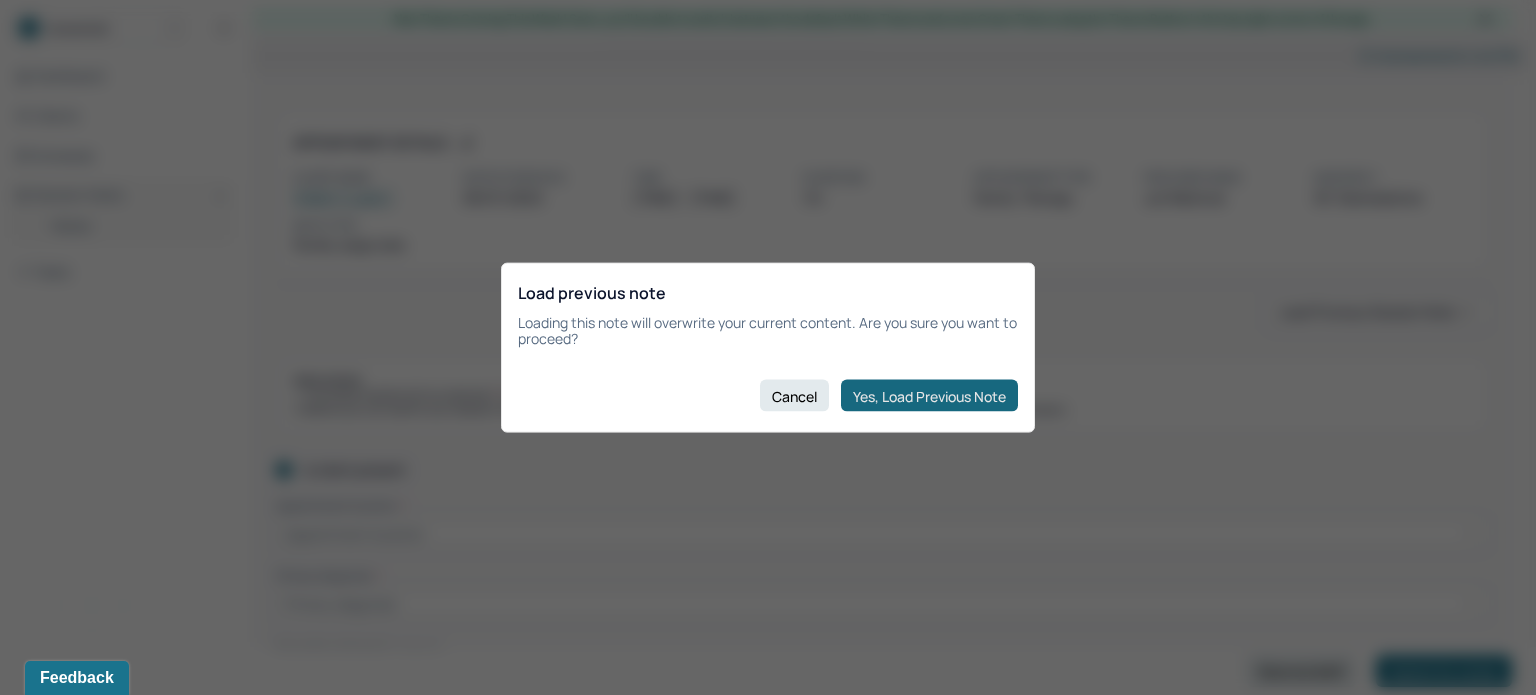 checkbox on "true" 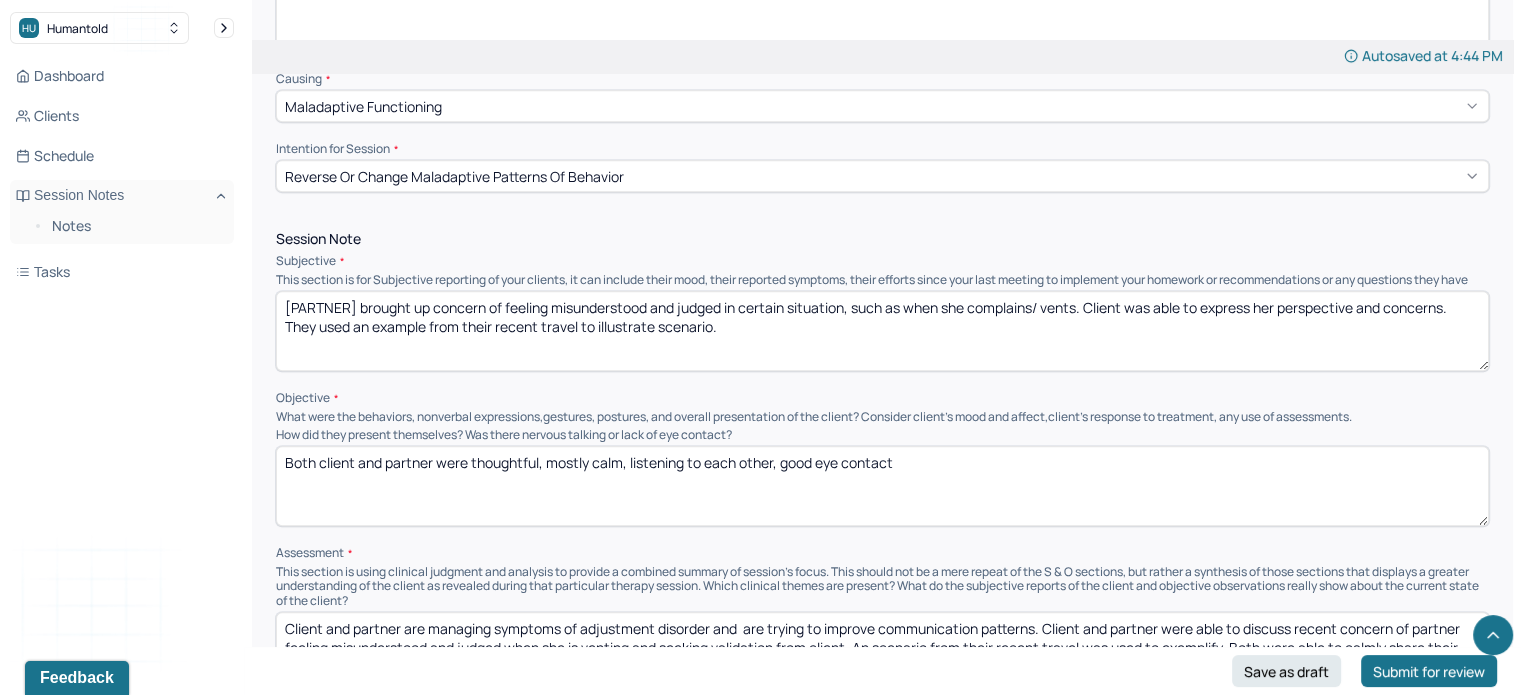 scroll, scrollTop: 1064, scrollLeft: 0, axis: vertical 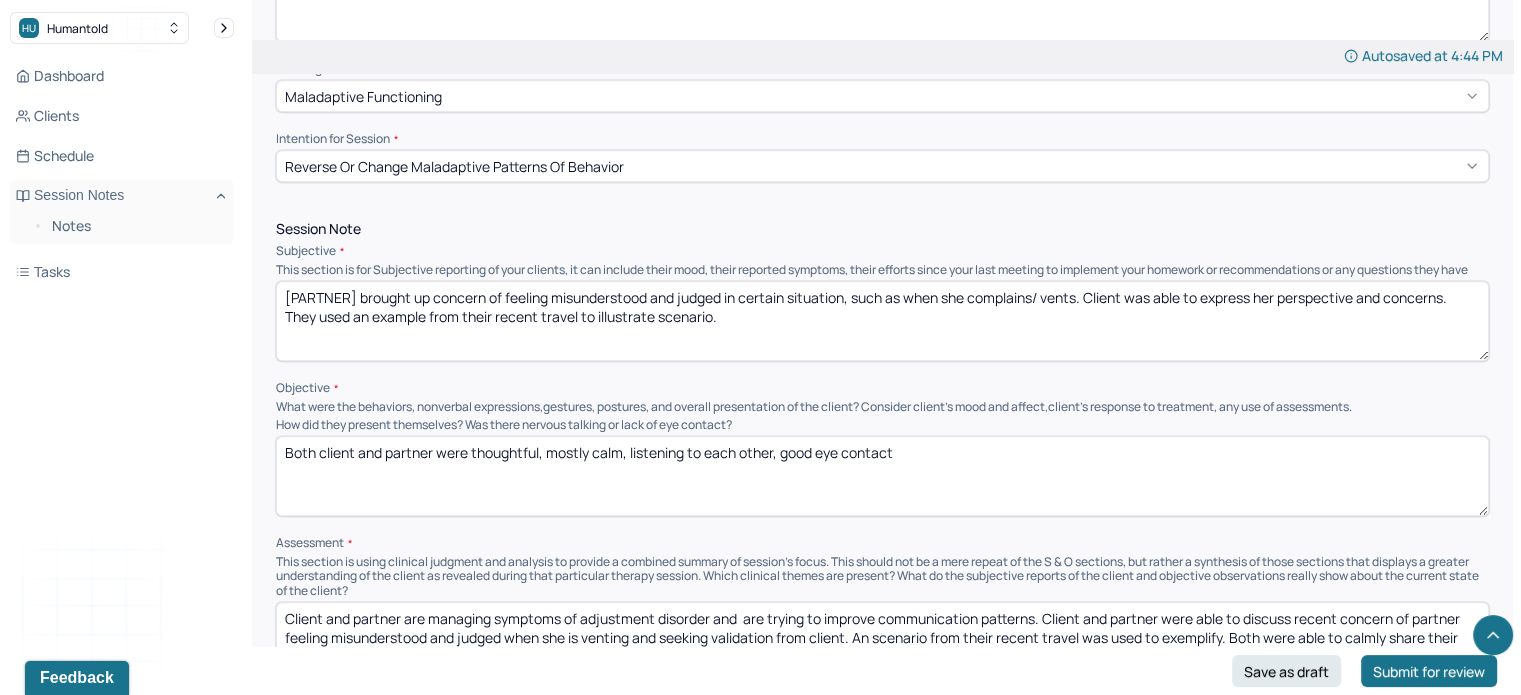 click on "[PARTNER] brought up concern of feeling misunderstood and judged in certain situation, such as when she complains/ vents. Client was able to express her perspective and concerns. They used an example from their recent travel to illustrate scenario." at bounding box center [882, 321] 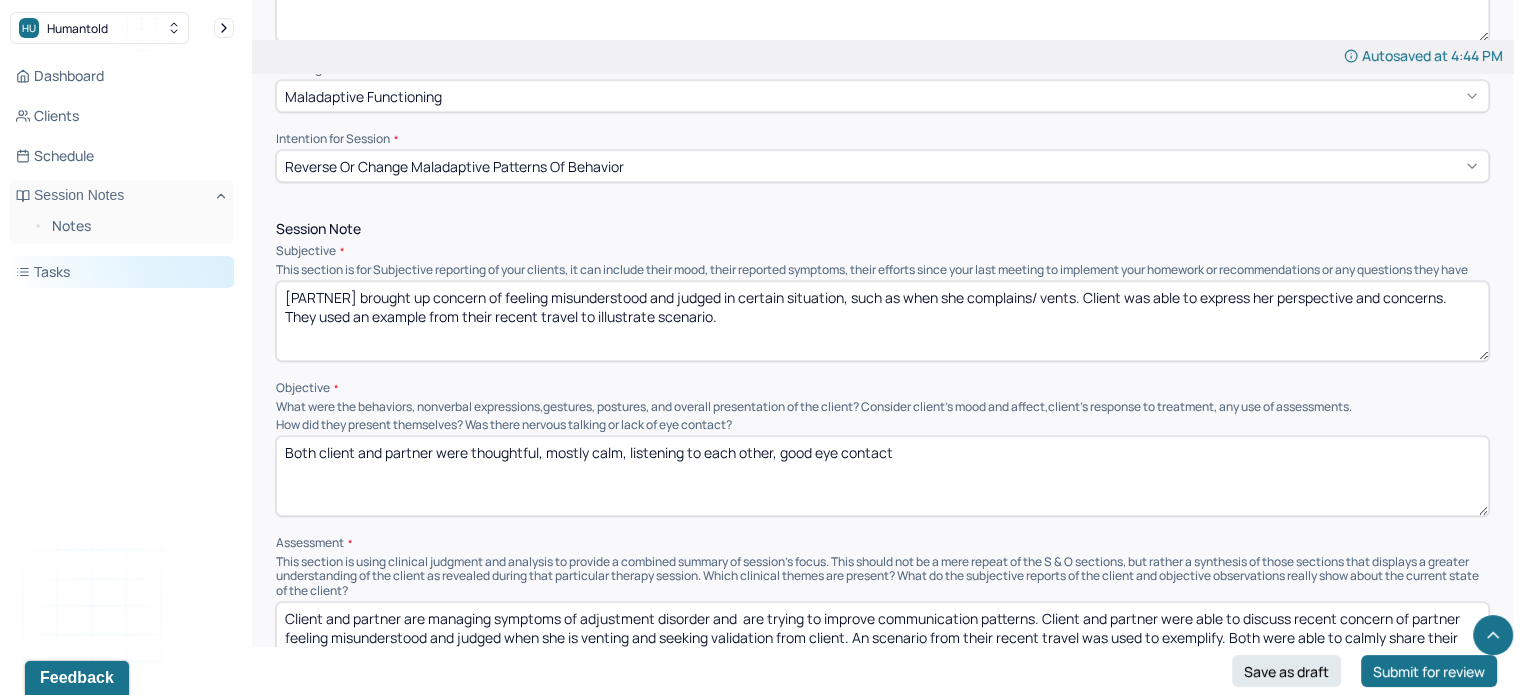 drag, startPoint x: 748, startPoint y: 322, endPoint x: 83, endPoint y: 282, distance: 666.2019 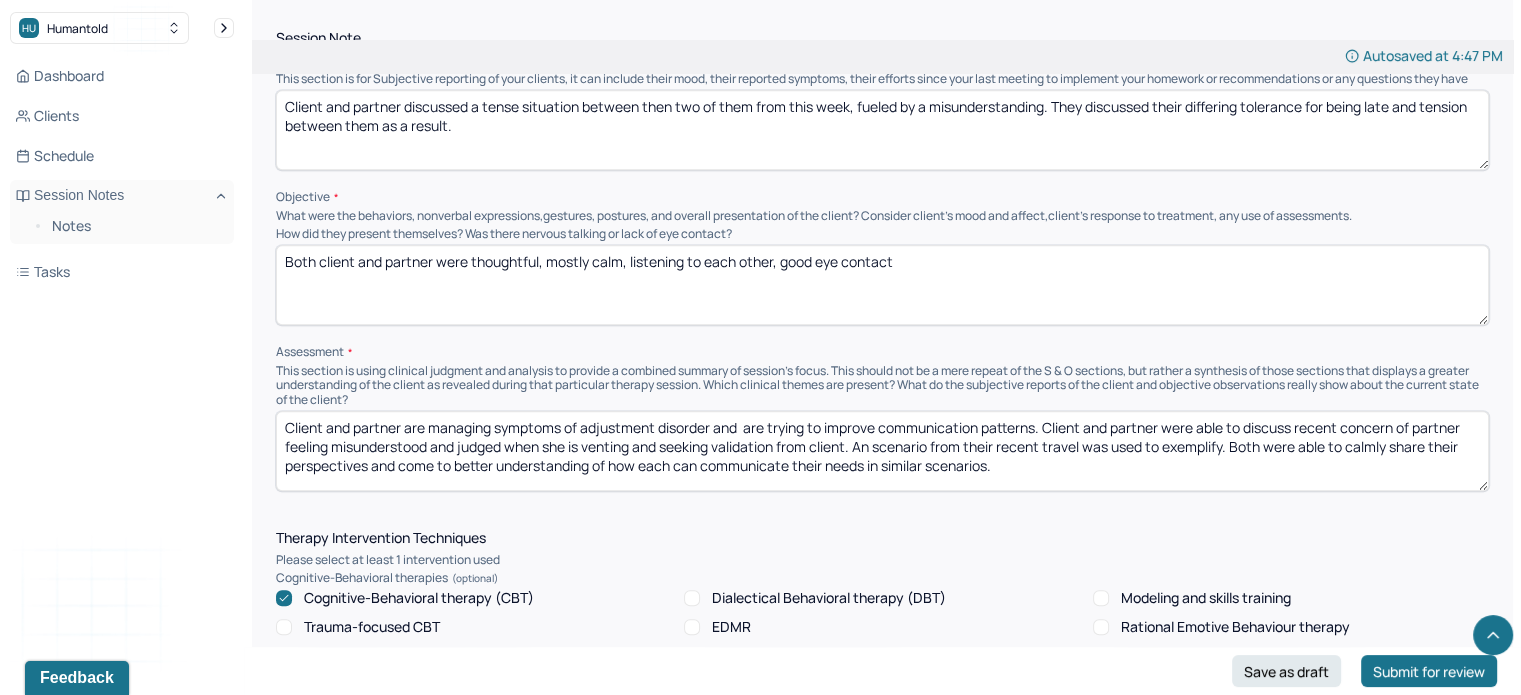 scroll, scrollTop: 1252, scrollLeft: 0, axis: vertical 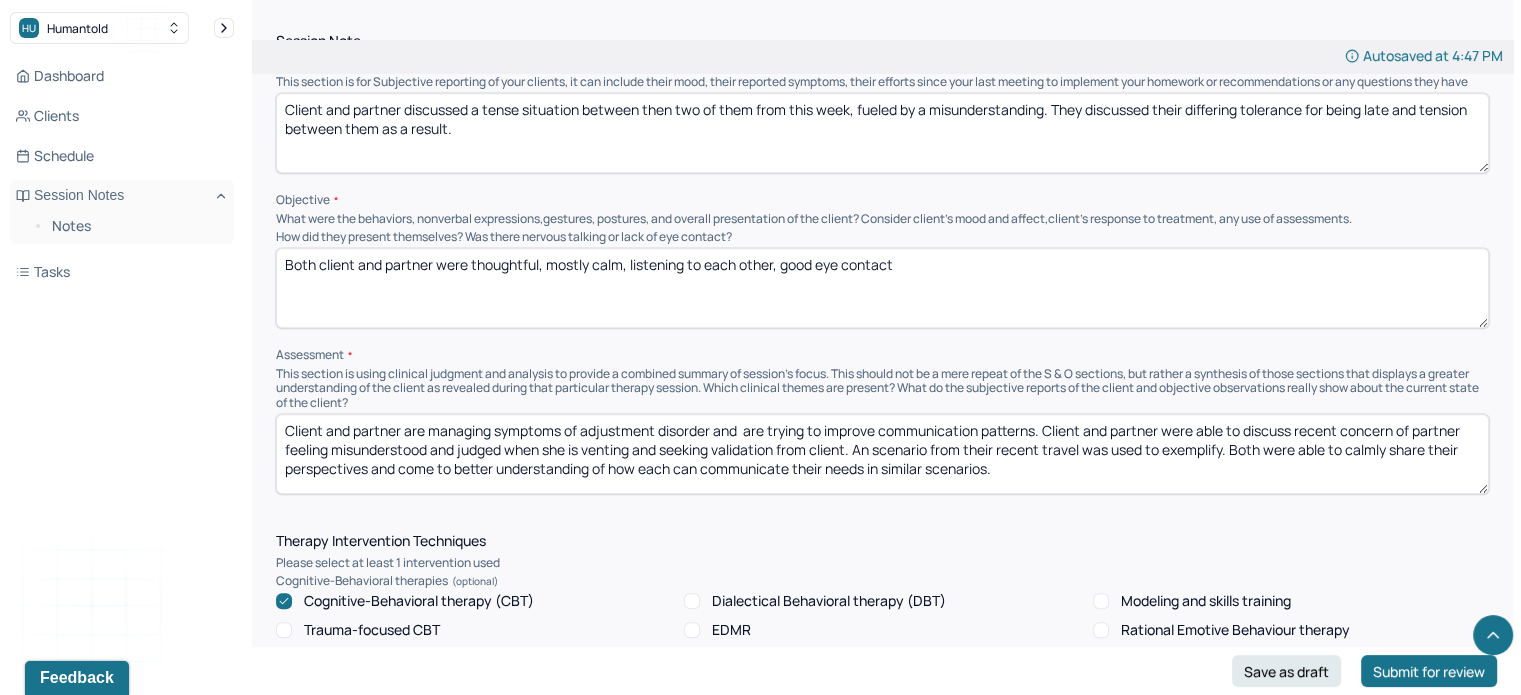 type on "Client and partner discussed a tense situation between then two of them from this week, fueled by a misunderstanding. They discussed their differing tolerance for being late and tension between them as a result." 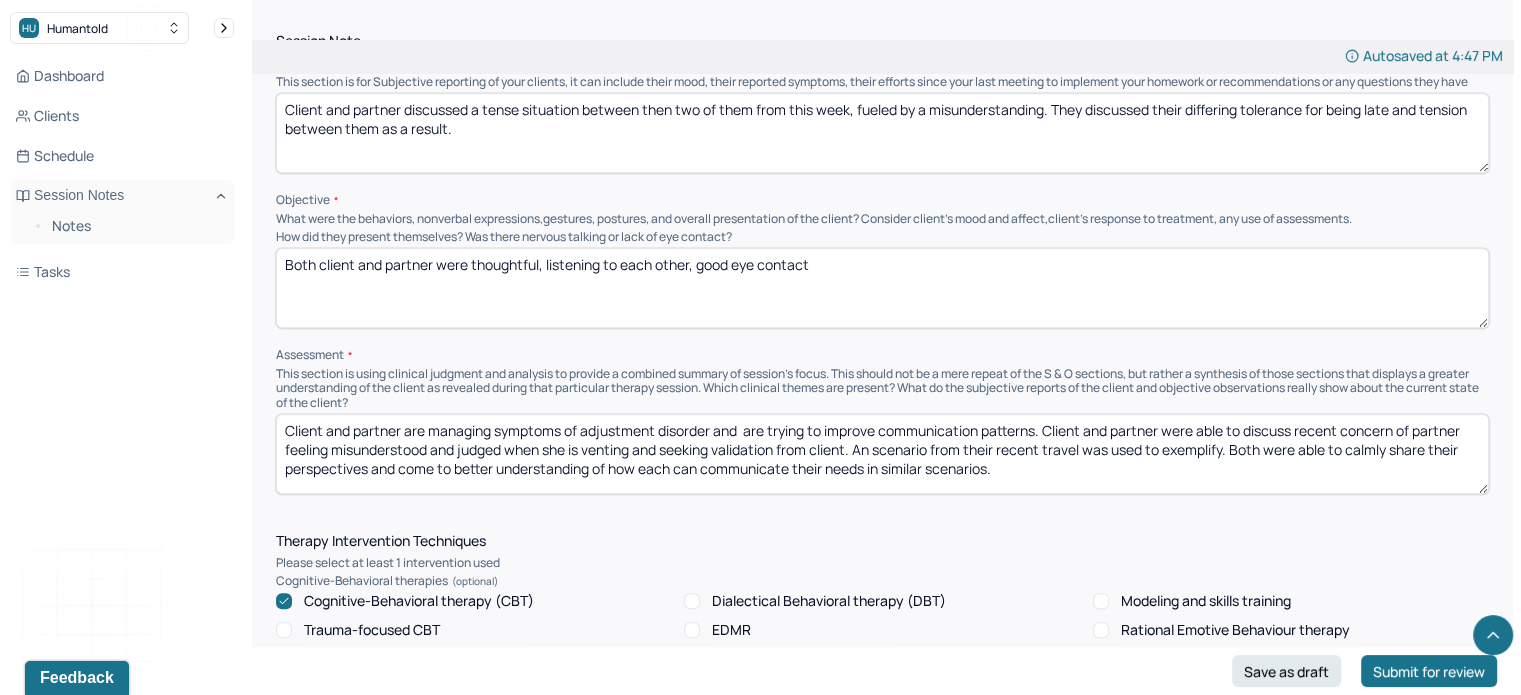click on "Both client and partner were thoughtful, mostly calm, listening to each other, good eye contact" at bounding box center [882, 288] 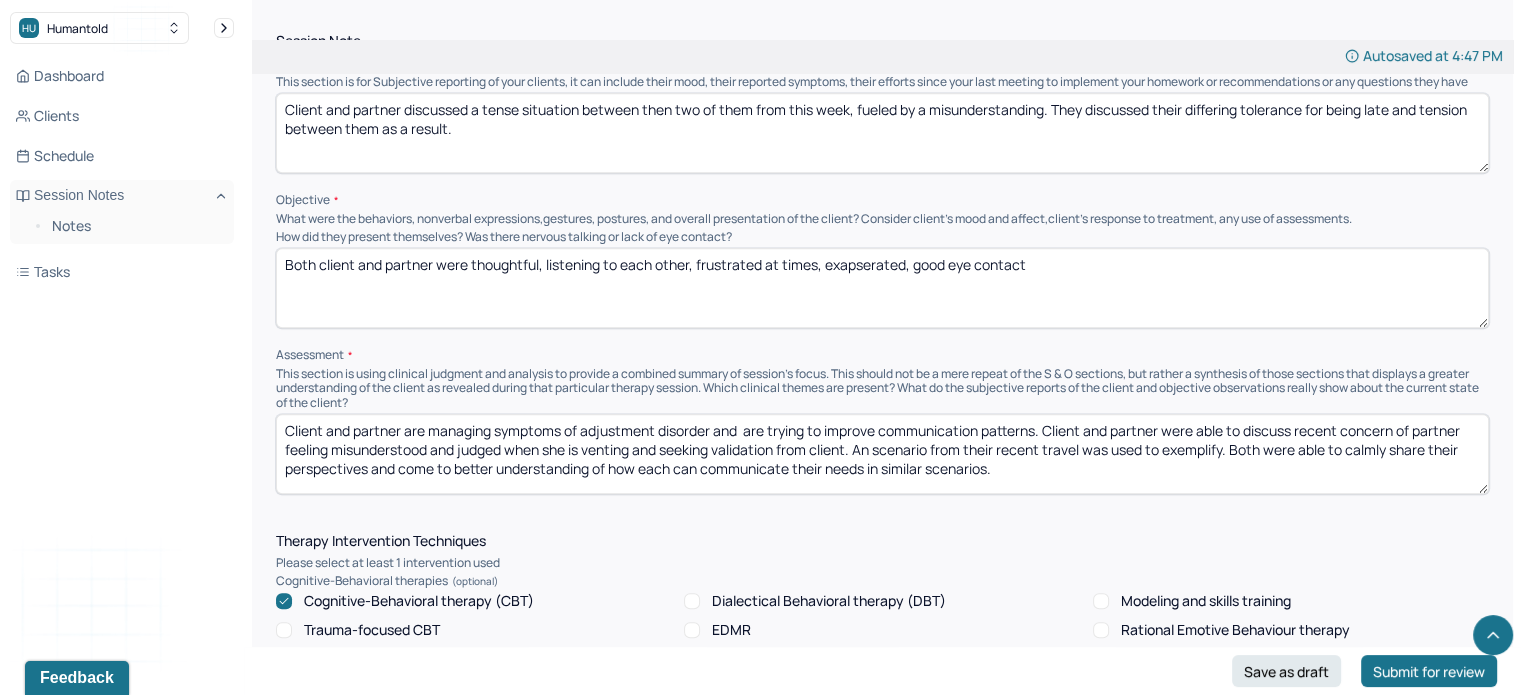 click on "Both client and partner were thoughtful, listening to each other, frusrtated at times, exapserated, good eye contact" at bounding box center [882, 288] 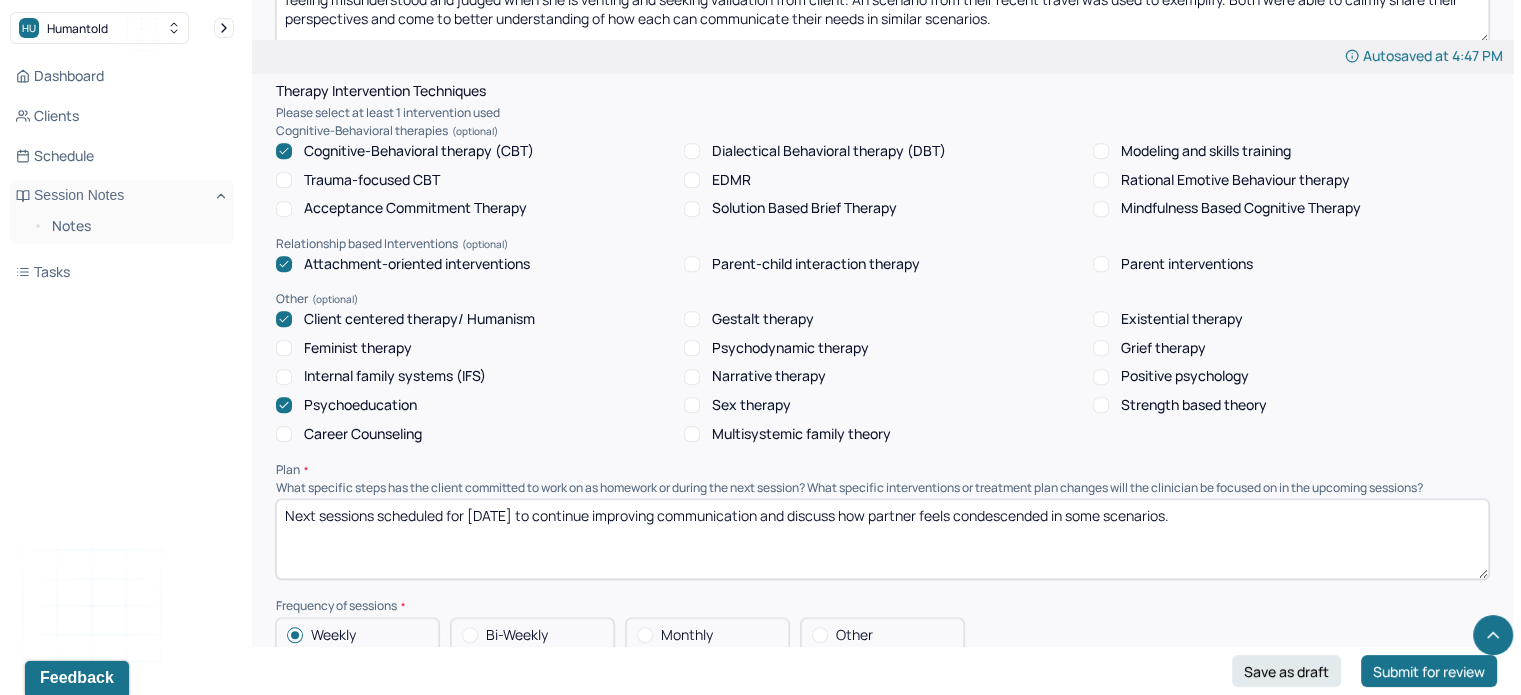 scroll, scrollTop: 1879, scrollLeft: 0, axis: vertical 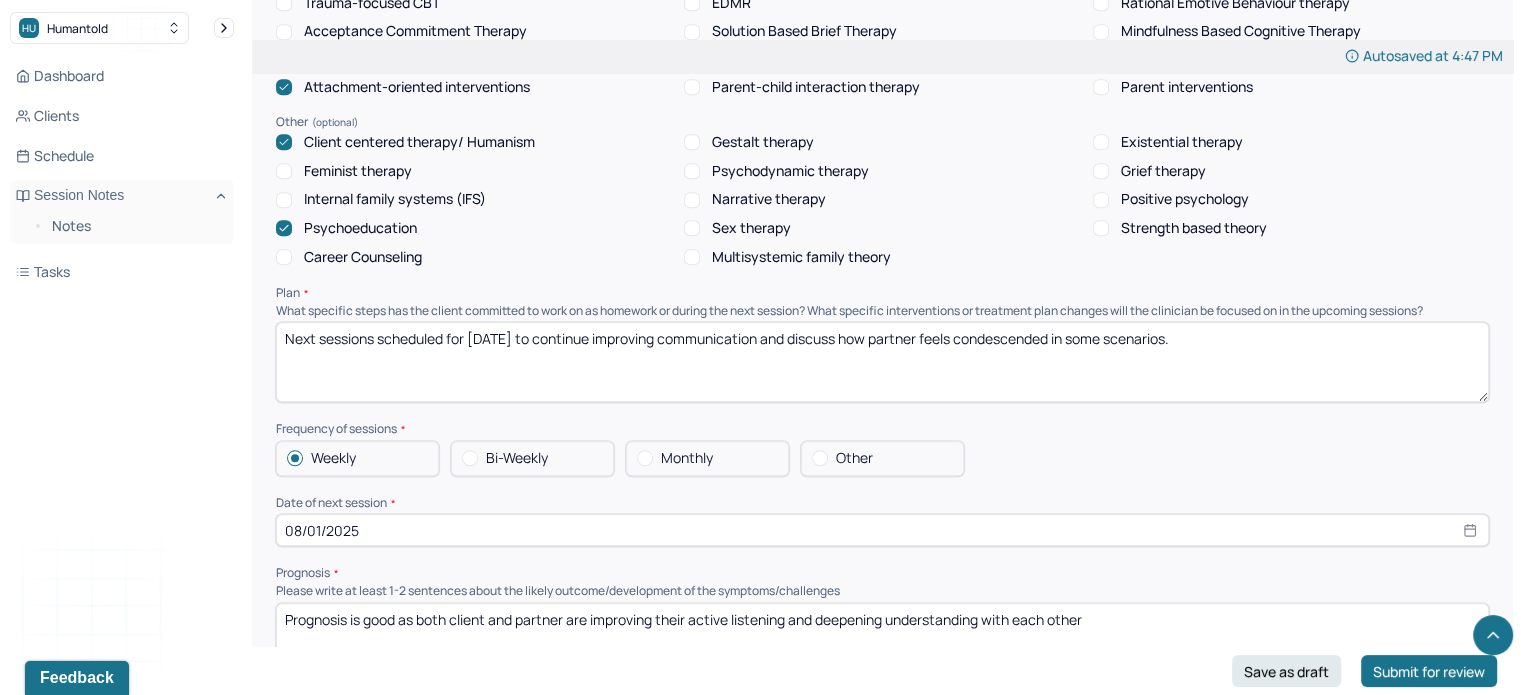 type on "Both client and partner were thoughtful, listening to each other, frustrated at times, exasperated, good eye contact" 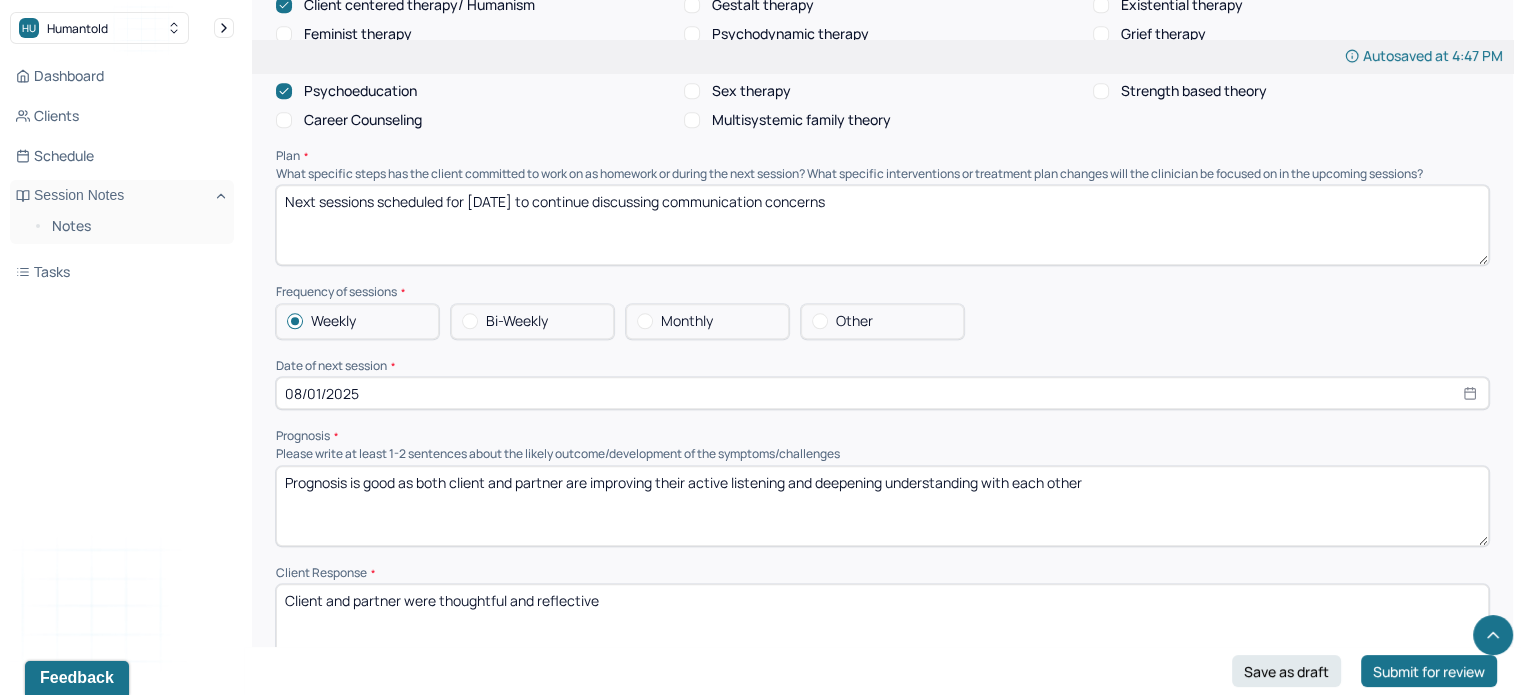 scroll, scrollTop: 2016, scrollLeft: 0, axis: vertical 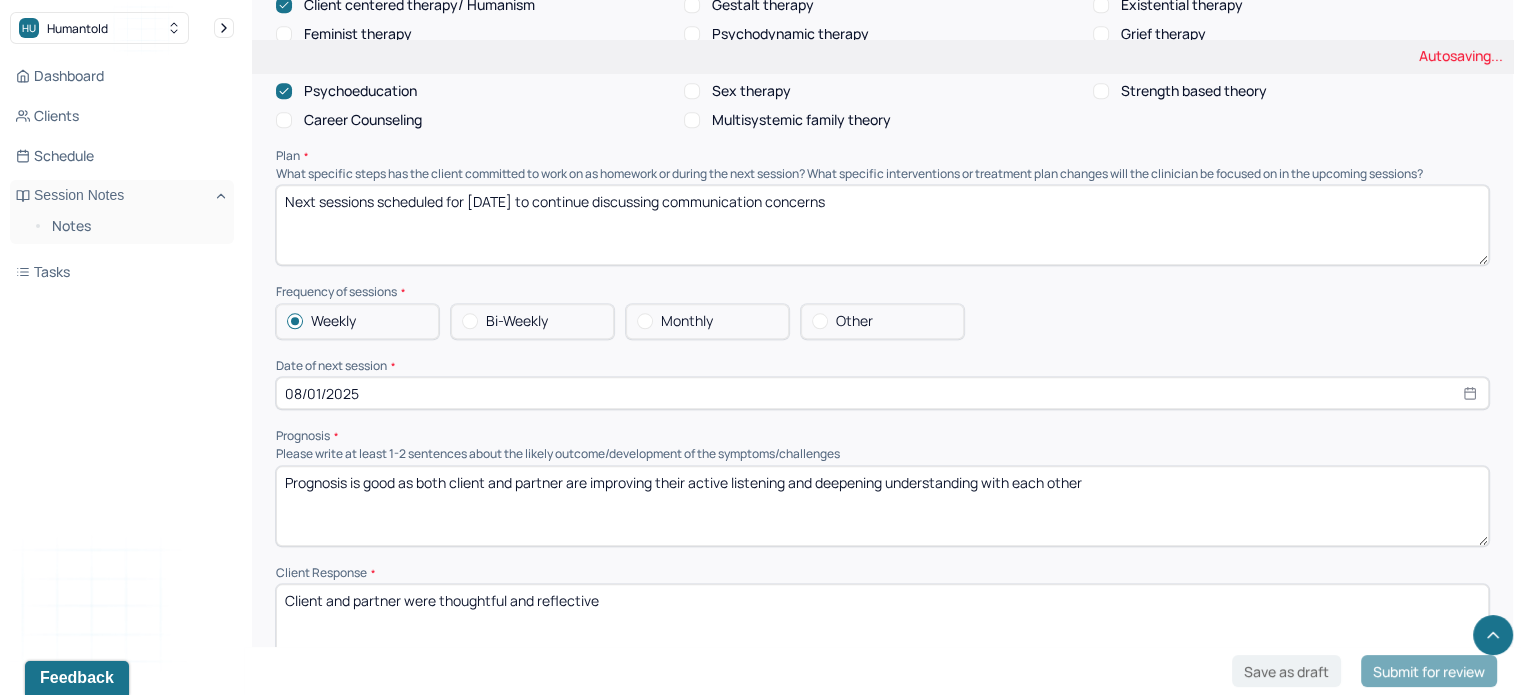 type on "Next sessions scheduled for [DATE] to continue discussing communication concerns" 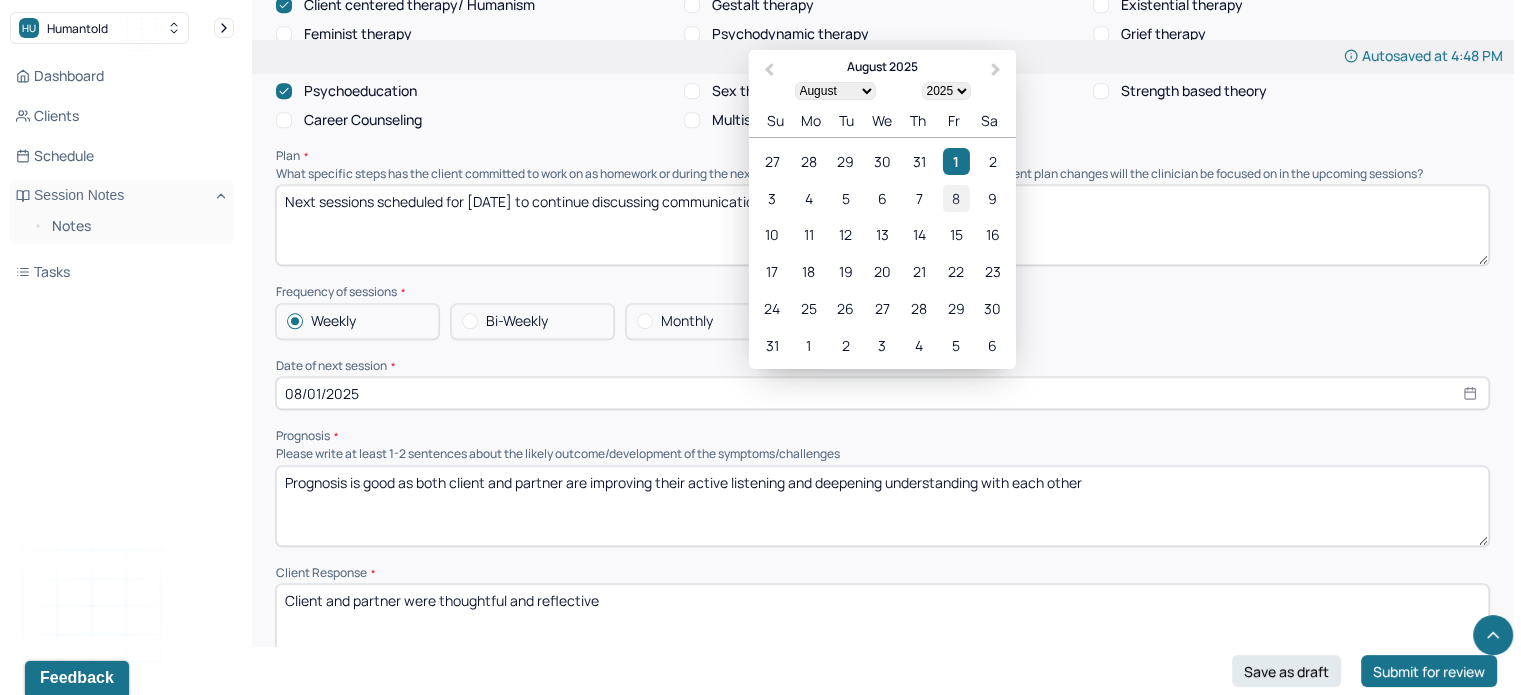 click on "8" at bounding box center [955, 197] 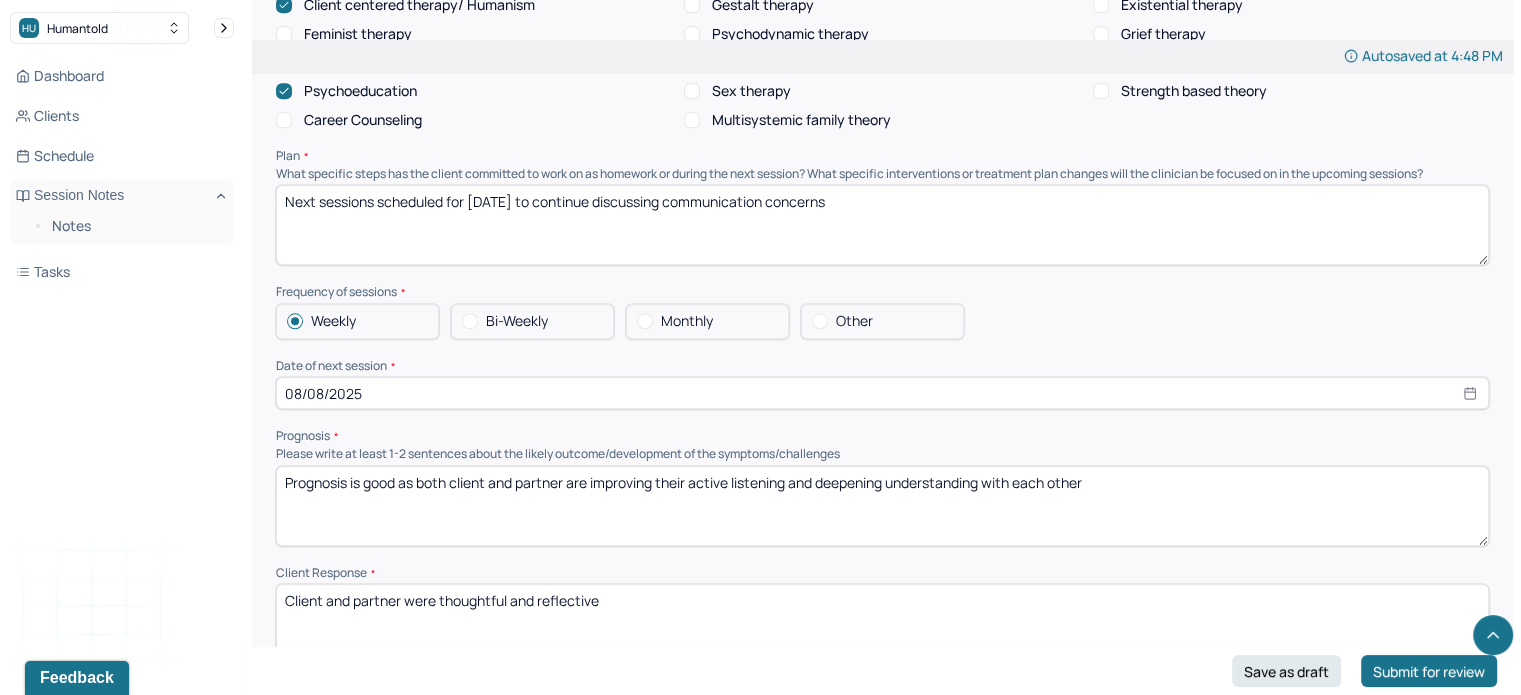 scroll, scrollTop: 2148, scrollLeft: 0, axis: vertical 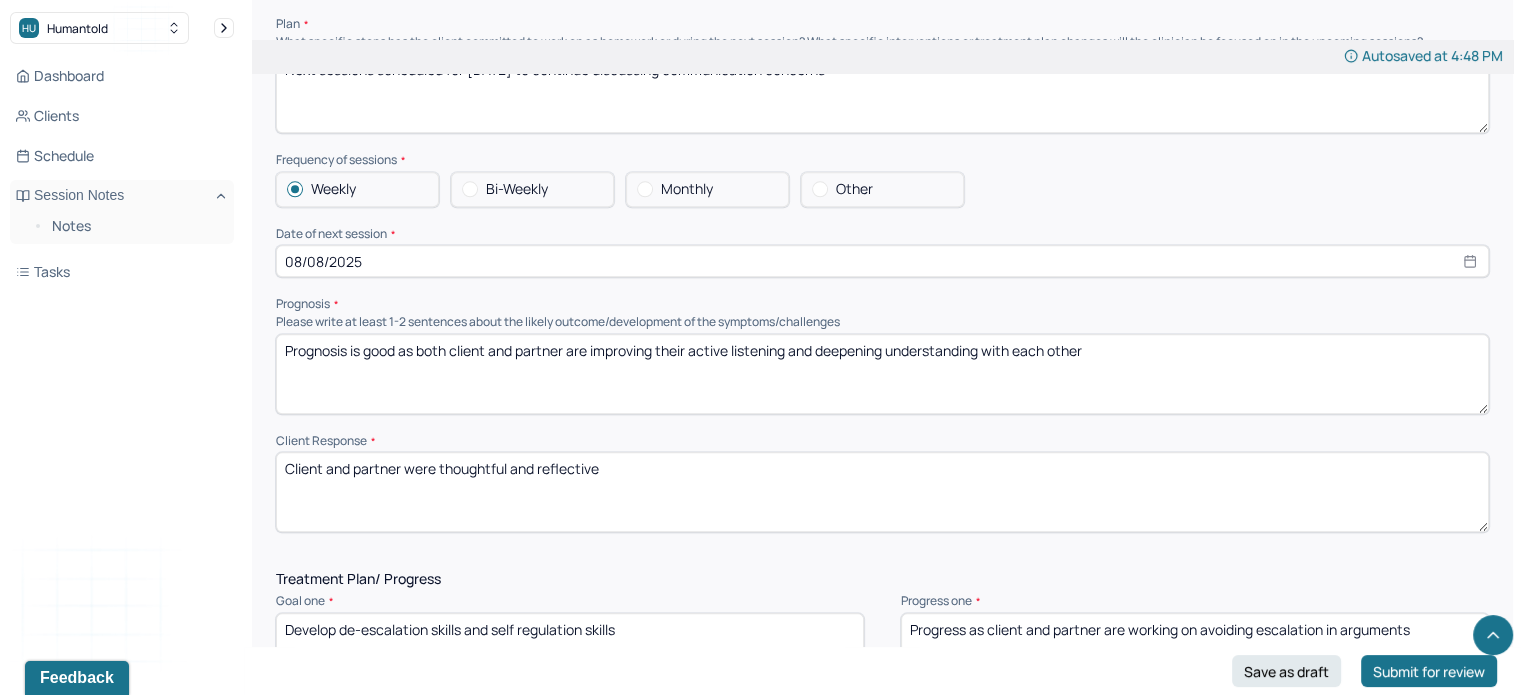 click on "Prognosis is good as both client and partner are improving their active listening and deepening understanding with each other" at bounding box center [882, 374] 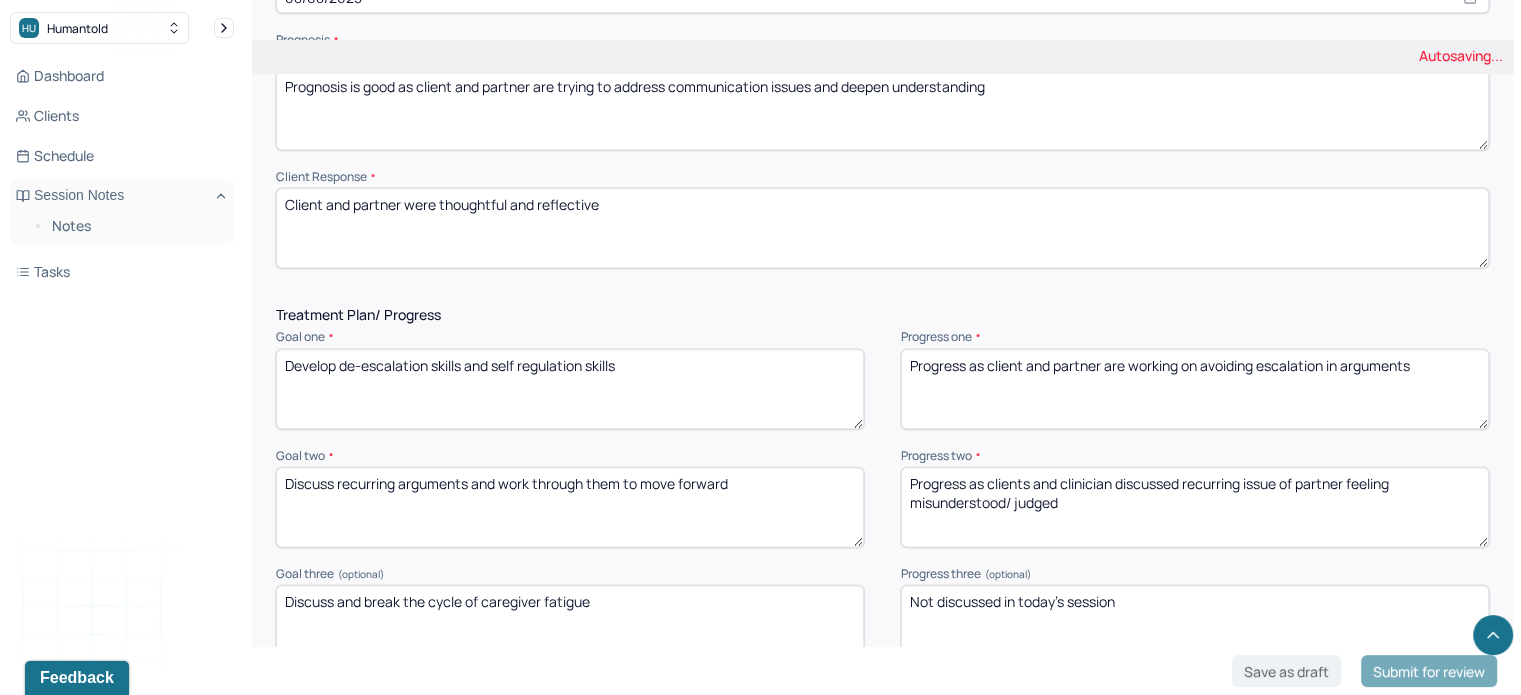 scroll, scrollTop: 2412, scrollLeft: 0, axis: vertical 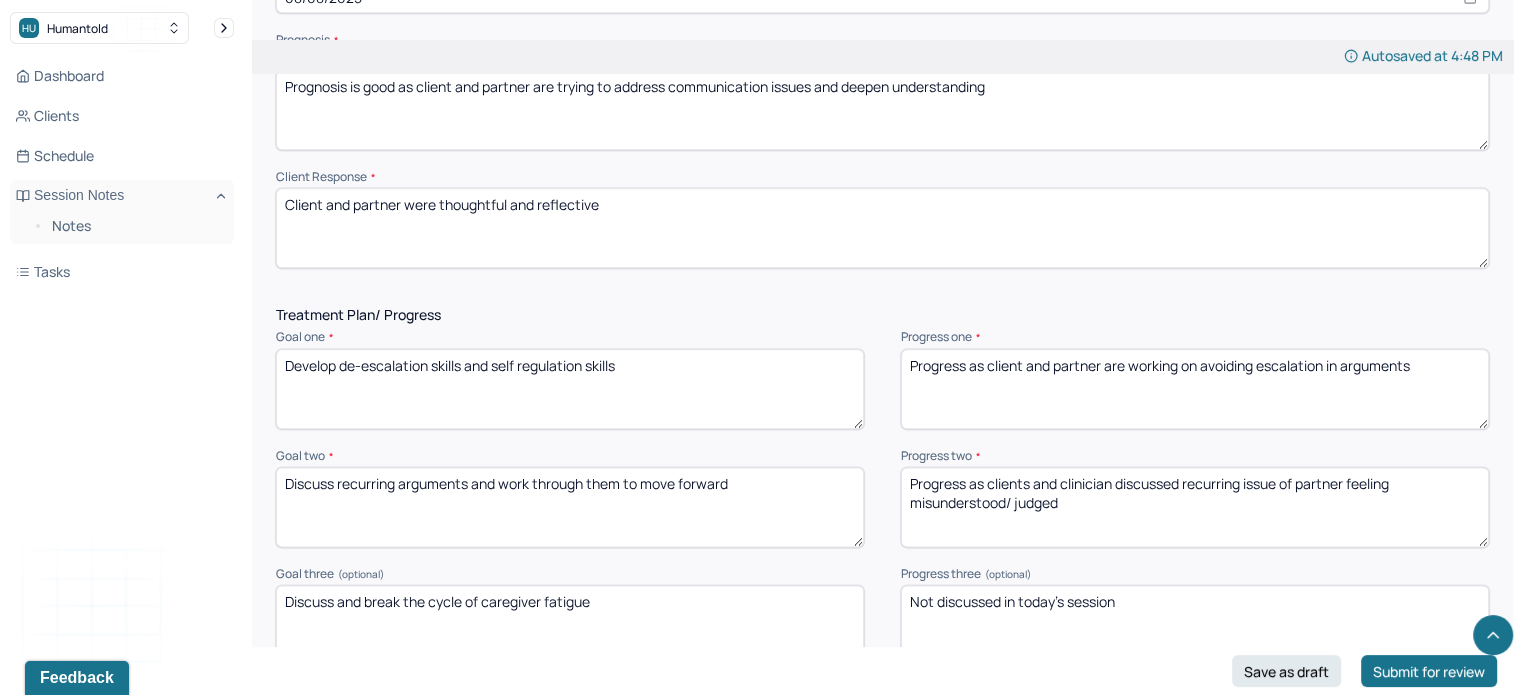 type on "Prognosis is good as client and partner are trying to address communication issues and deepen understanding" 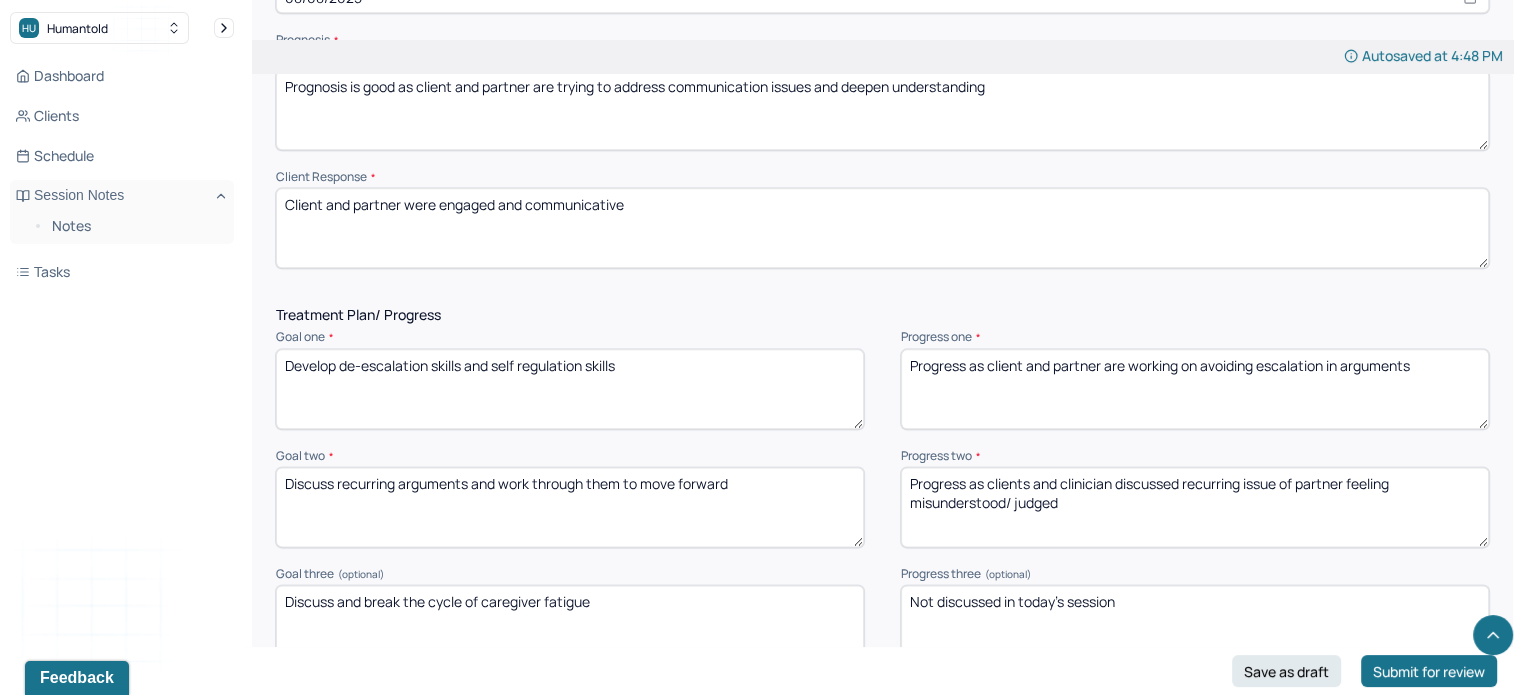 scroll, scrollTop: 2532, scrollLeft: 0, axis: vertical 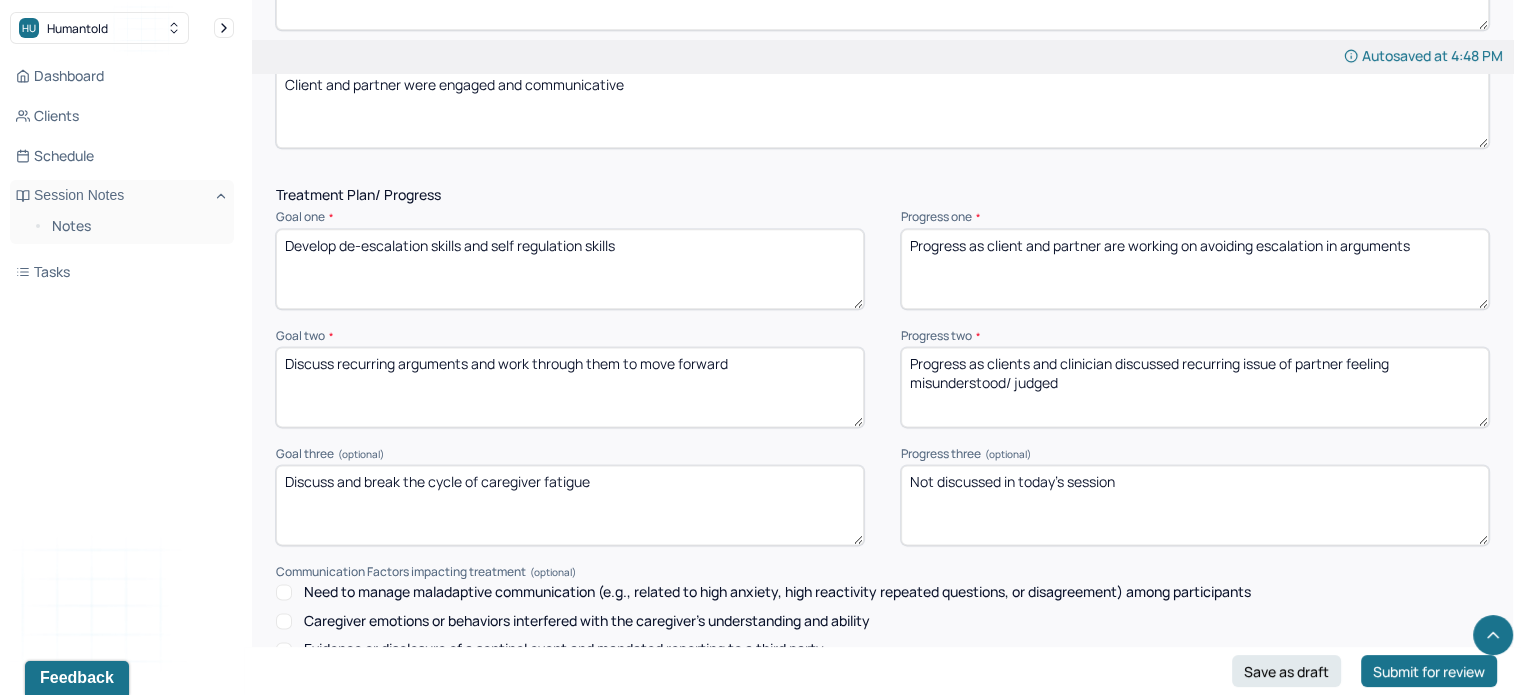 type on "Client and partner were engaged and communicative" 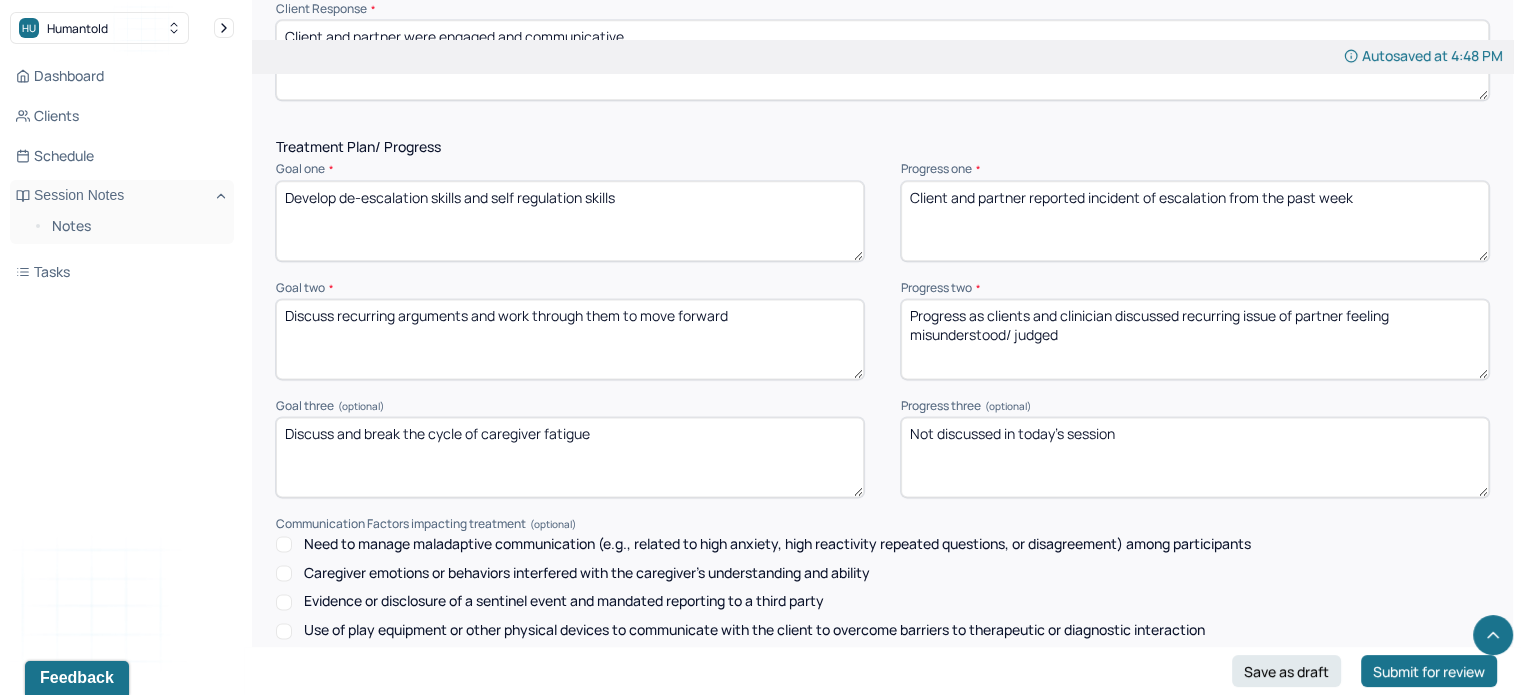 scroll, scrollTop: 2582, scrollLeft: 0, axis: vertical 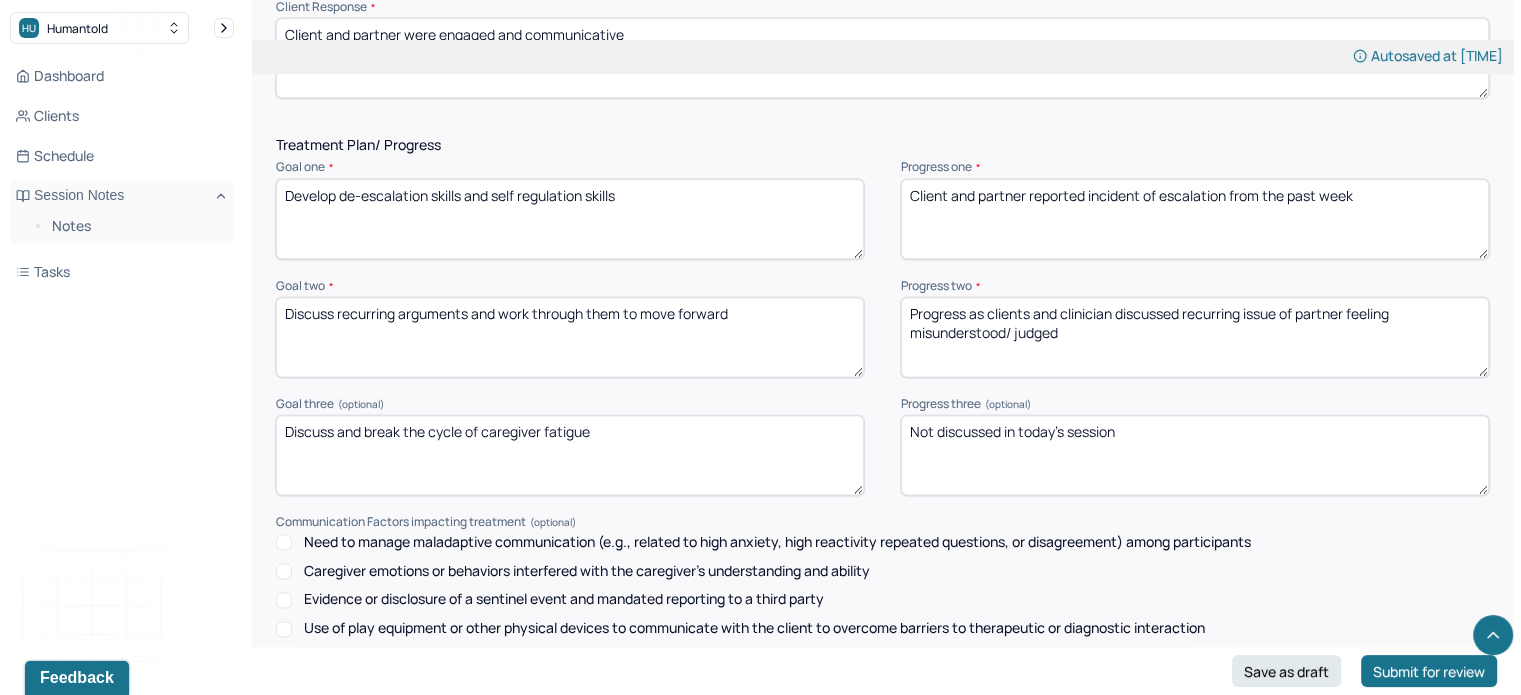 type on "Client and partner reported incident of escalation from the past week" 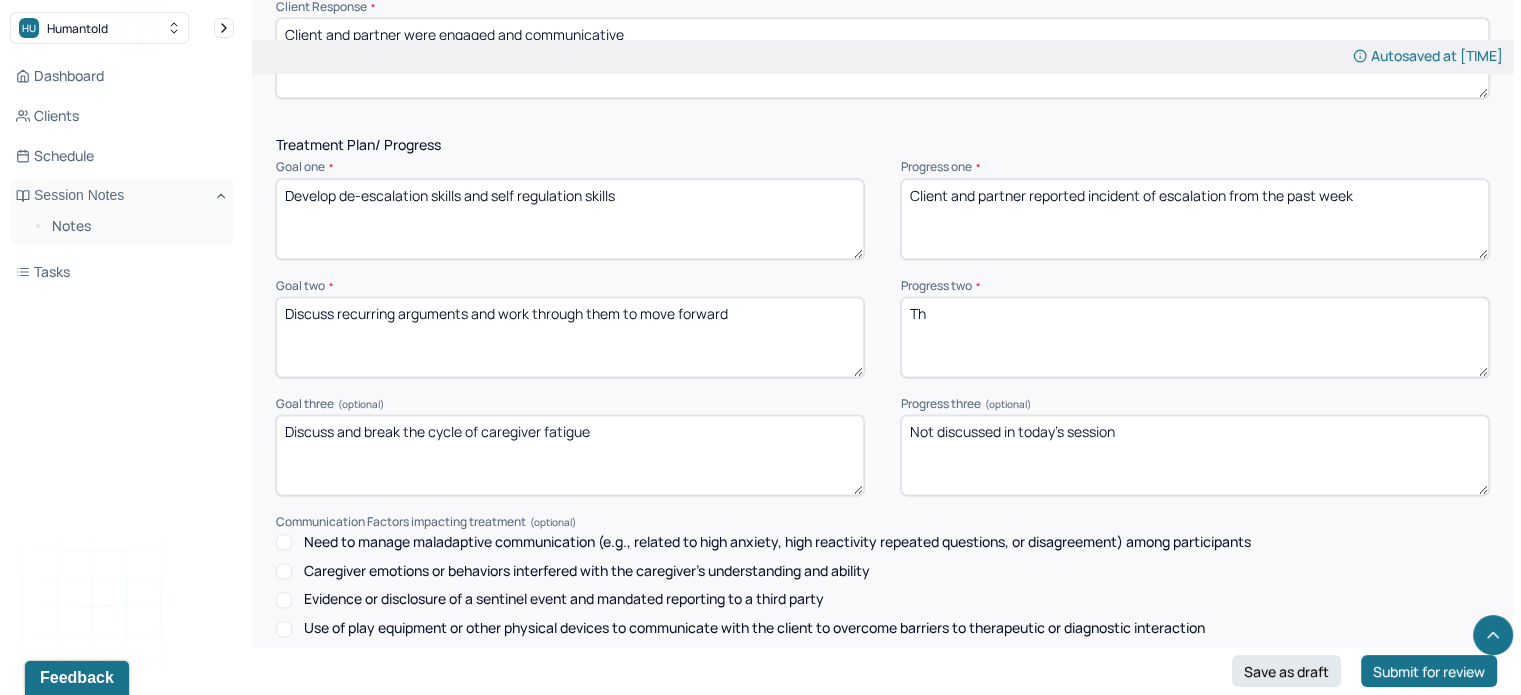 type on "T" 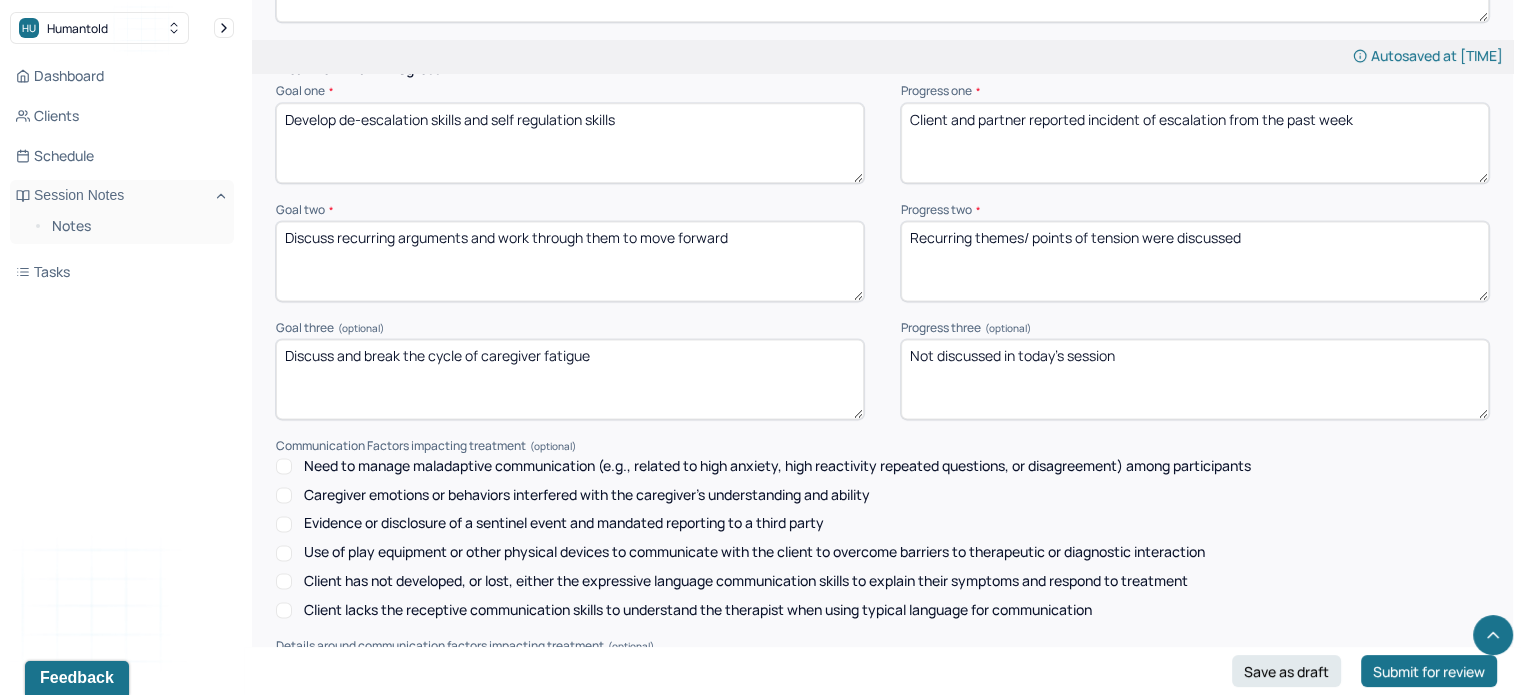 scroll, scrollTop: 2928, scrollLeft: 0, axis: vertical 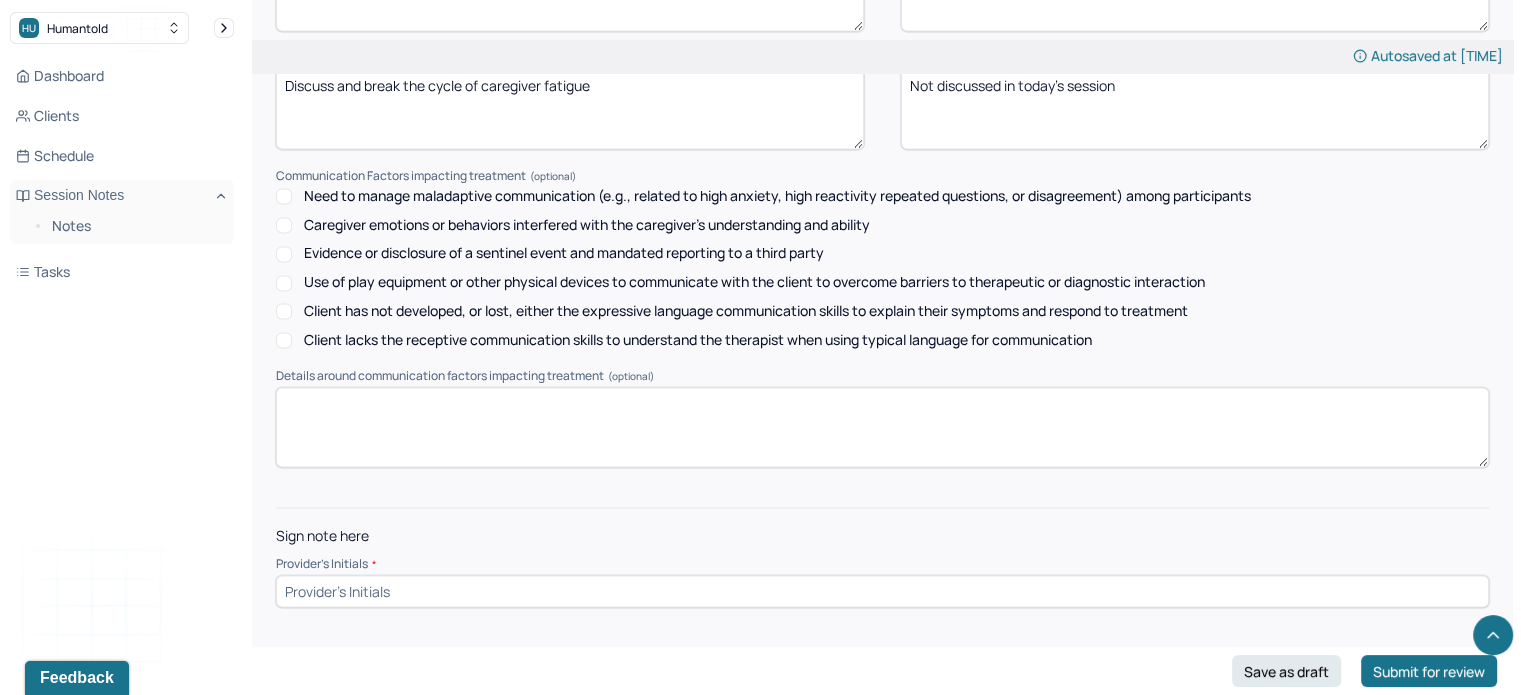 type on "Recurring themes/ points of tension were discussed" 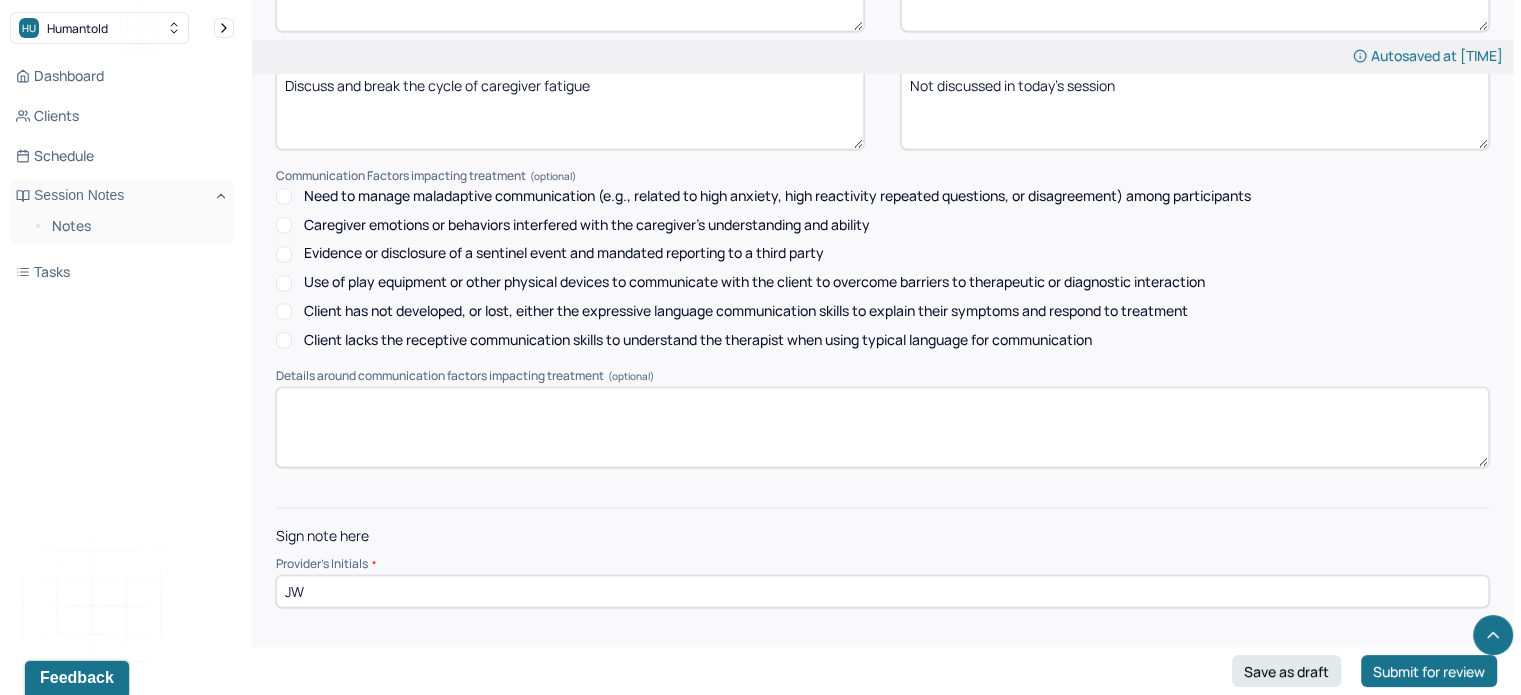 type on "JW" 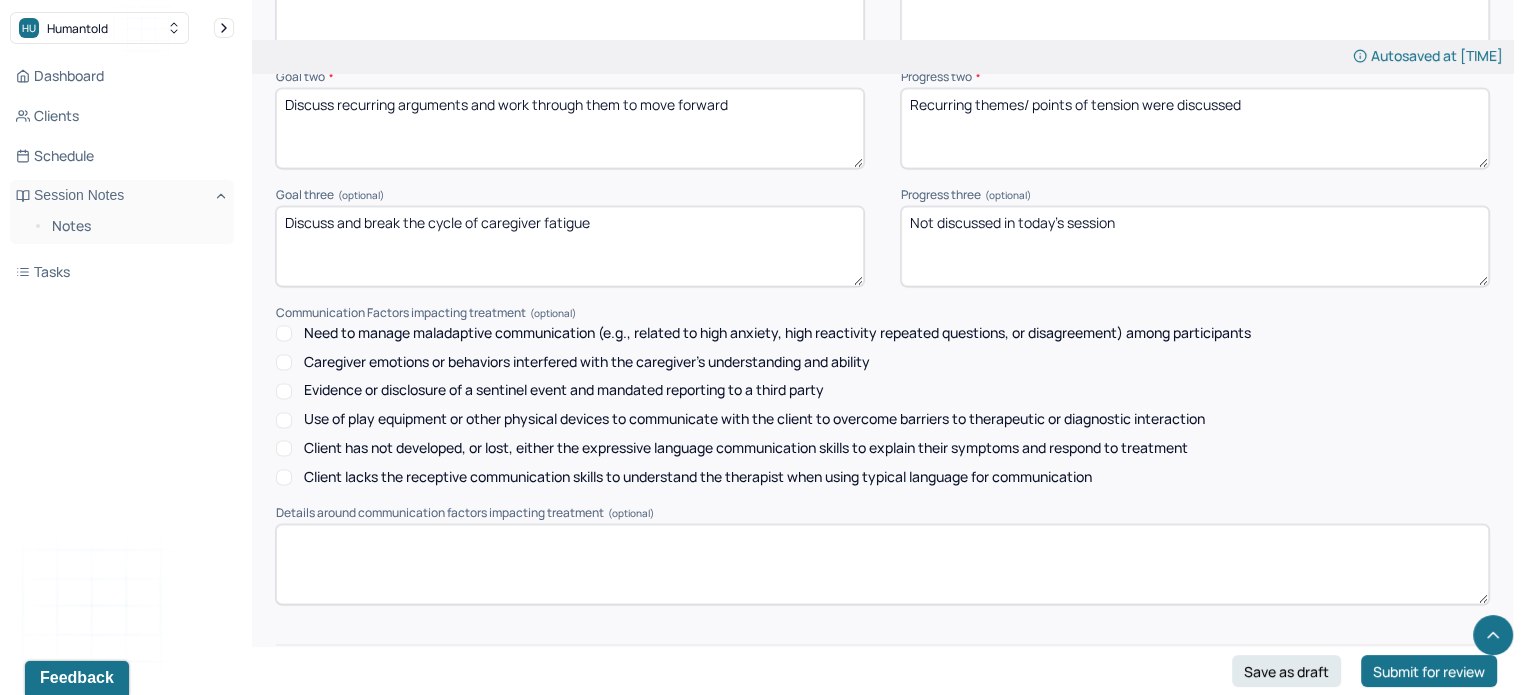scroll, scrollTop: 2928, scrollLeft: 0, axis: vertical 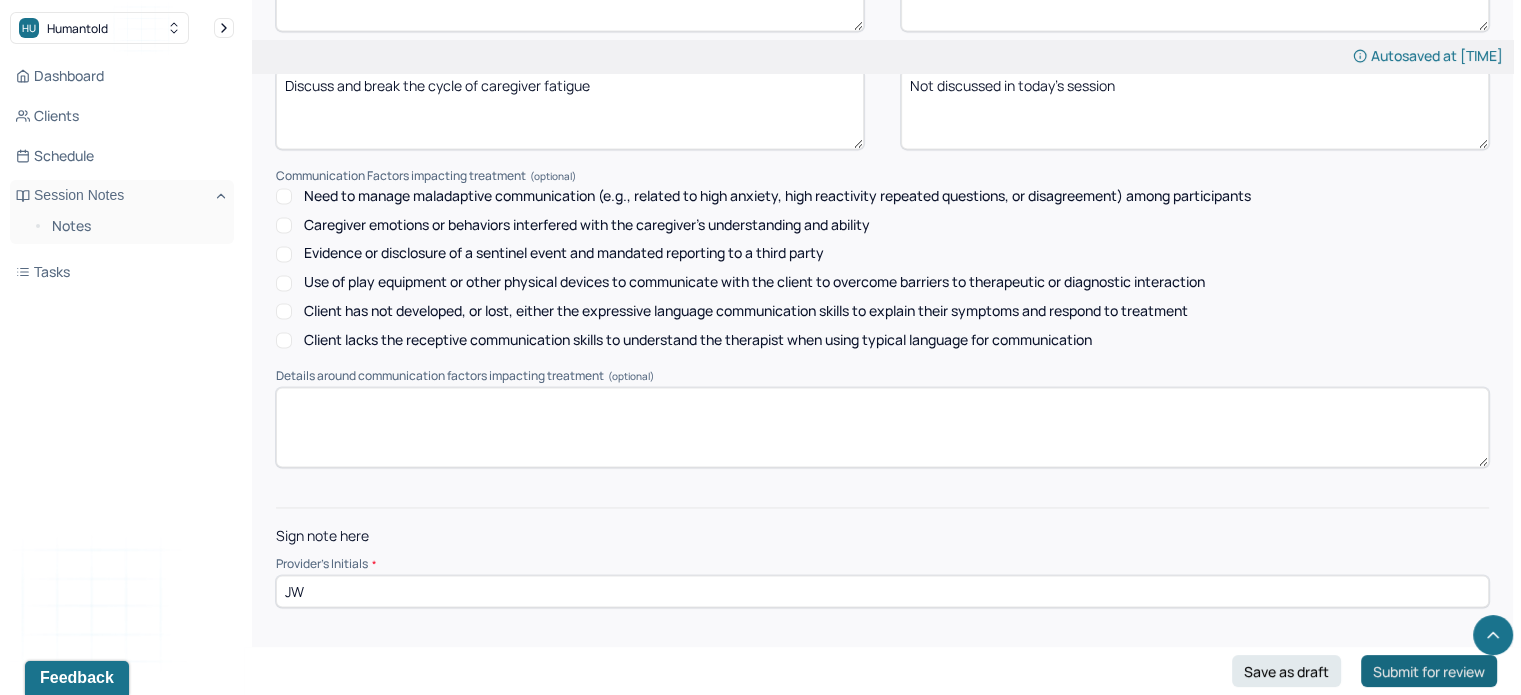 click on "Submit for review" at bounding box center (1429, 671) 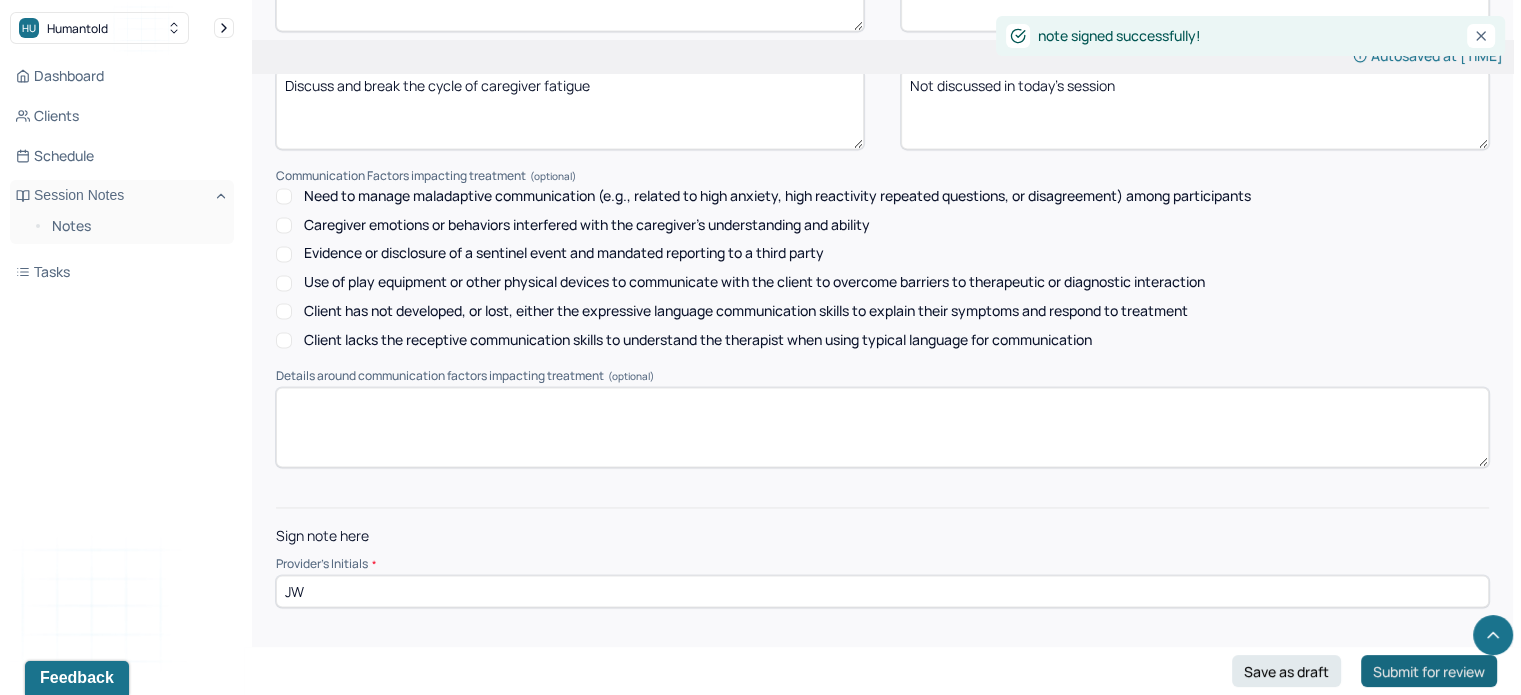 scroll, scrollTop: 0, scrollLeft: 0, axis: both 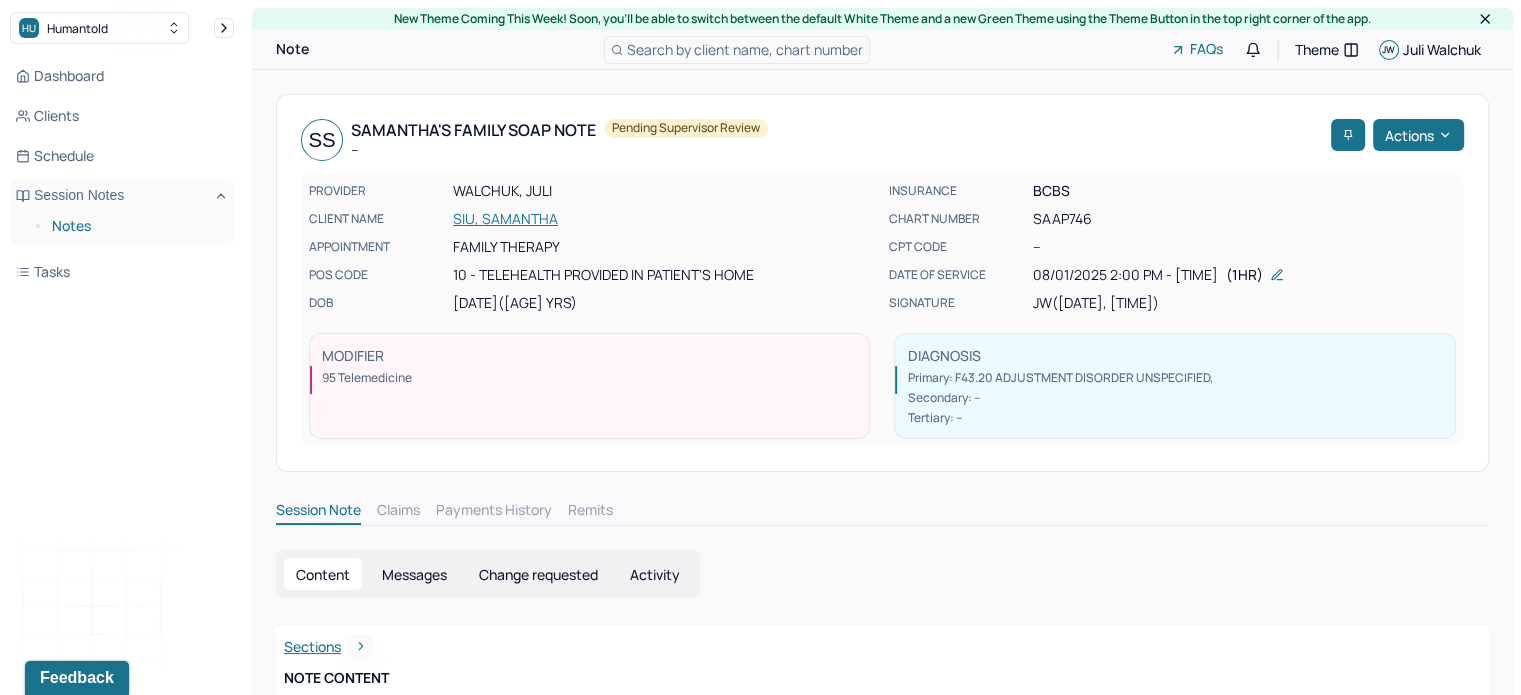 click on "Notes" at bounding box center [135, 226] 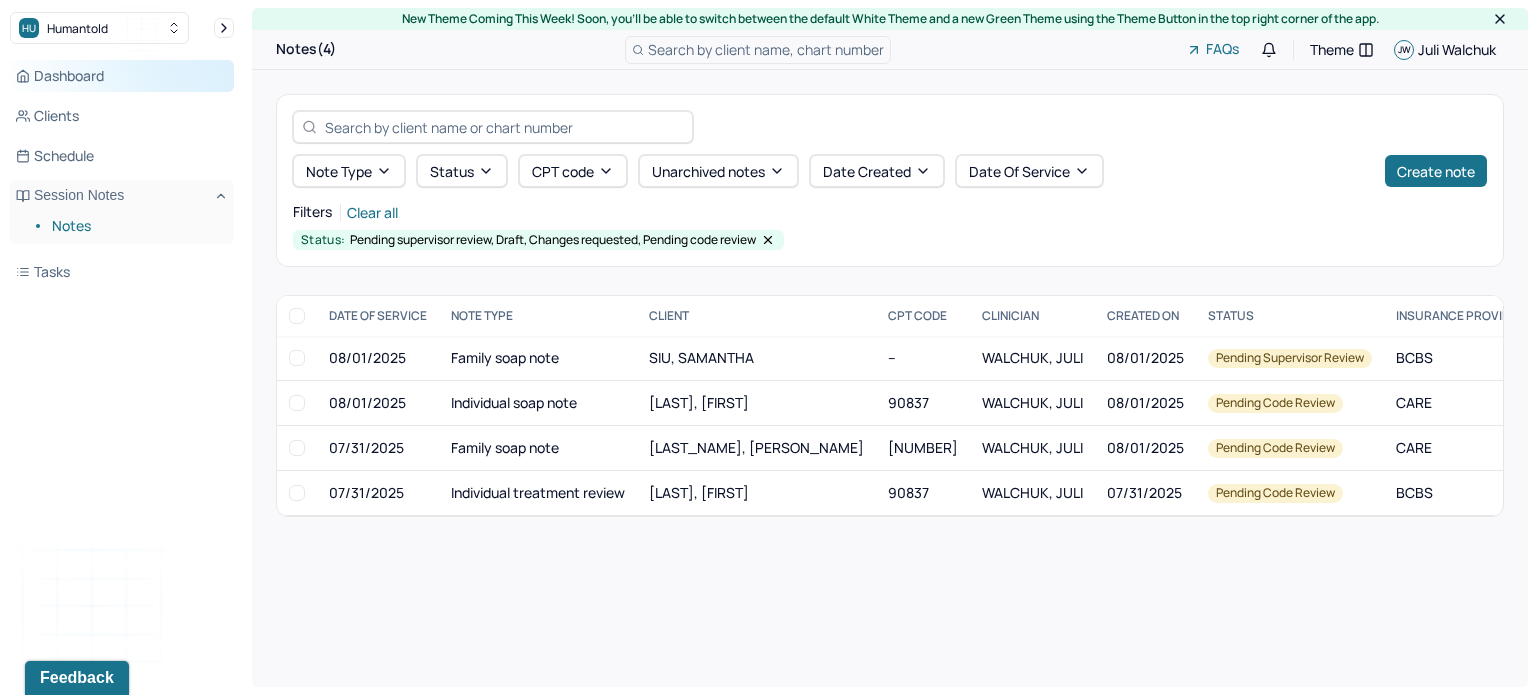 click on "Dashboard" at bounding box center (122, 76) 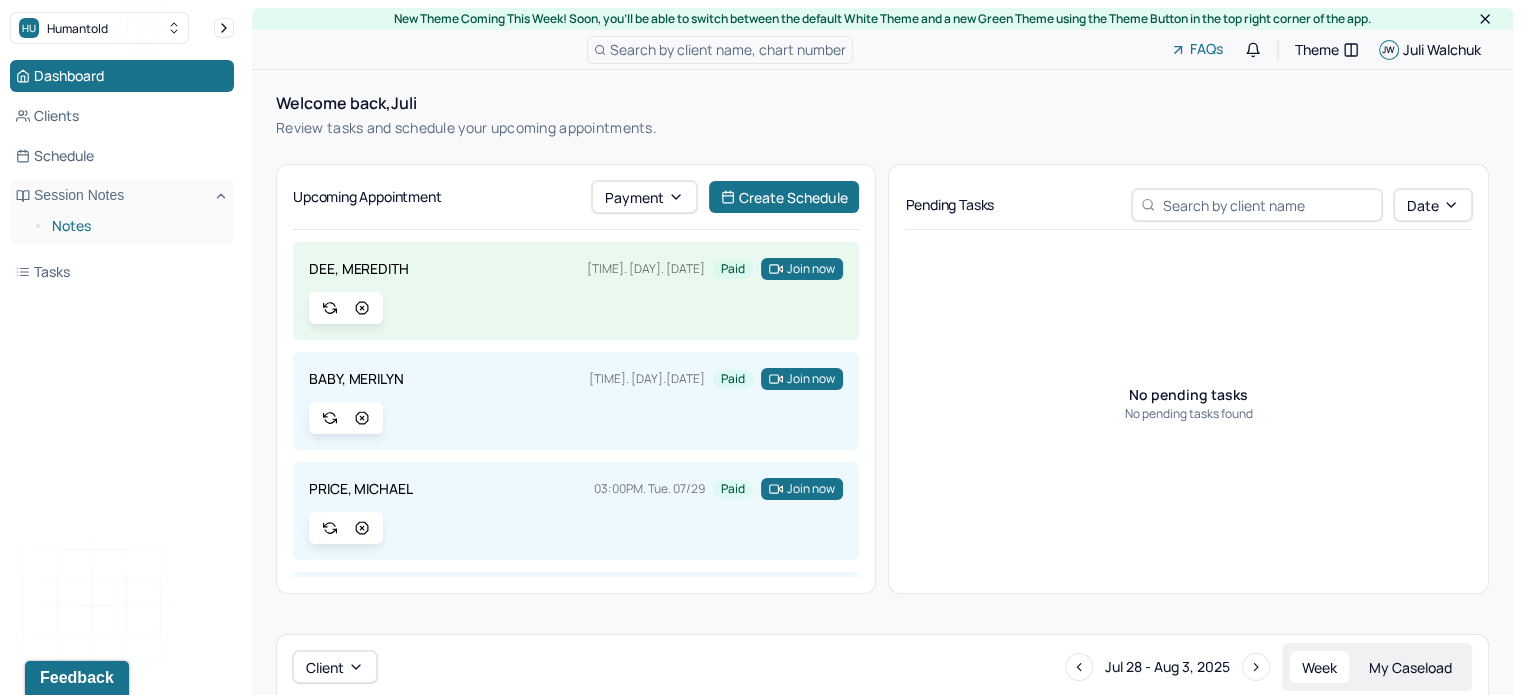 click on "Notes" at bounding box center (135, 226) 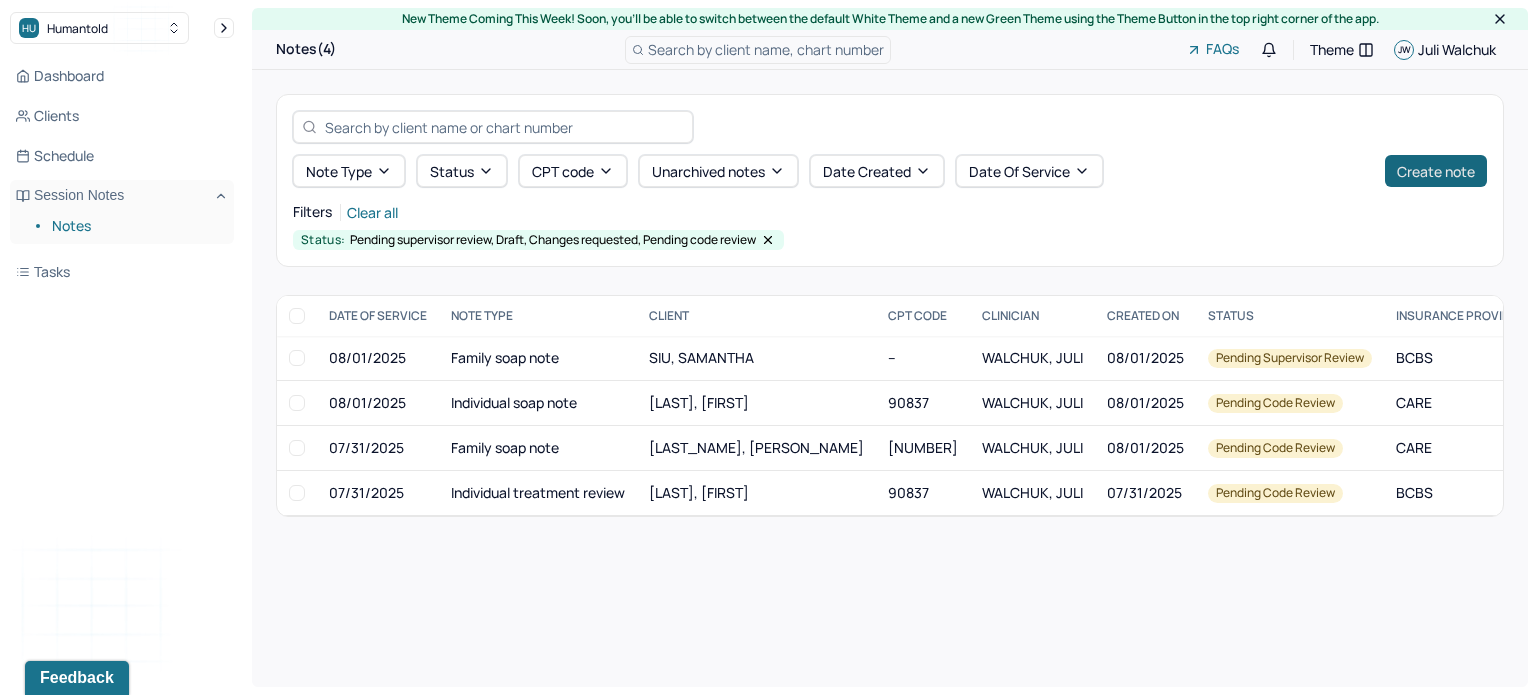 click on "Create note" at bounding box center [1436, 171] 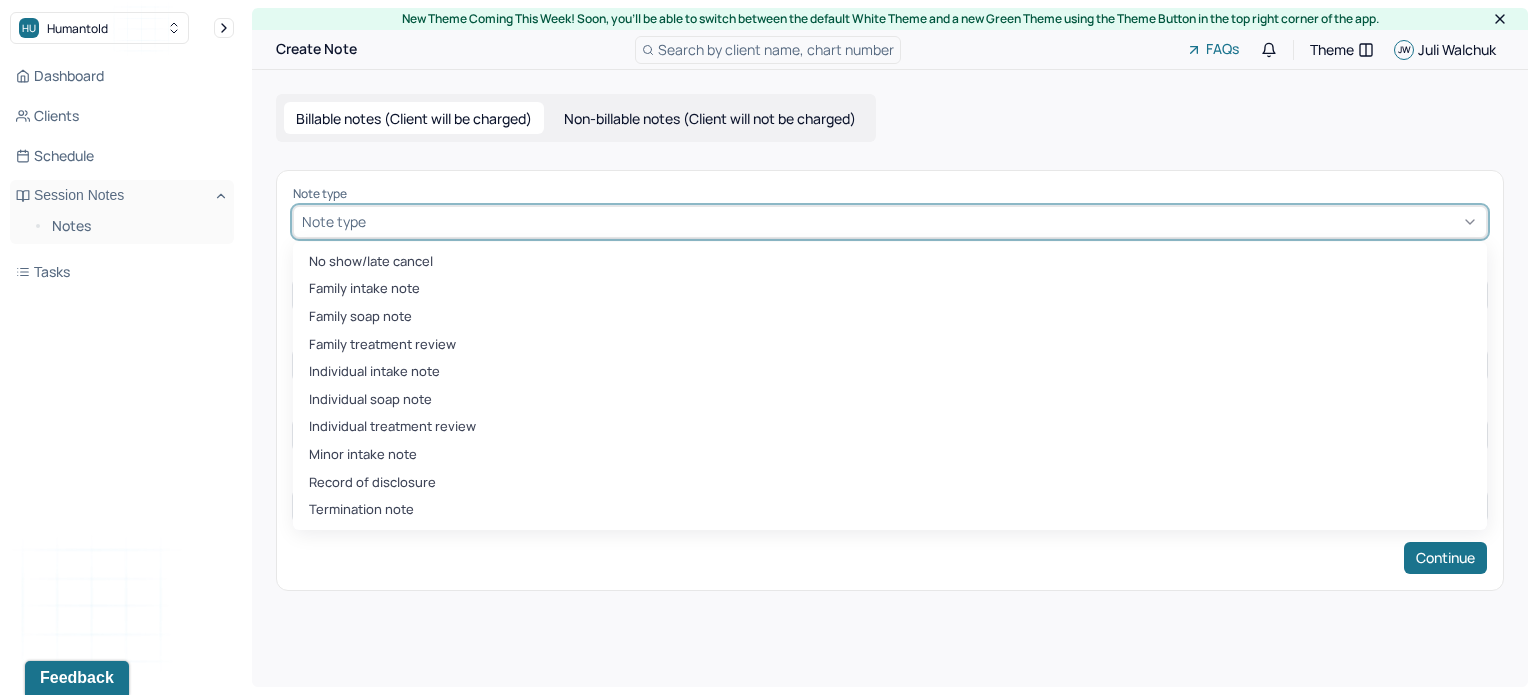 click at bounding box center [924, 221] 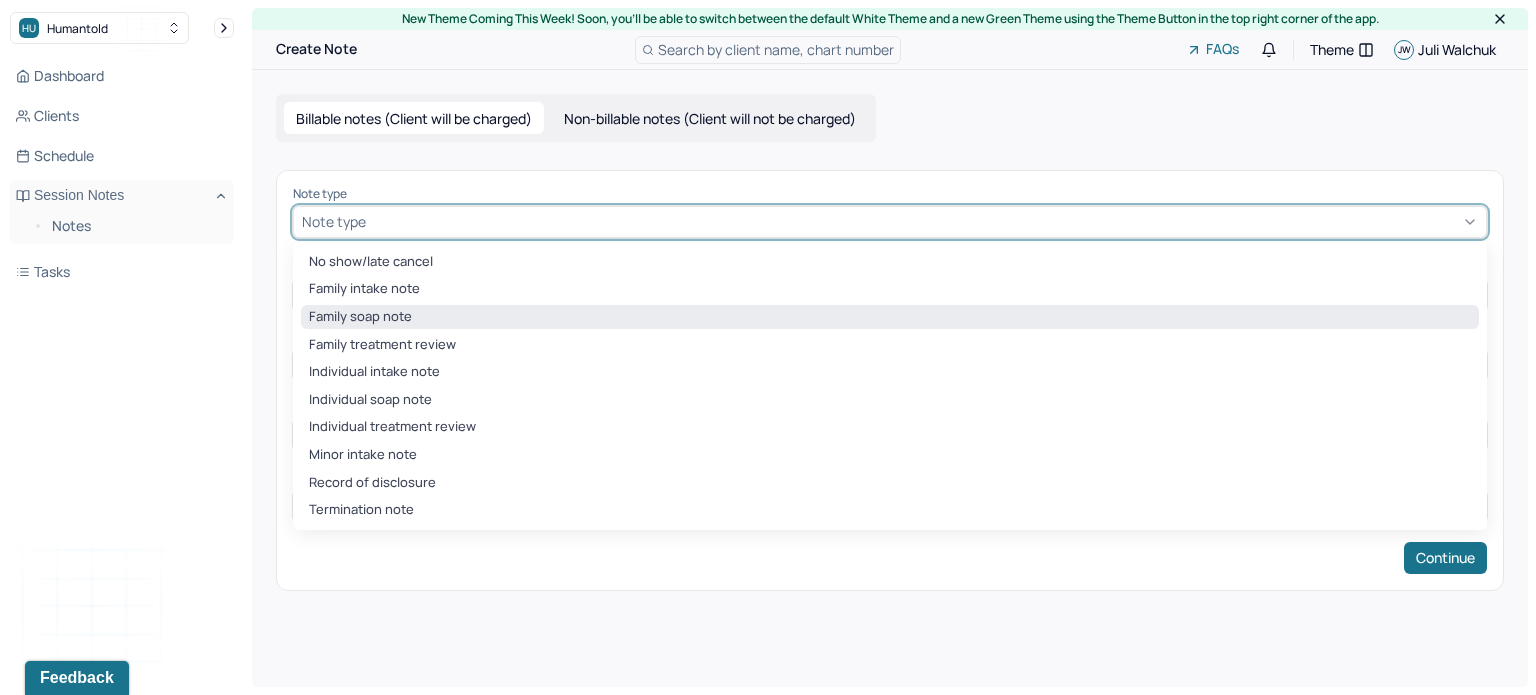 click on "Family soap note" at bounding box center [890, 317] 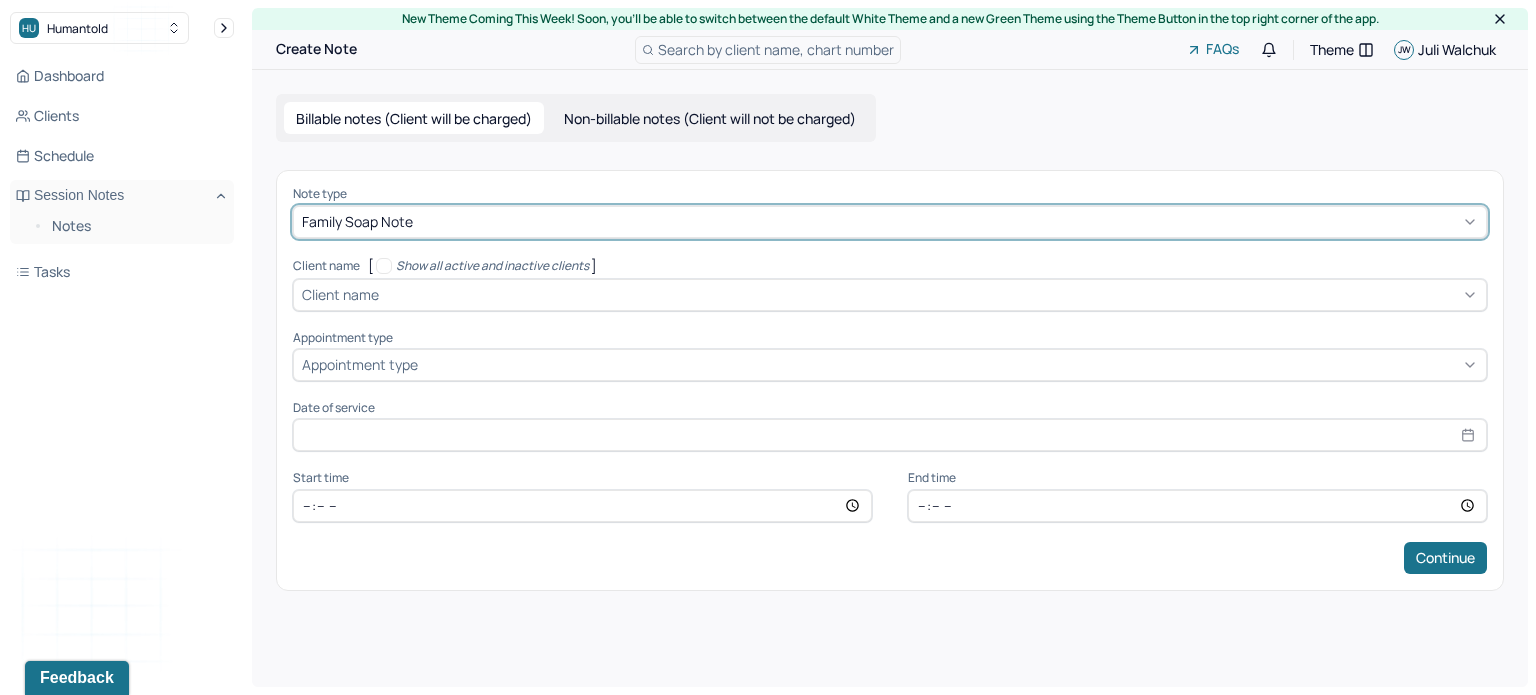 click on "Client name" at bounding box center [340, 294] 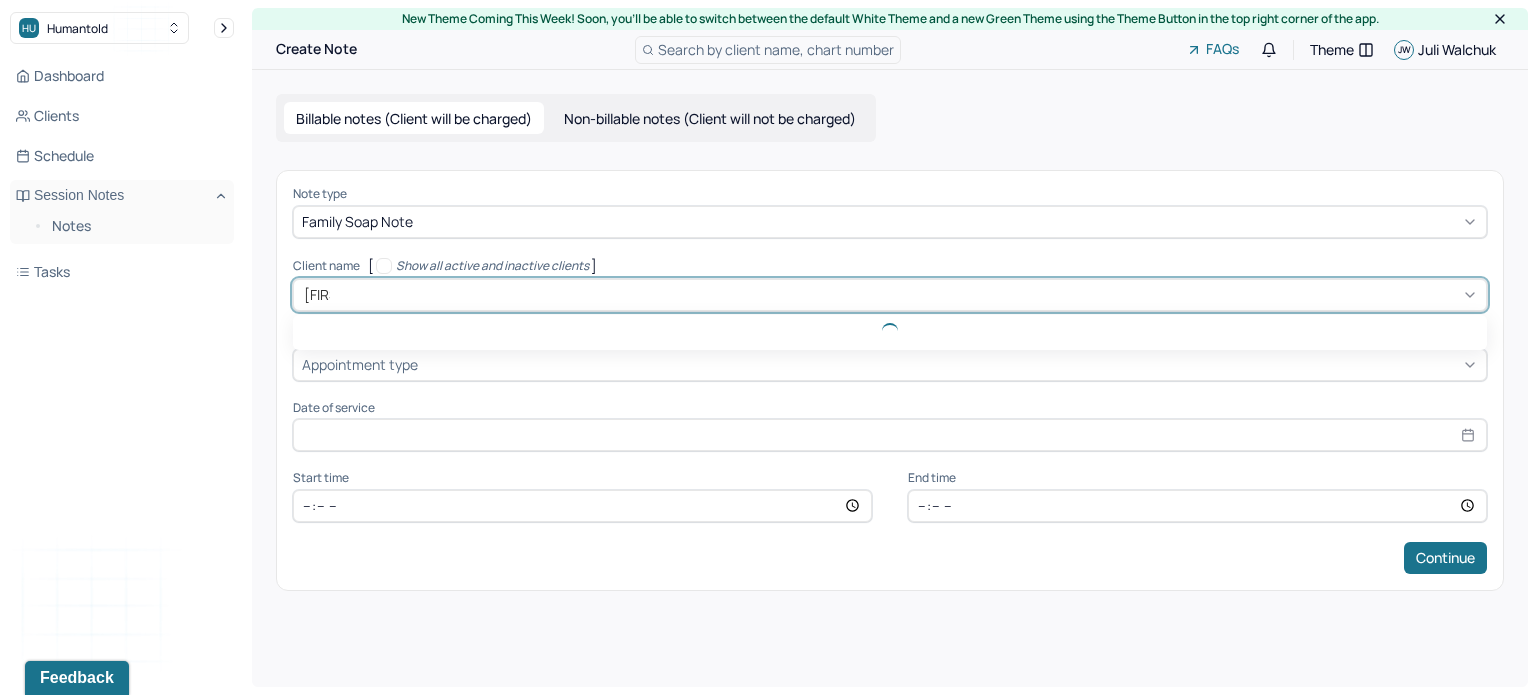 type on "[FIRST]" 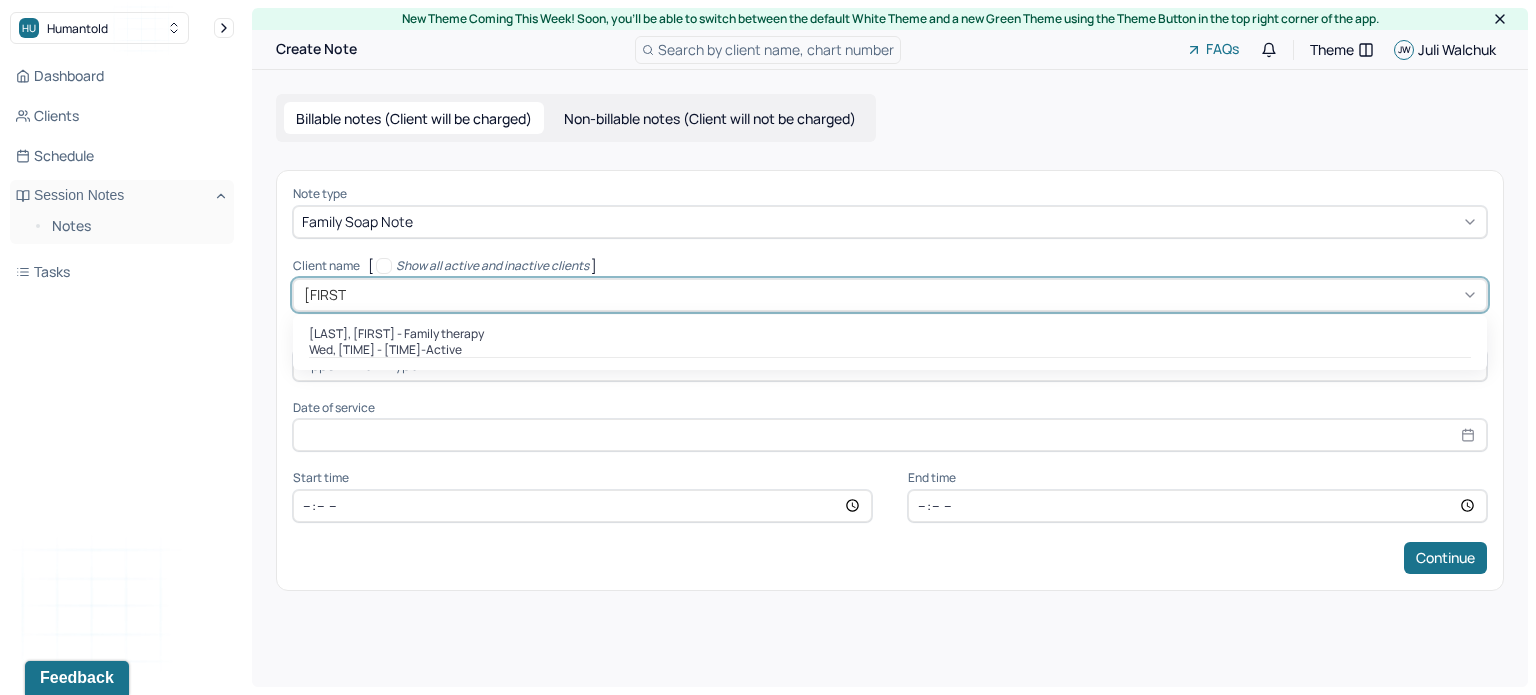 click on "[LAST], [FIRST] - Family therapy" at bounding box center [396, 334] 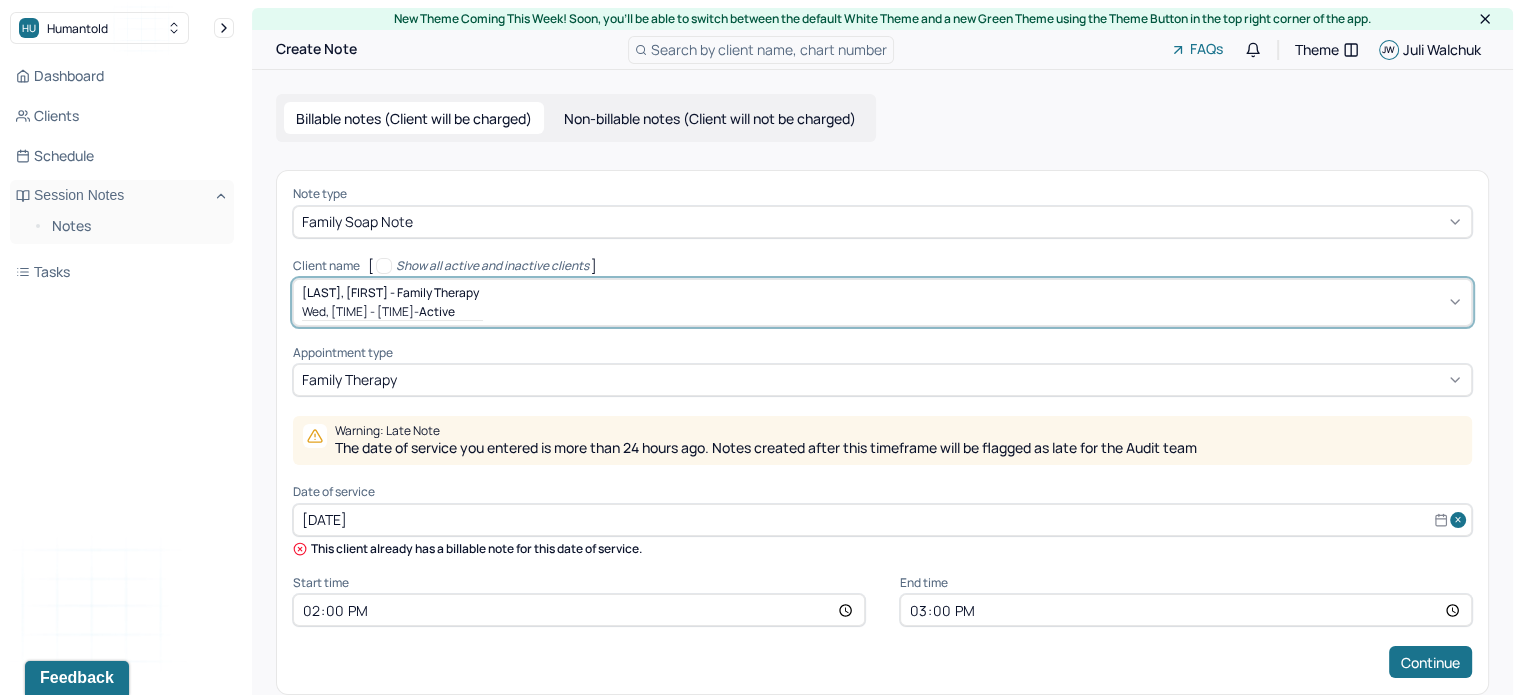 scroll, scrollTop: 31, scrollLeft: 0, axis: vertical 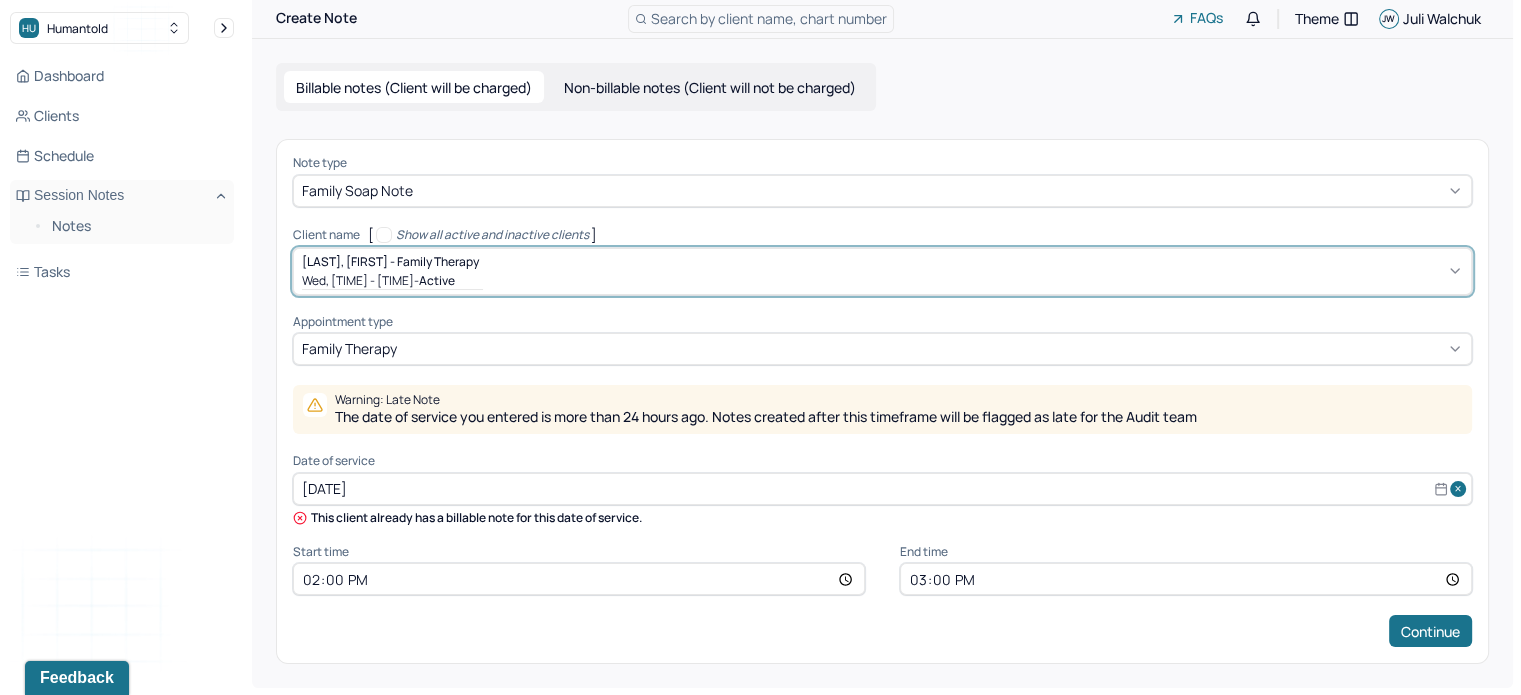 select on "6" 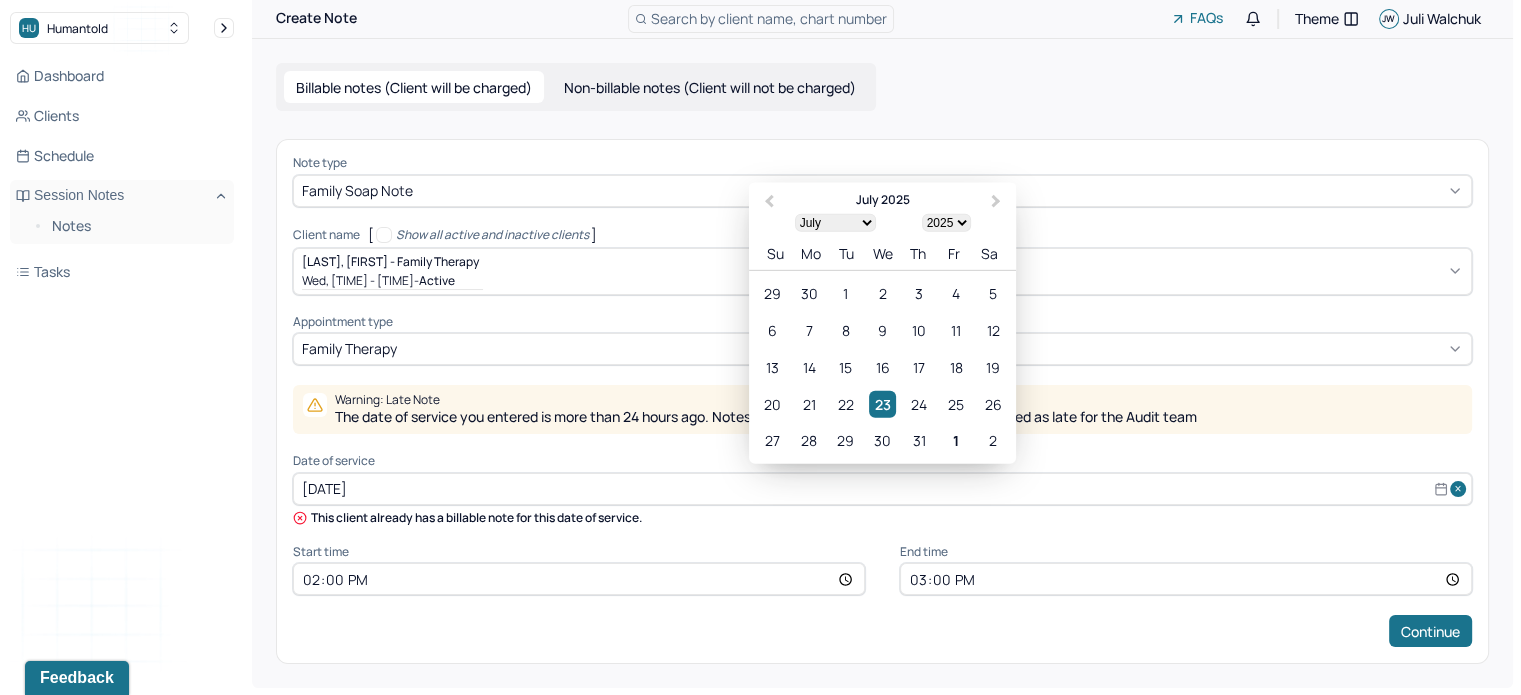 click on "[DATE]" at bounding box center (882, 489) 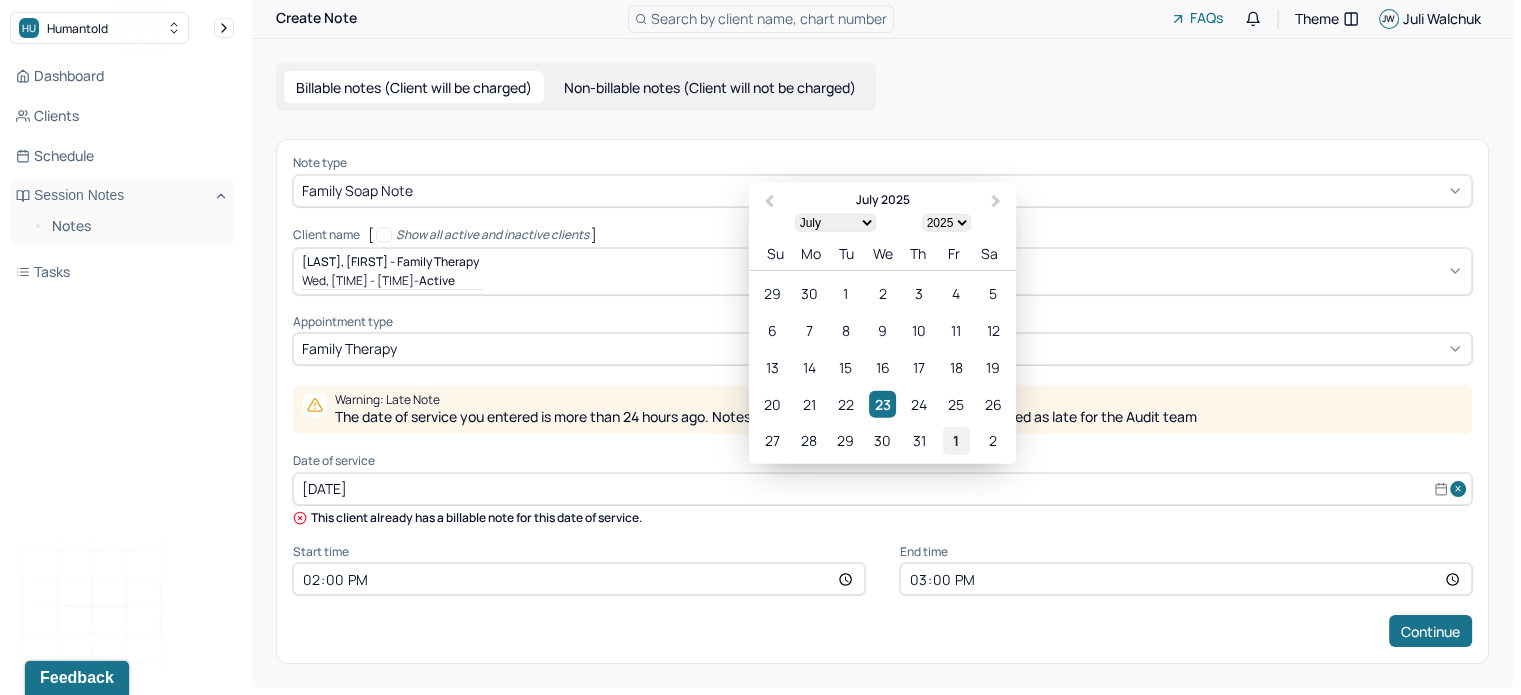 click on "1" at bounding box center [956, 440] 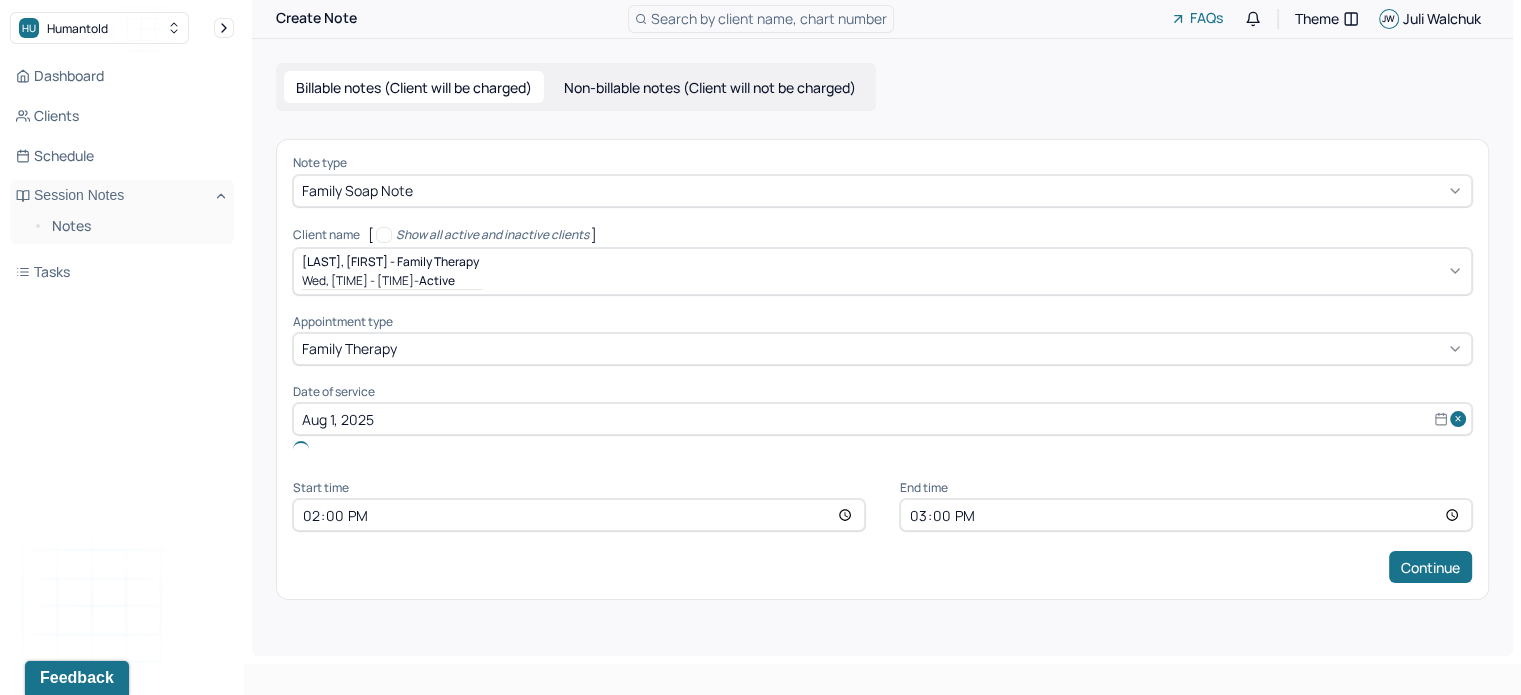 scroll, scrollTop: 0, scrollLeft: 0, axis: both 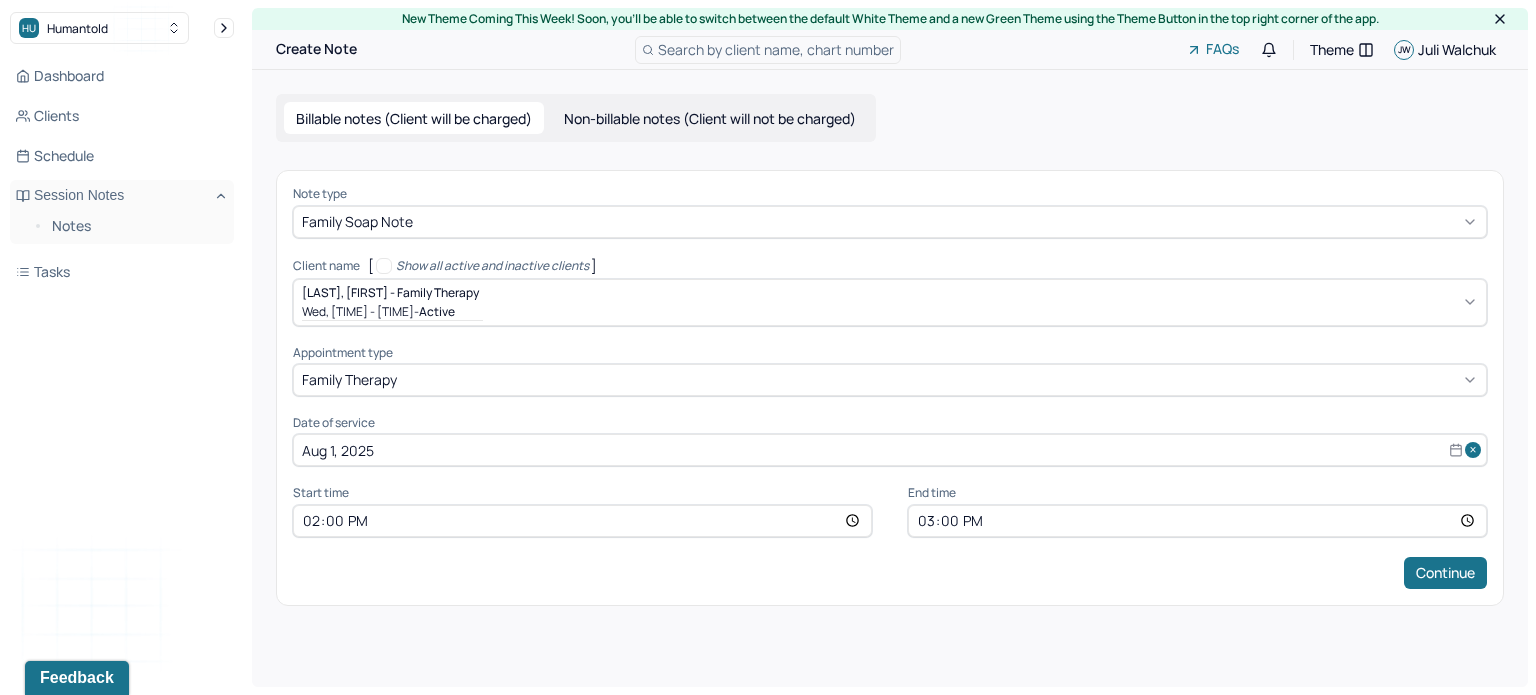 click on "14:00" at bounding box center (582, 521) 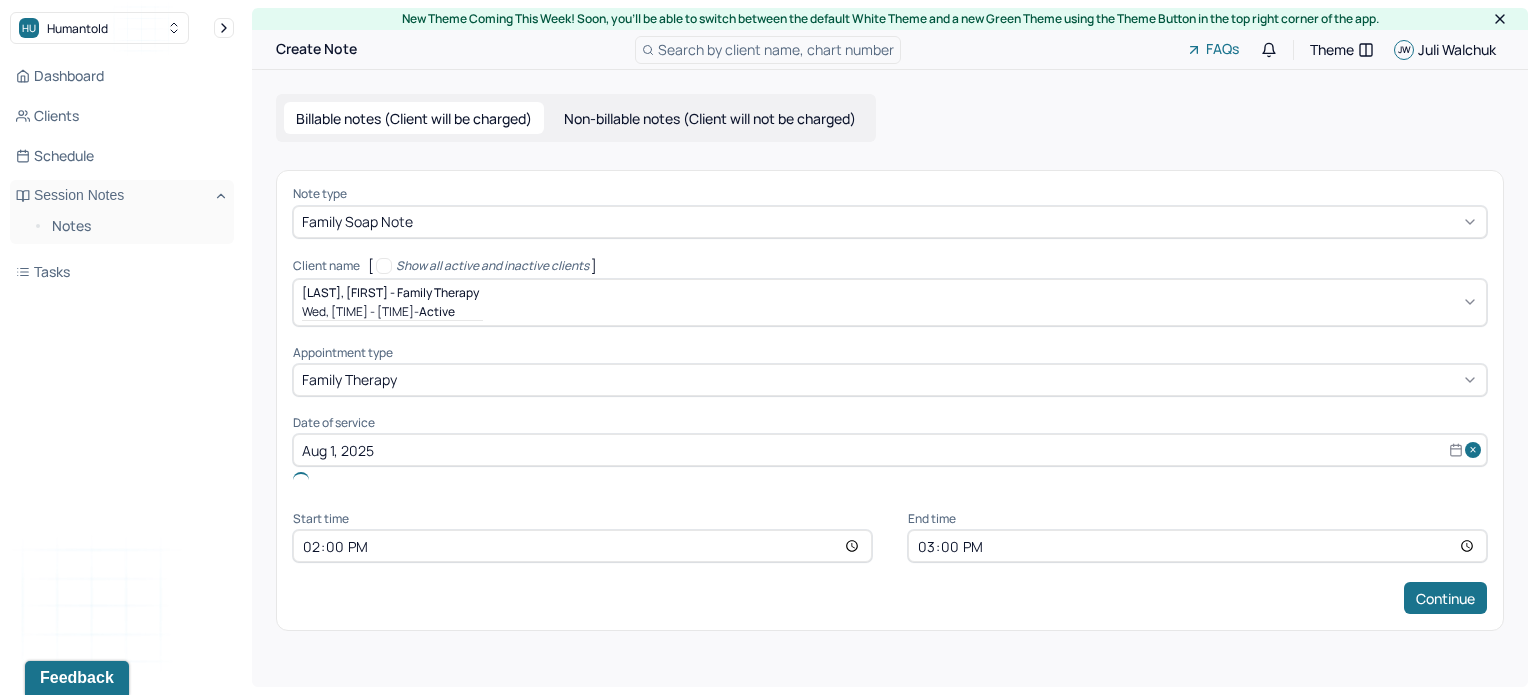 type on "[TIME]" 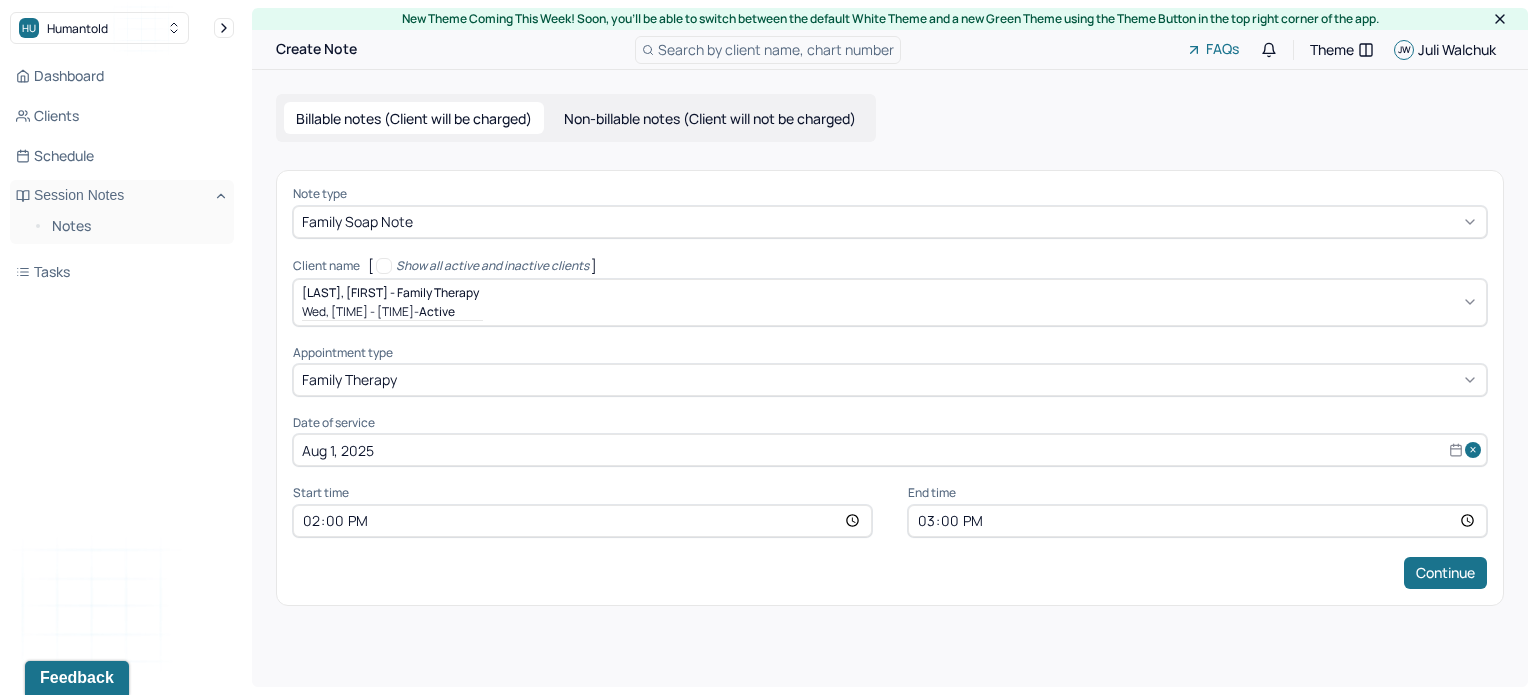 click on "15:00" at bounding box center (1197, 521) 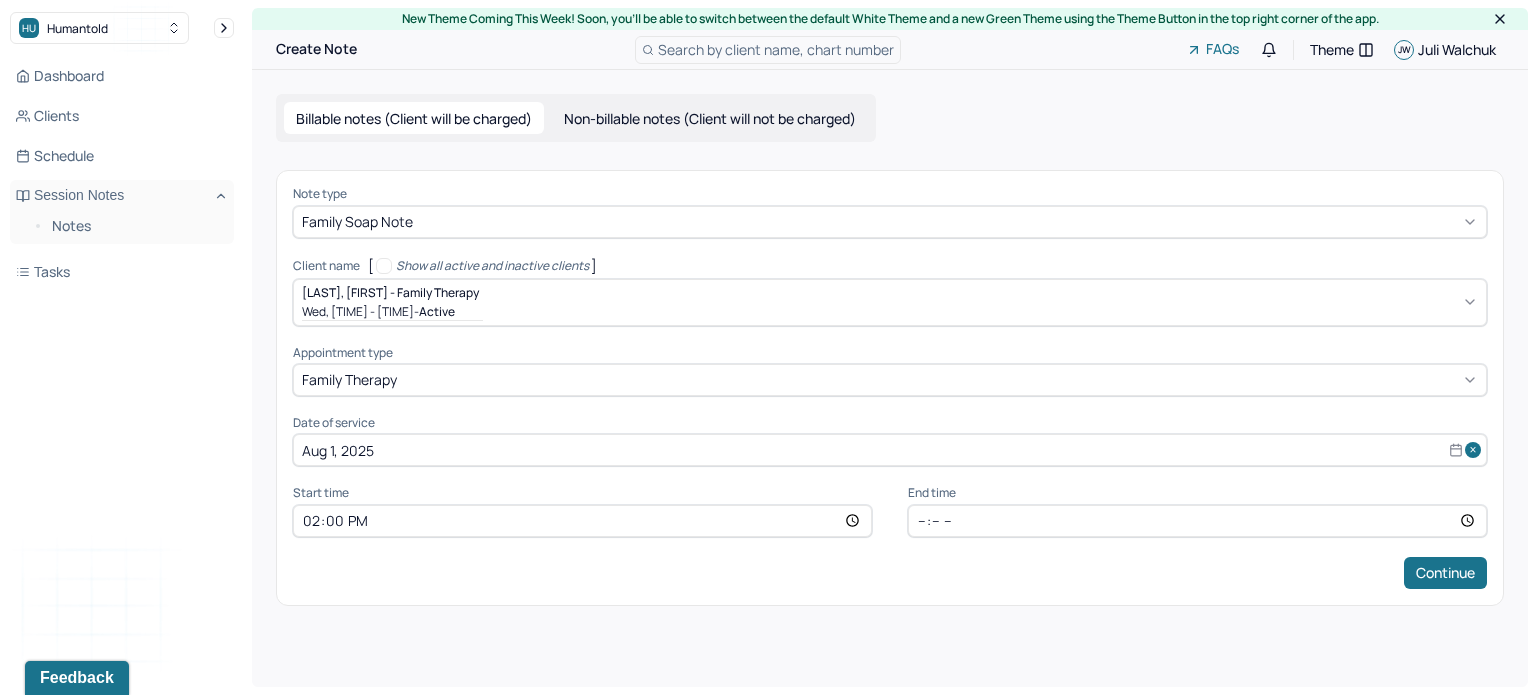 type on "[TIME]" 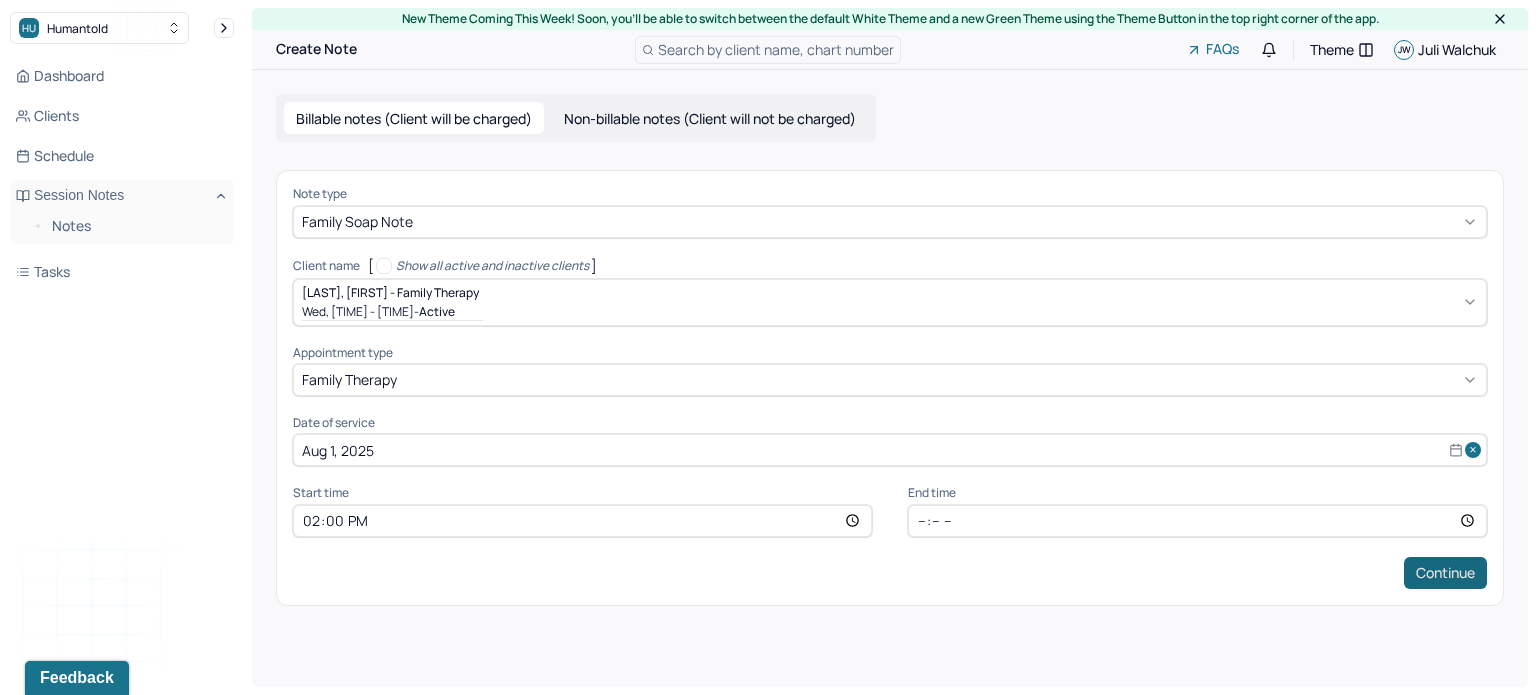 click on "Continue" at bounding box center (1445, 573) 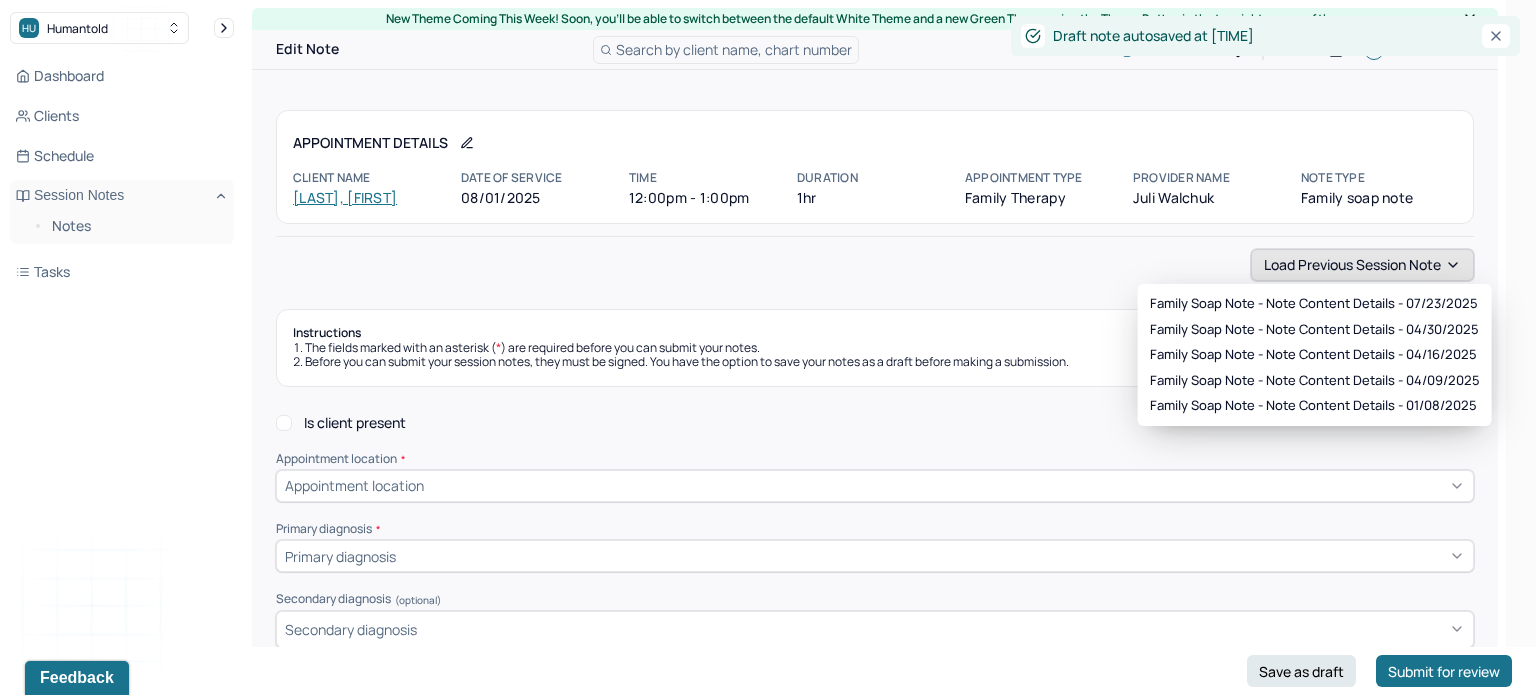 click on "Load previous session note" at bounding box center [1362, 265] 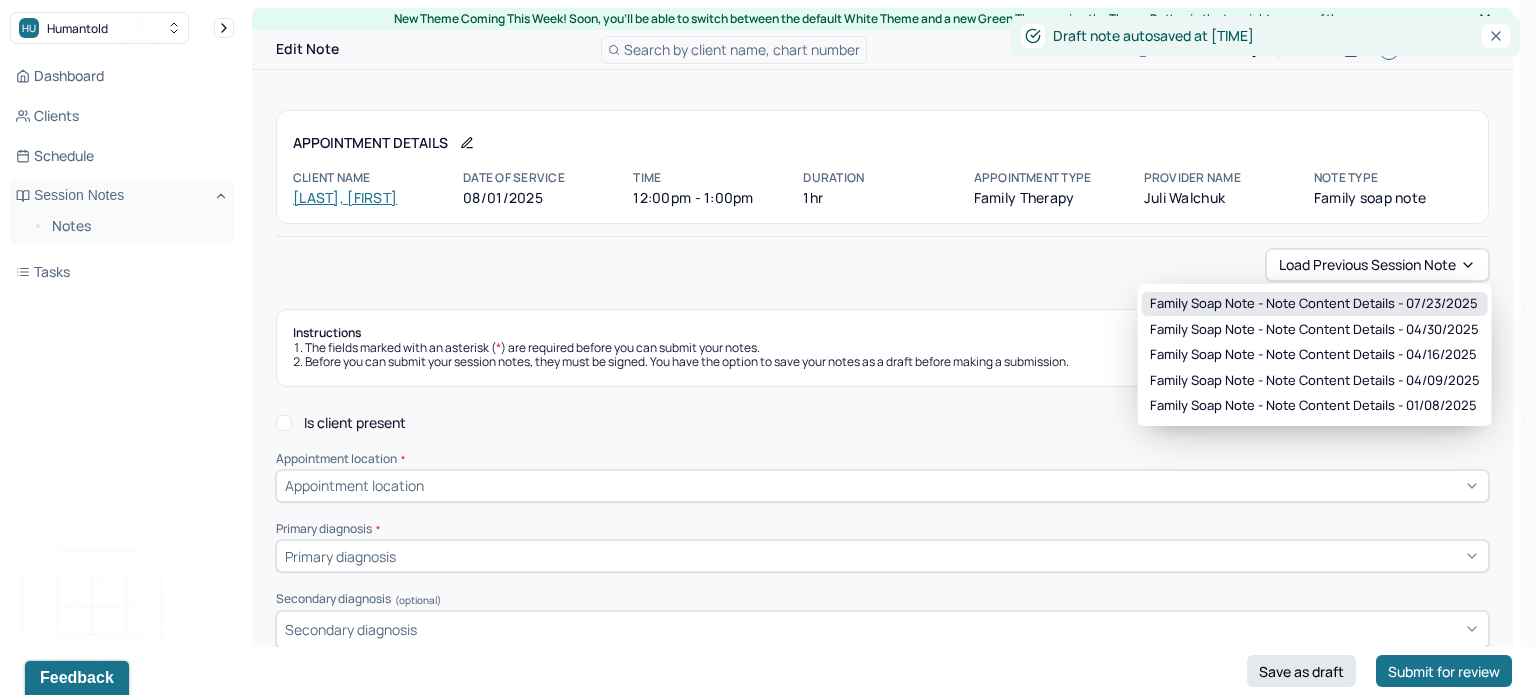 click on "HU Humantold Dashboard Clients Schedule Session Notes Notes Tasks JW Juli Walchuk provider Logout New Theme Coming This Week! Soon, you’ll be able to switch between the default White Theme and a new Green Theme using the Theme Button in the top right corner of the app. Edit Note Search by client name, chart number FAQs Theme JW Juli Walchuk Appointment Details Client name [FIRST] [LAST] Date of service [DATE] Time [TIME] - [TIME] Duration 1hr Appointment type family therapy Provider name Juli Walchuk Note type Family soap note Load previous session note Instructions The fields marked with an asterisk ( * ) are required before you can submit your notes. Before you can submit your session notes, they must be signed. You have the option to save your notes as a draft before making a submission. Is client present Appointment location * Appointment location Primary diagnosis * Primary diagnosis Secondary diagnosis (optional) Secondary diagnosis Tertiary diagnosis * Causing" at bounding box center [760, 1673] 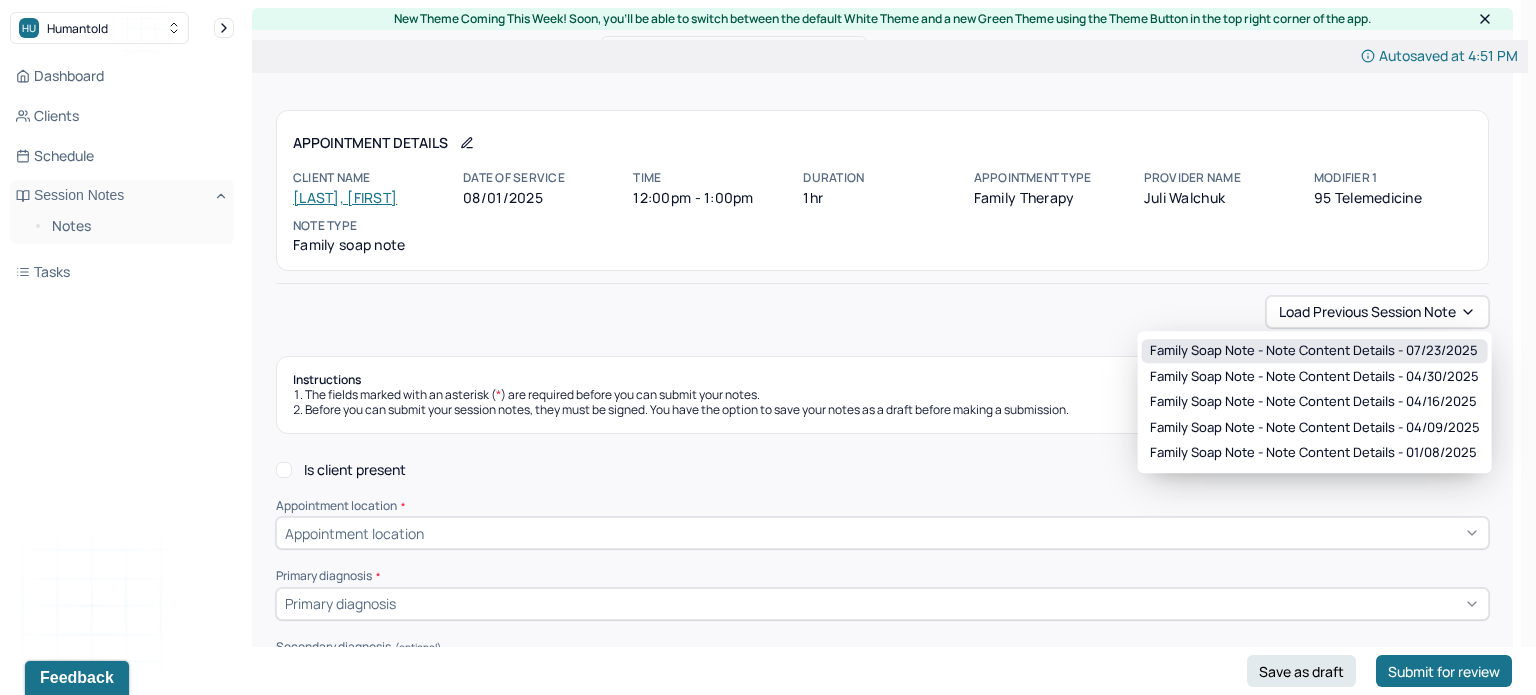 click on "Family soap note   - Note content Details -   [DATE]" at bounding box center (1315, 351) 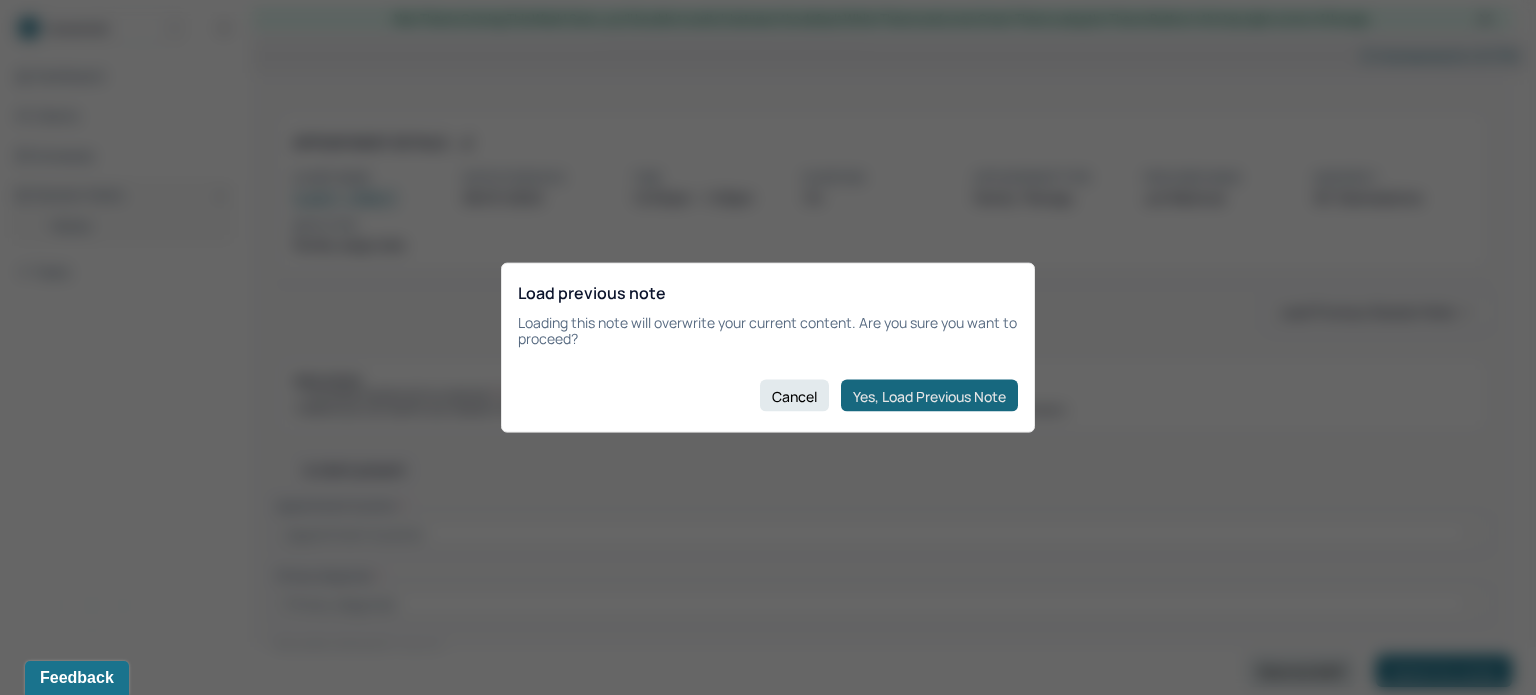 click on "Yes, Load Previous Note" at bounding box center (929, 396) 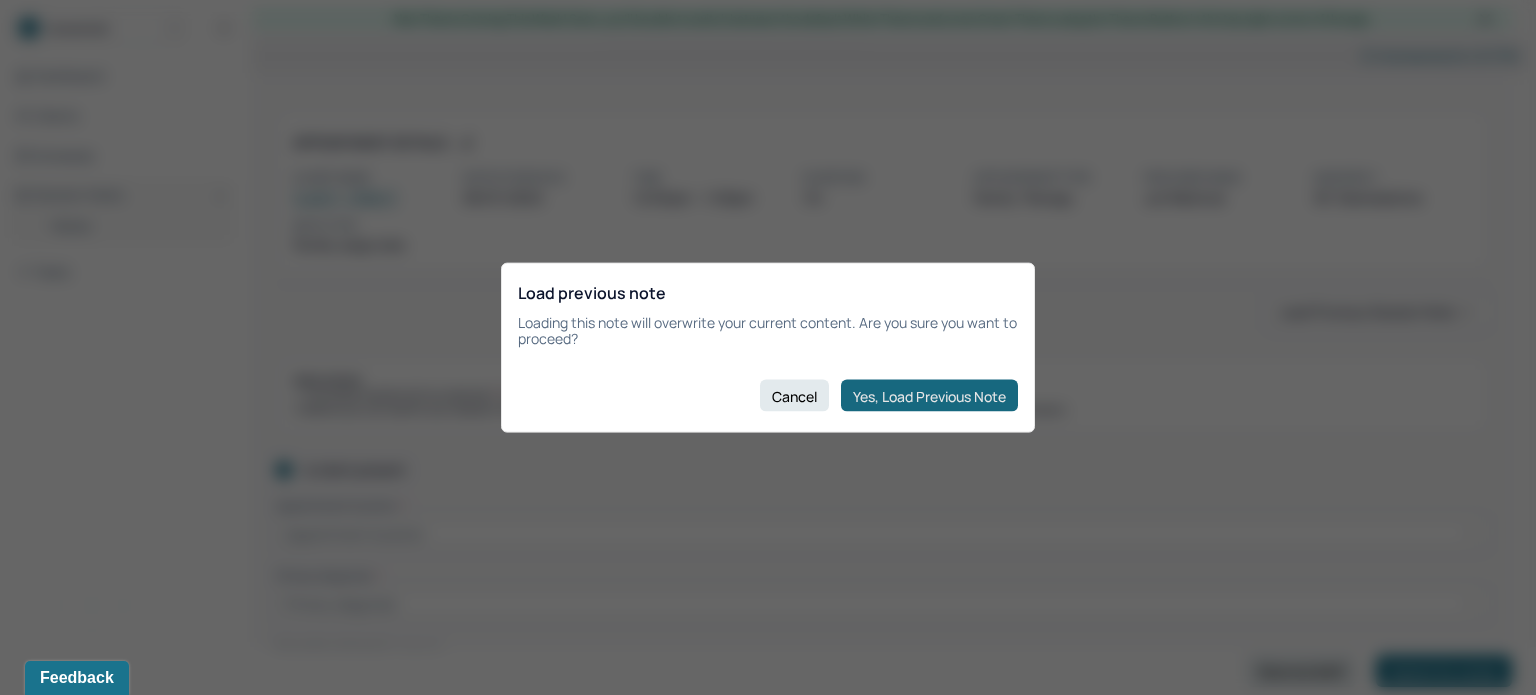 checkbox on "true" 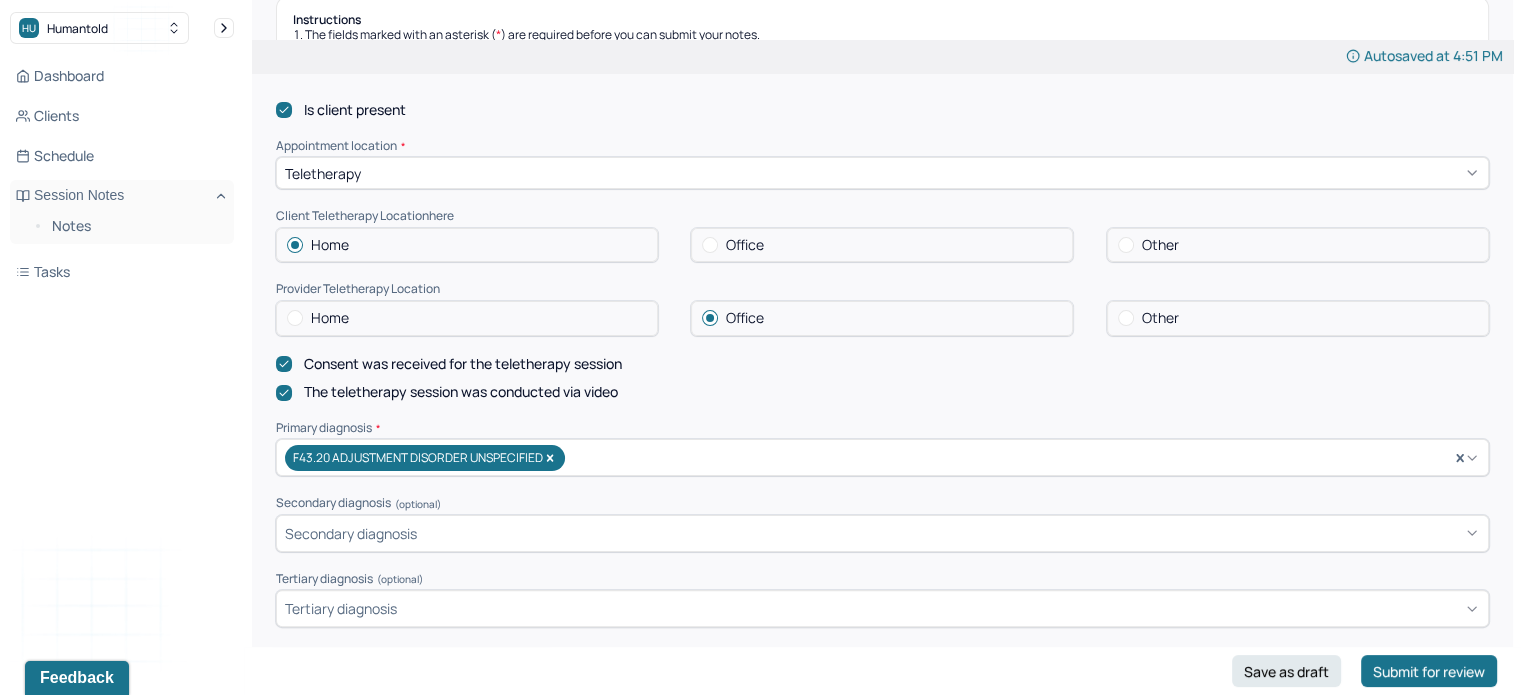 scroll, scrollTop: 368, scrollLeft: 0, axis: vertical 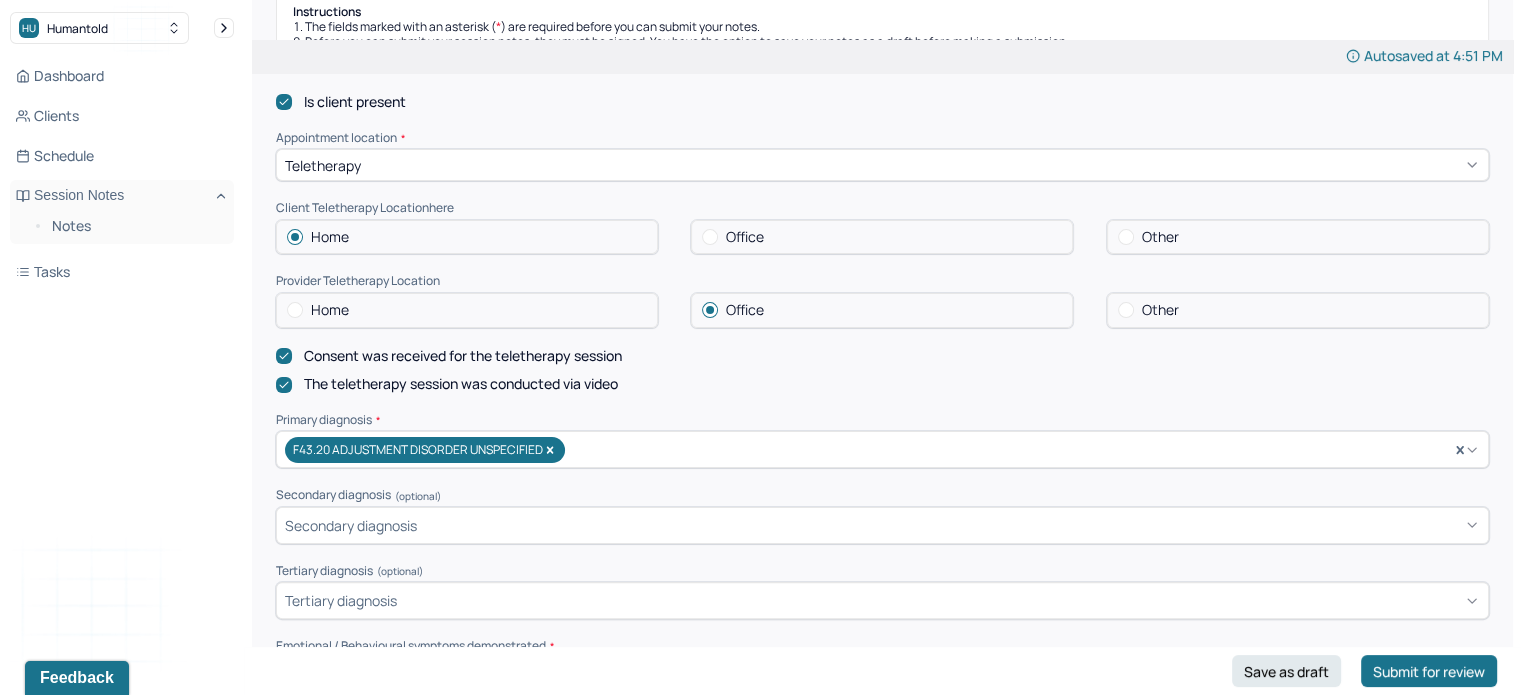 click on "Home" at bounding box center [467, 310] 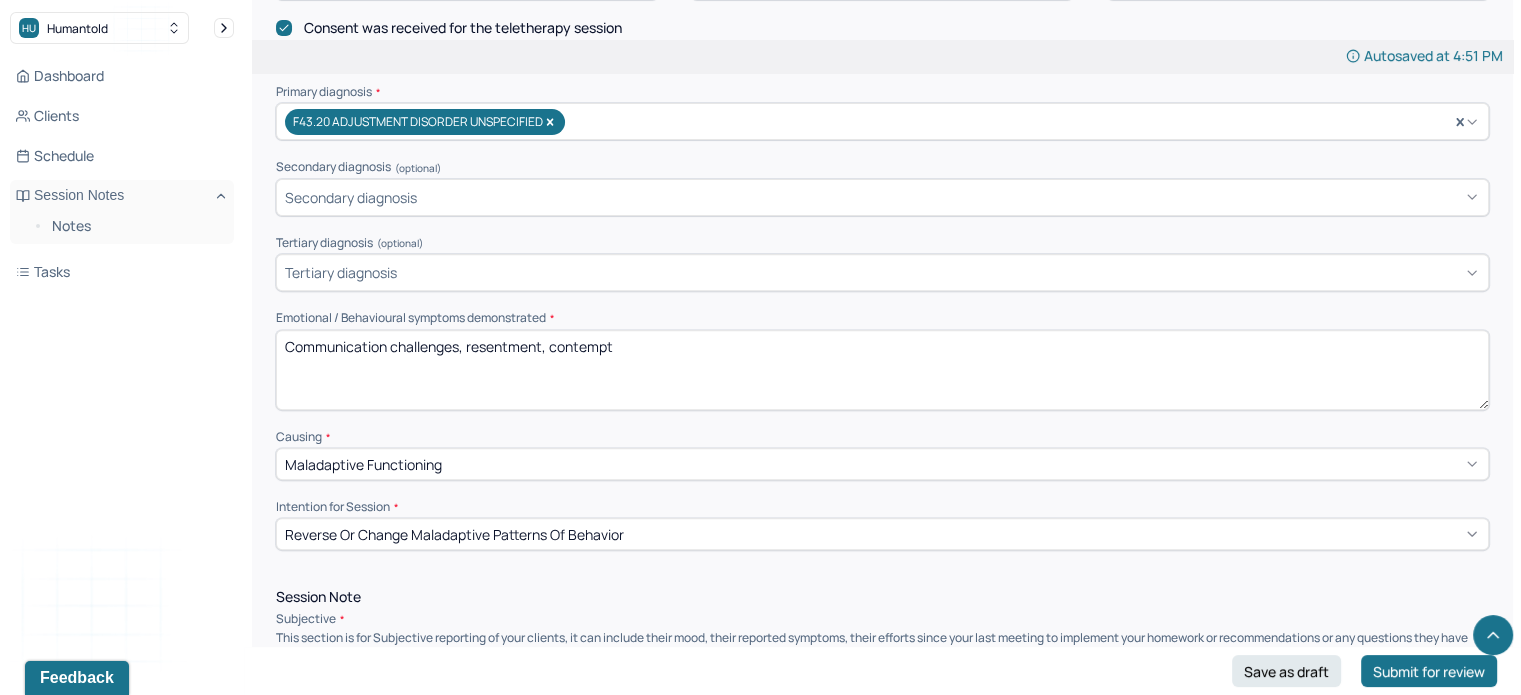 scroll, scrollTop: 698, scrollLeft: 0, axis: vertical 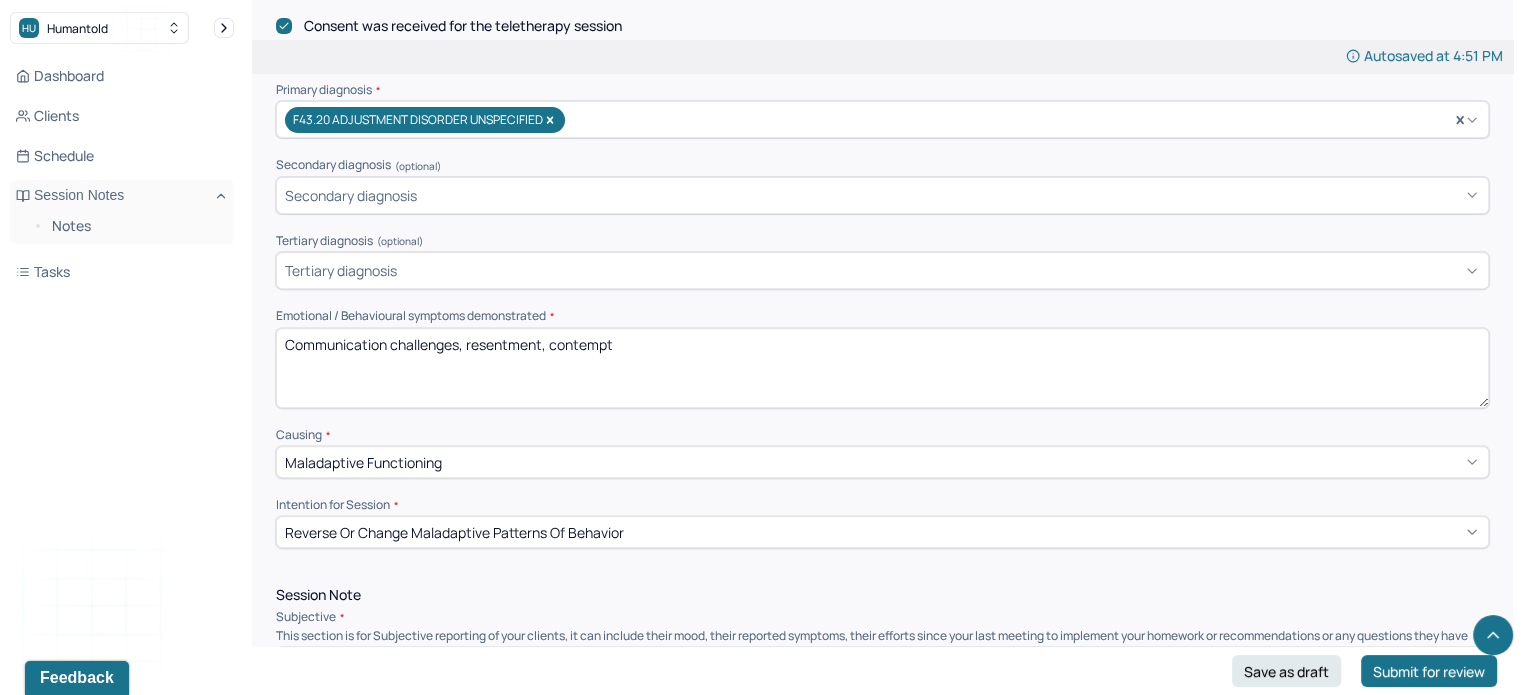 click on "Communication challenges, resentment, contempt" at bounding box center (882, 368) 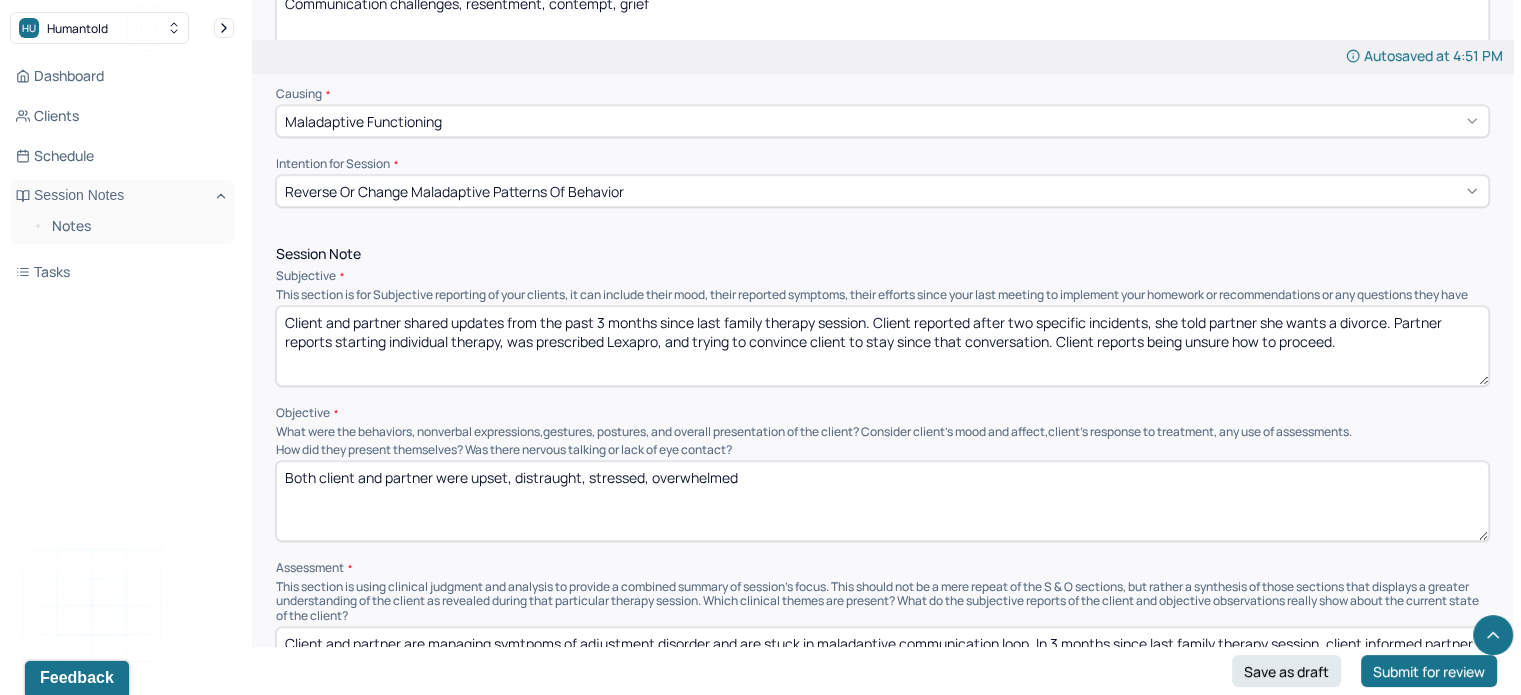scroll, scrollTop: 1038, scrollLeft: 0, axis: vertical 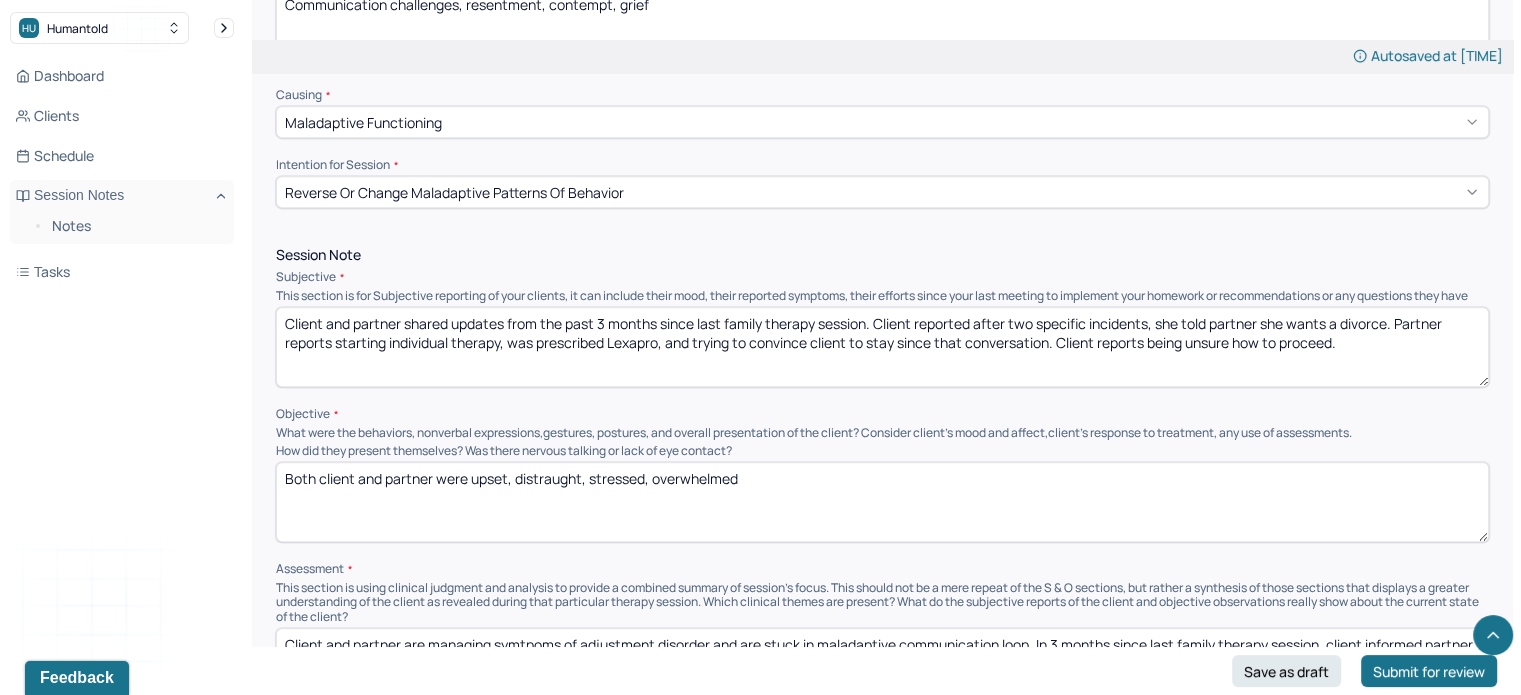type on "Communication challenges, resentment, contempt, grief" 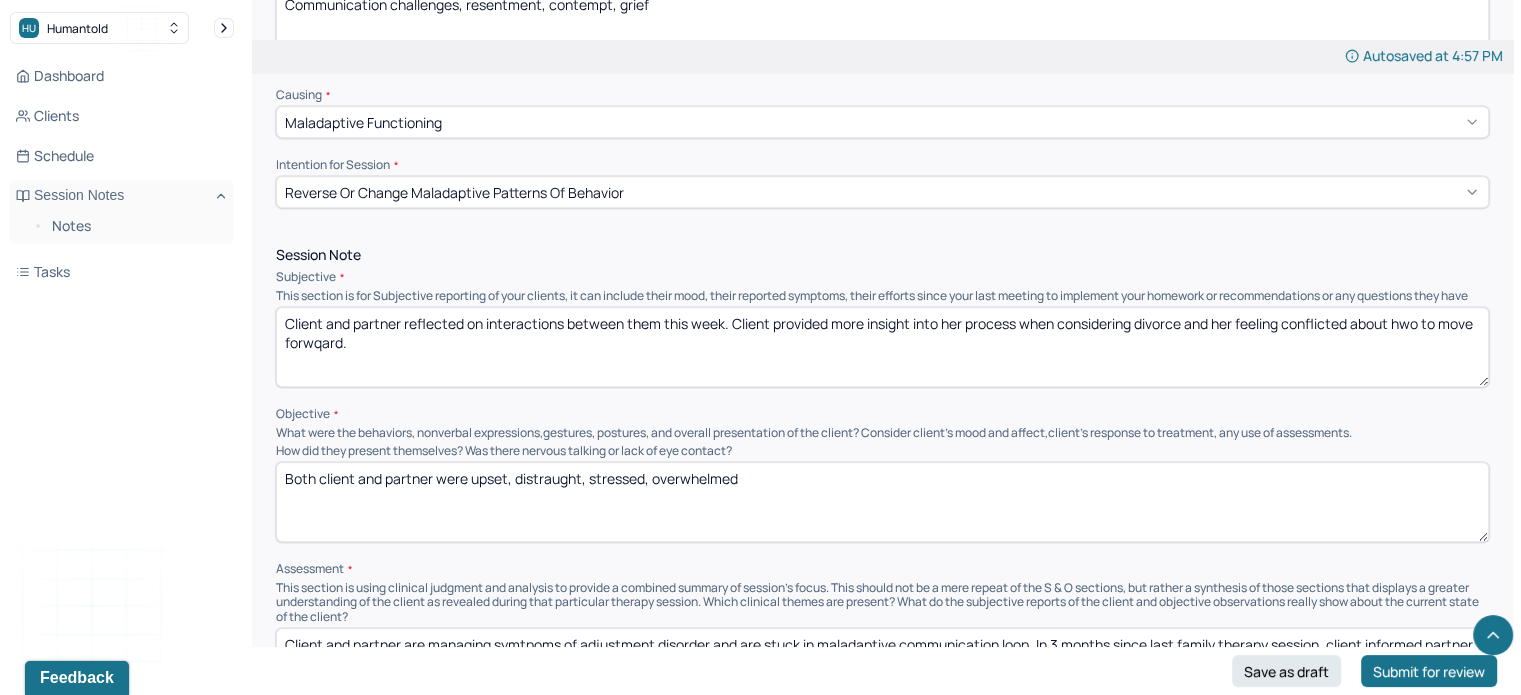 click on "Client and partner reflected on interactions between them this week. Client provided more insight into her process when considering divorce and her feeling conflicted about hwo to move forwqard." at bounding box center (882, 347) 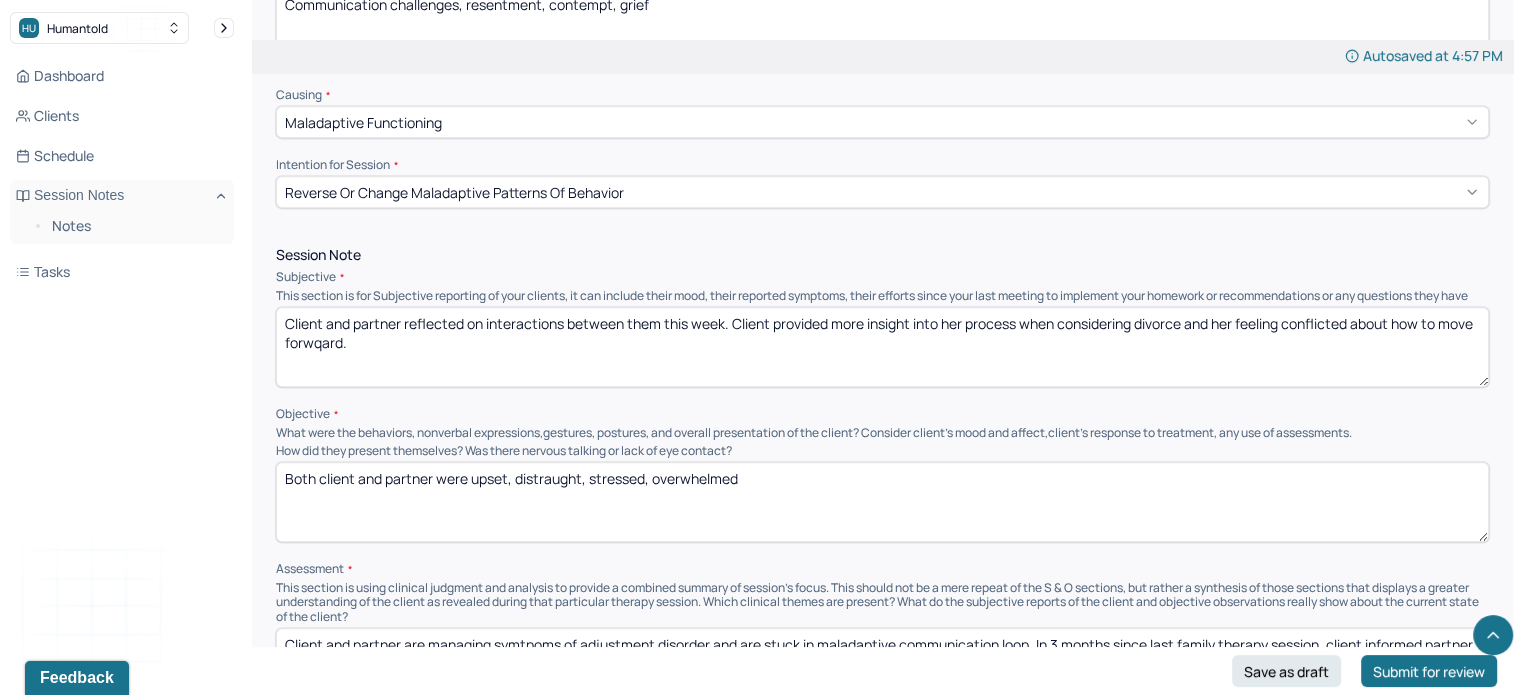drag, startPoint x: 300, startPoint y: 368, endPoint x: 319, endPoint y: 355, distance: 23.021729 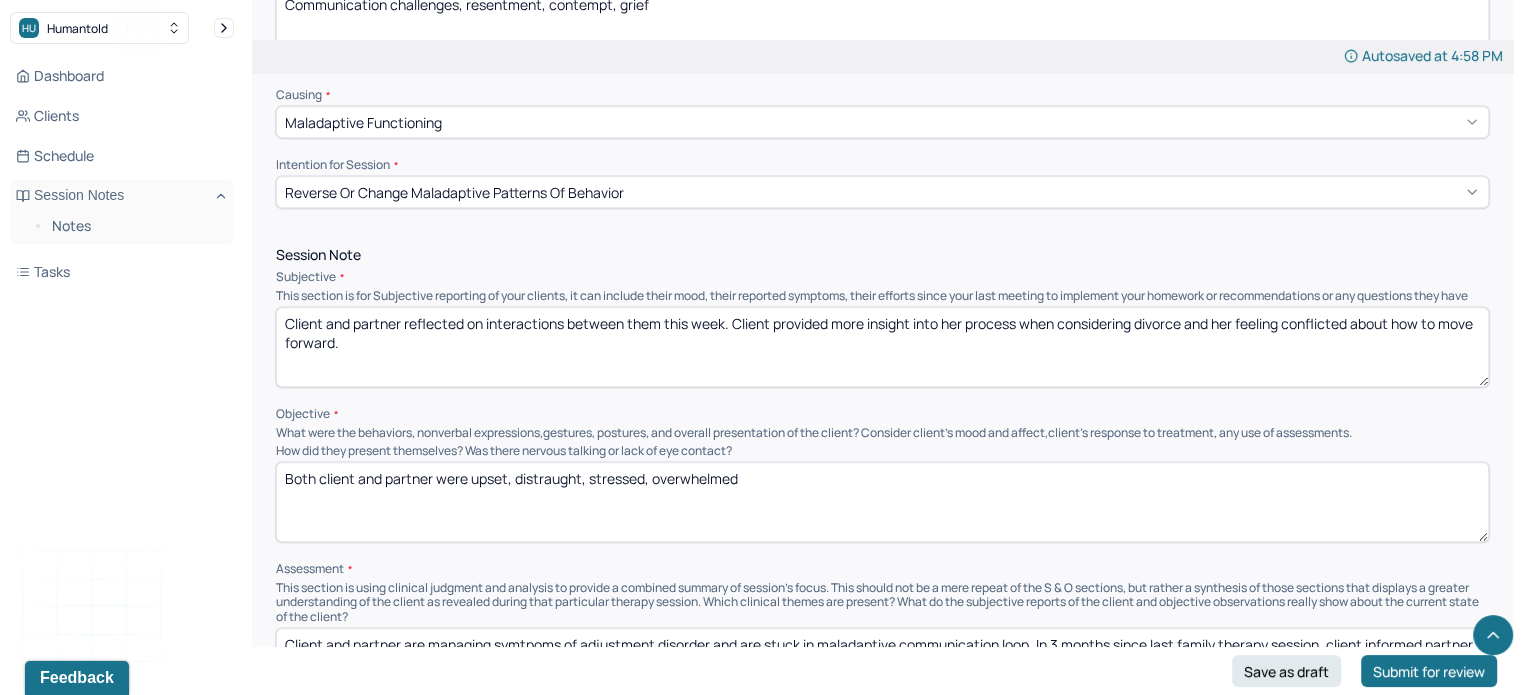 click on "Client and partner reflected on interactions between them this week. Client provided more insight into her process when considering divorce and her feeling conflicted about how to move forward." at bounding box center [882, 347] 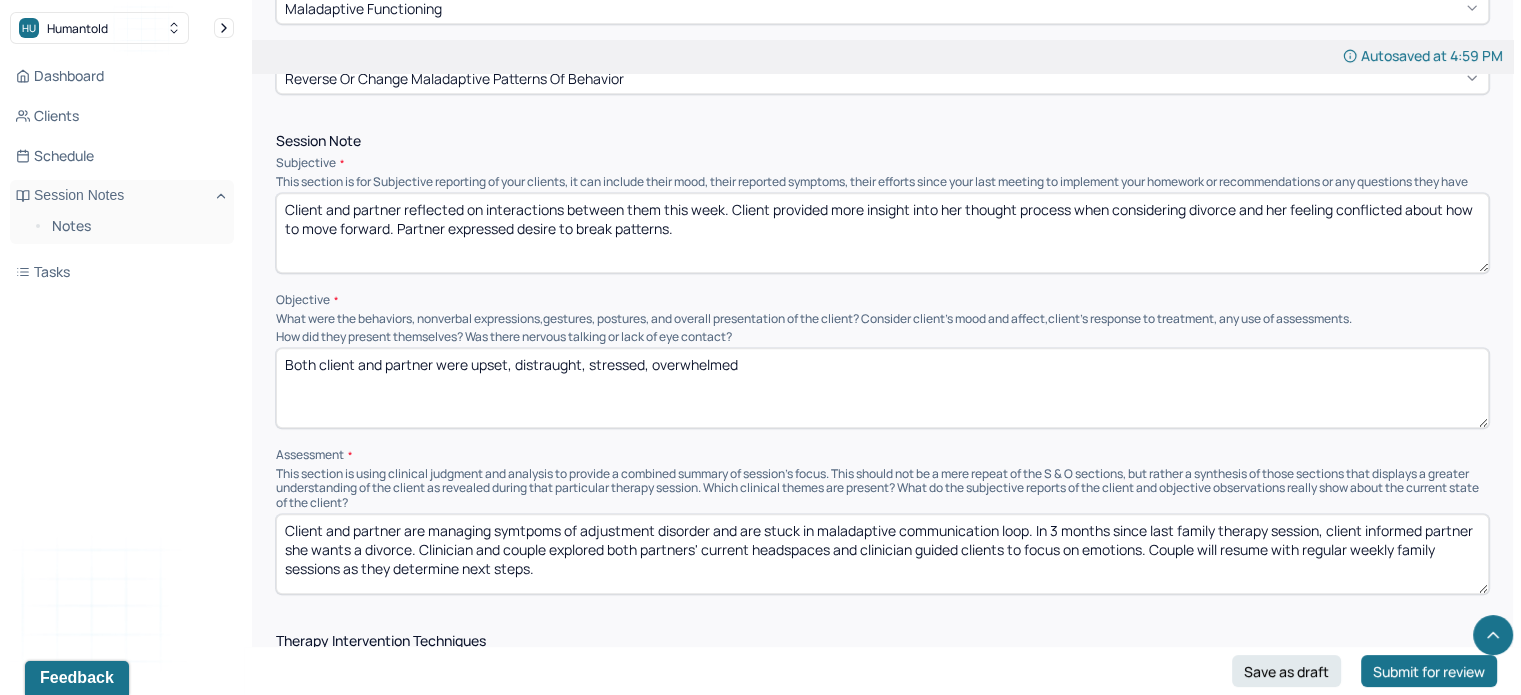 scroll, scrollTop: 1156, scrollLeft: 0, axis: vertical 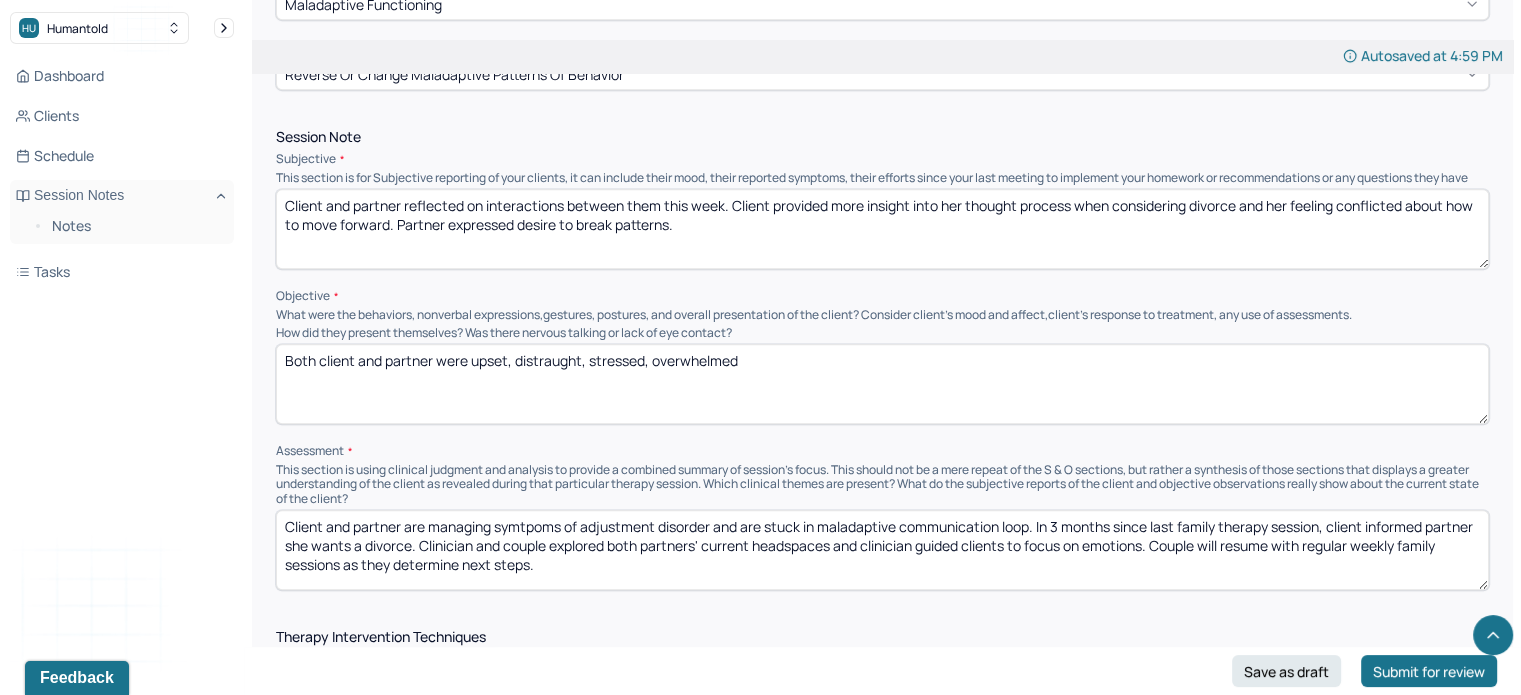 type on "Client and partner reflected on interactions between them this week. Client provided more insight into her thought process when considering divorce and her feeling conflicted about how to move forward. Partner expressed desire to break patterns." 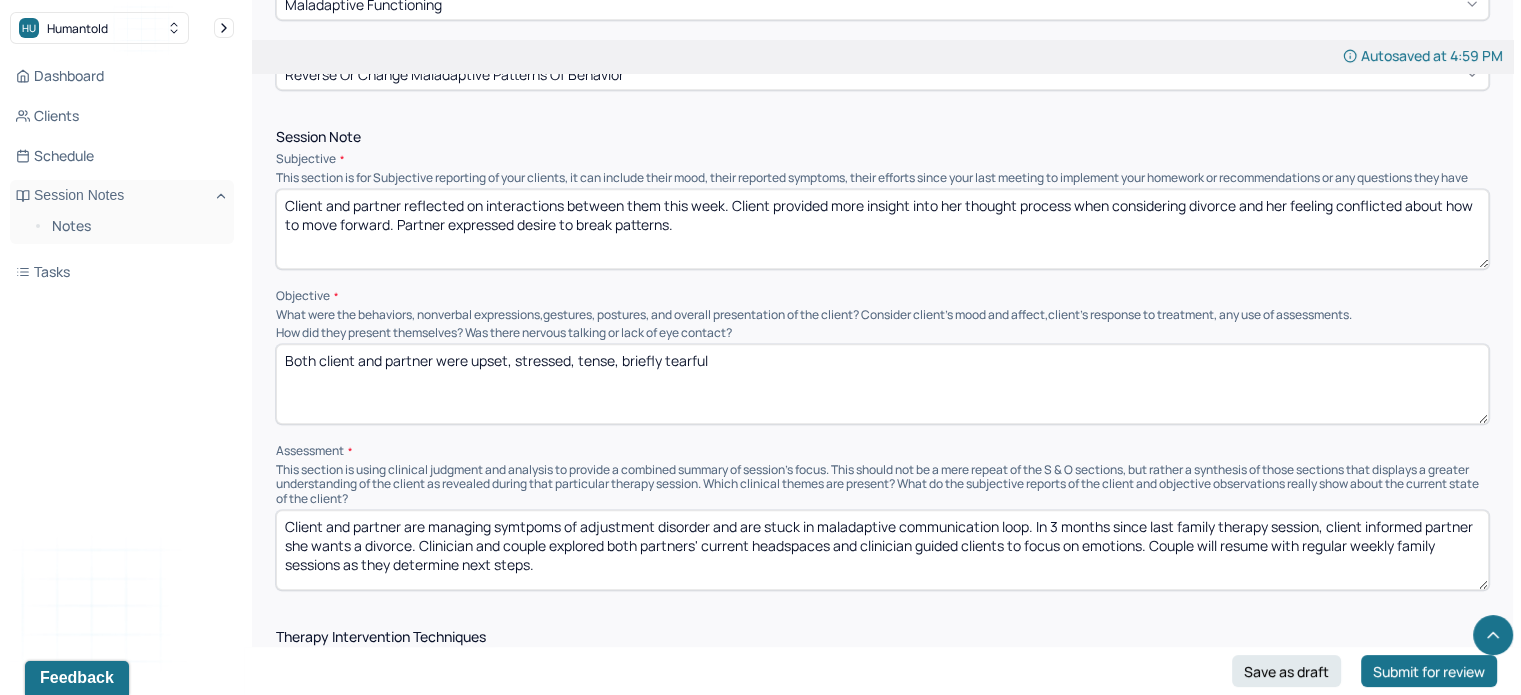 scroll, scrollTop: 1396, scrollLeft: 0, axis: vertical 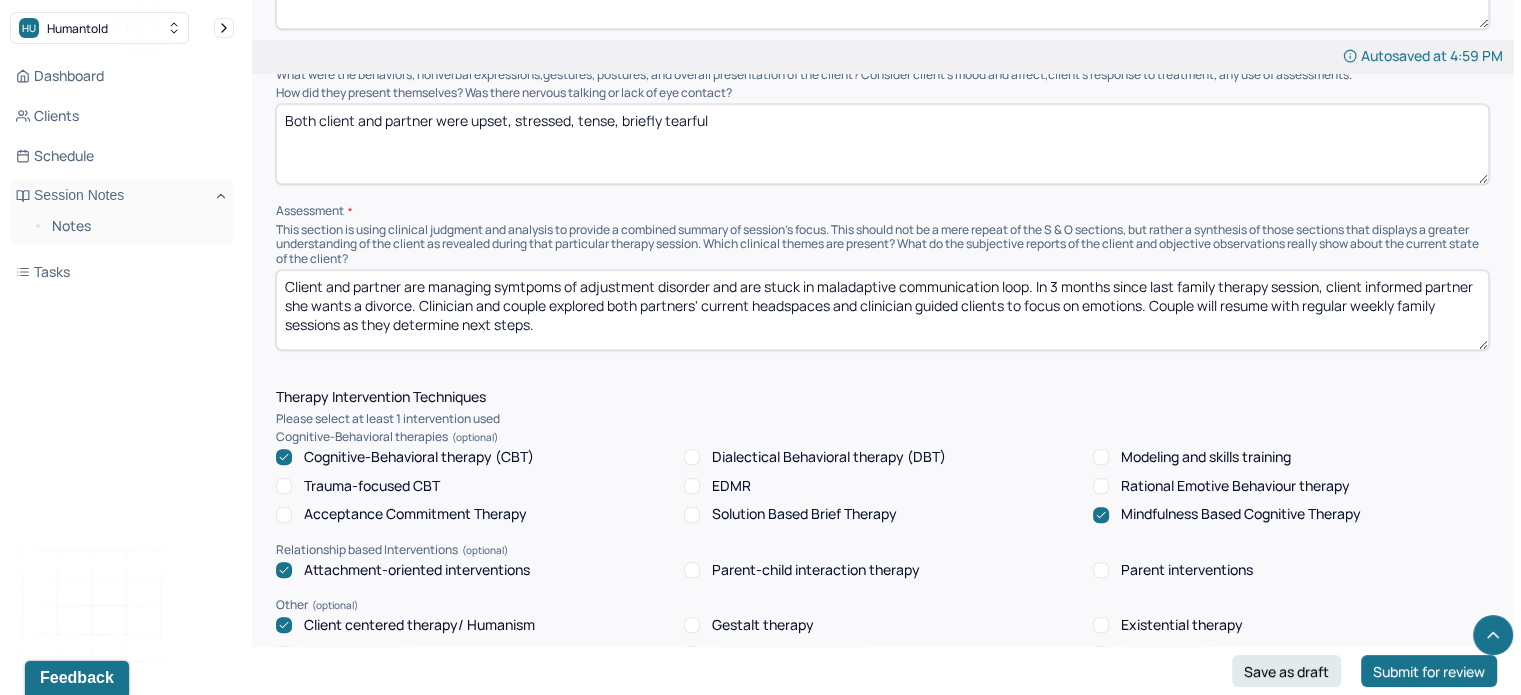 type on "Both client and partner were upset, stressed, tense, briefly tearful" 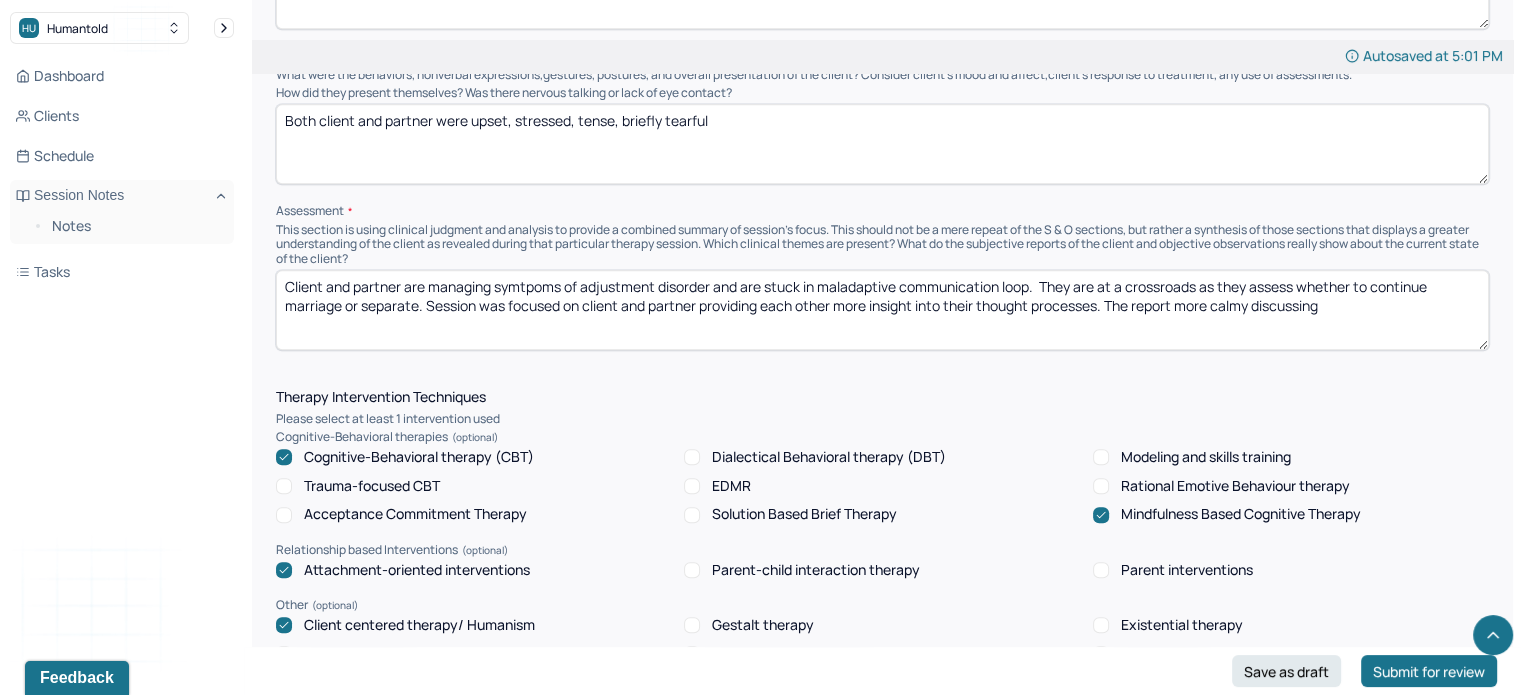 click on "Client and partner are managing symtpoms of adjustment disorder and are stuck in maladaptive communication loop.  They are at a crossroads as they assess whether to continue marriage or separate. Session was focused on client and partner providing each other more insight into their thought processes. The report more calmy discussing" at bounding box center [882, 310] 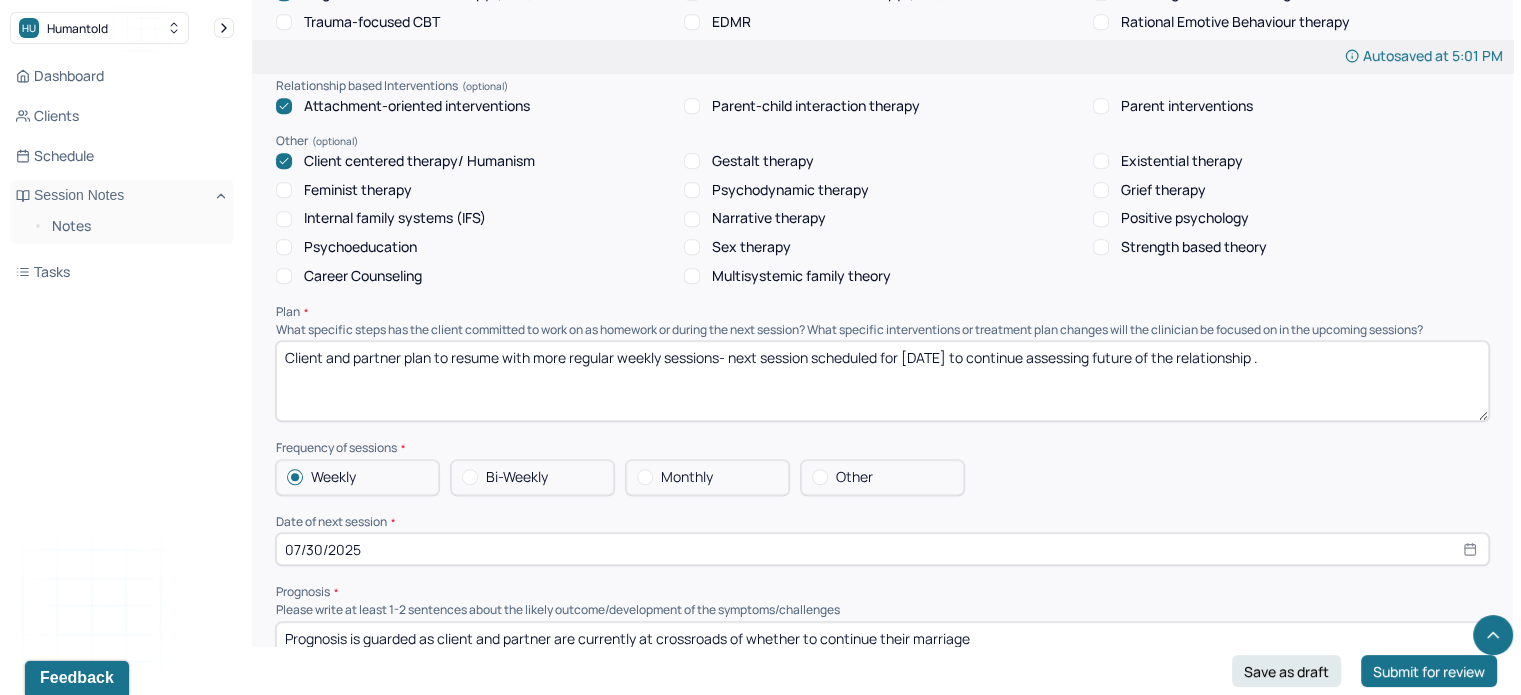scroll, scrollTop: 1862, scrollLeft: 0, axis: vertical 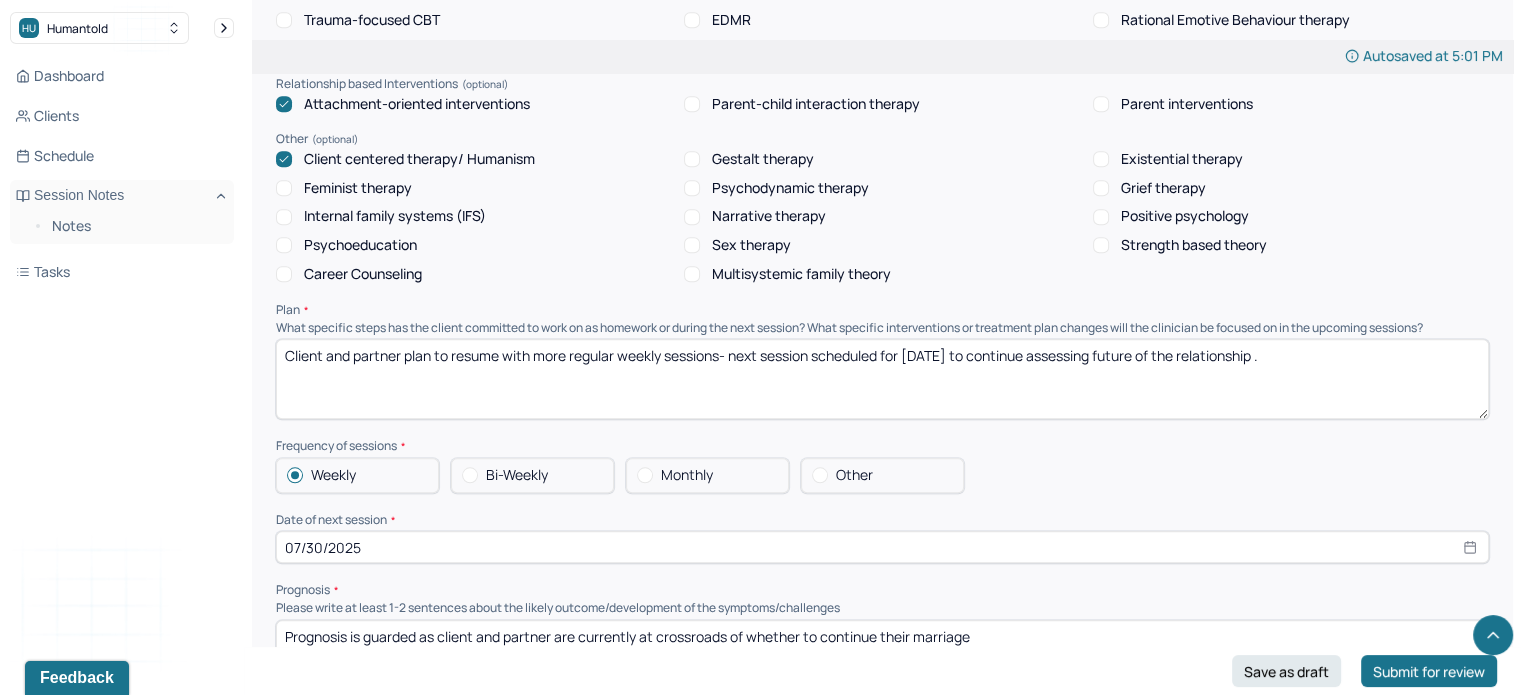 type on "Client and partner are managing symtpoms of adjustment disorder and are stuck in maladaptive communication loop. They are at a crossroads as they assess whether to continue marriage or separate. Session was focused on client and partner providing each other more insight into their thought processes. The report more calmly discussing miscommunications, though worry about the sustainability of this shift." 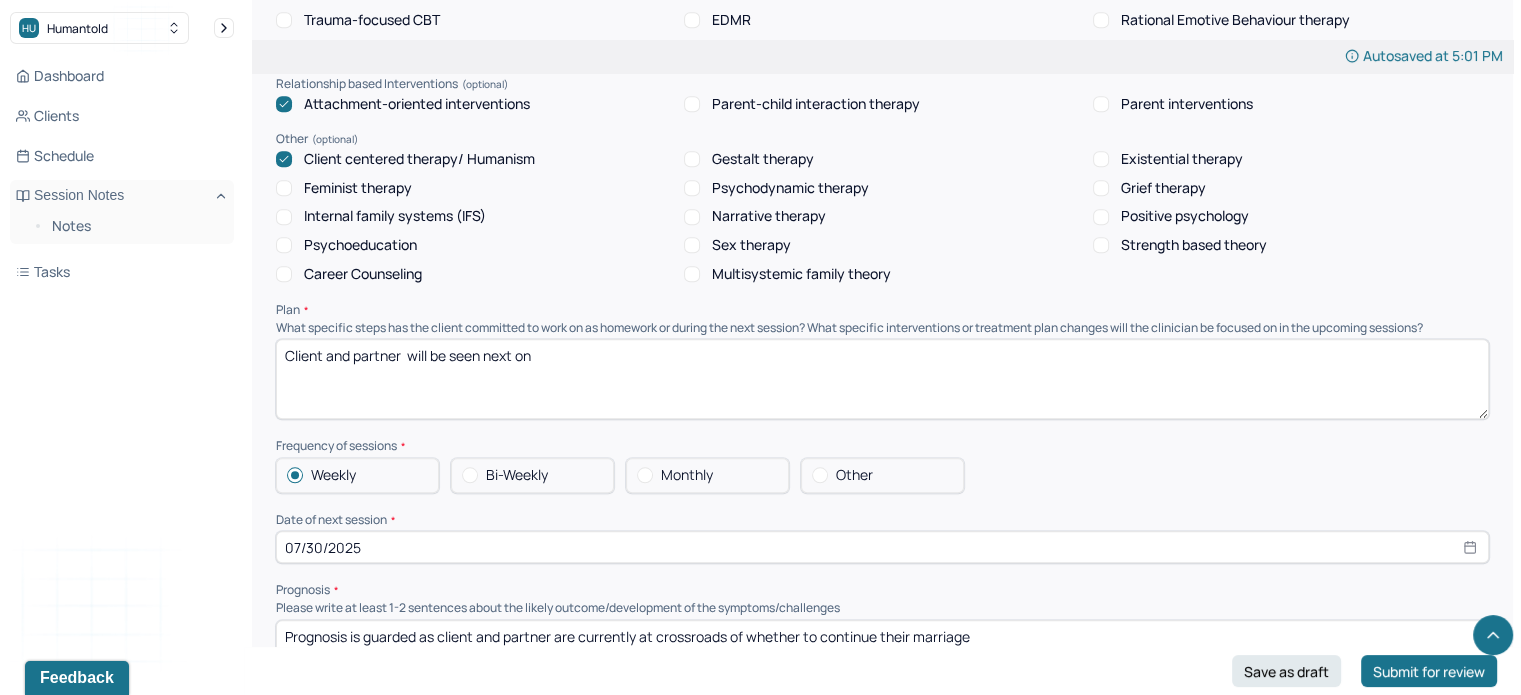 click on "Client and partner  will be seen next on" at bounding box center (882, 379) 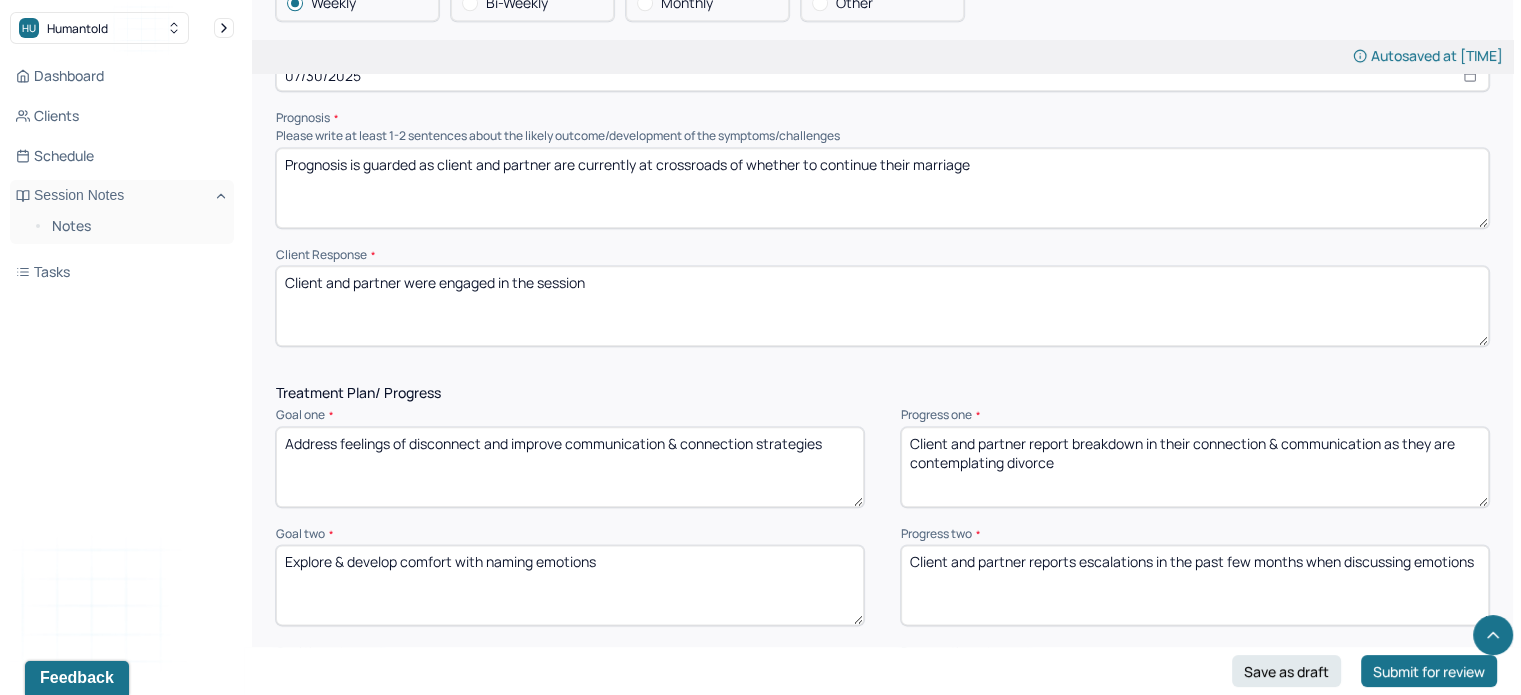 scroll, scrollTop: 2332, scrollLeft: 0, axis: vertical 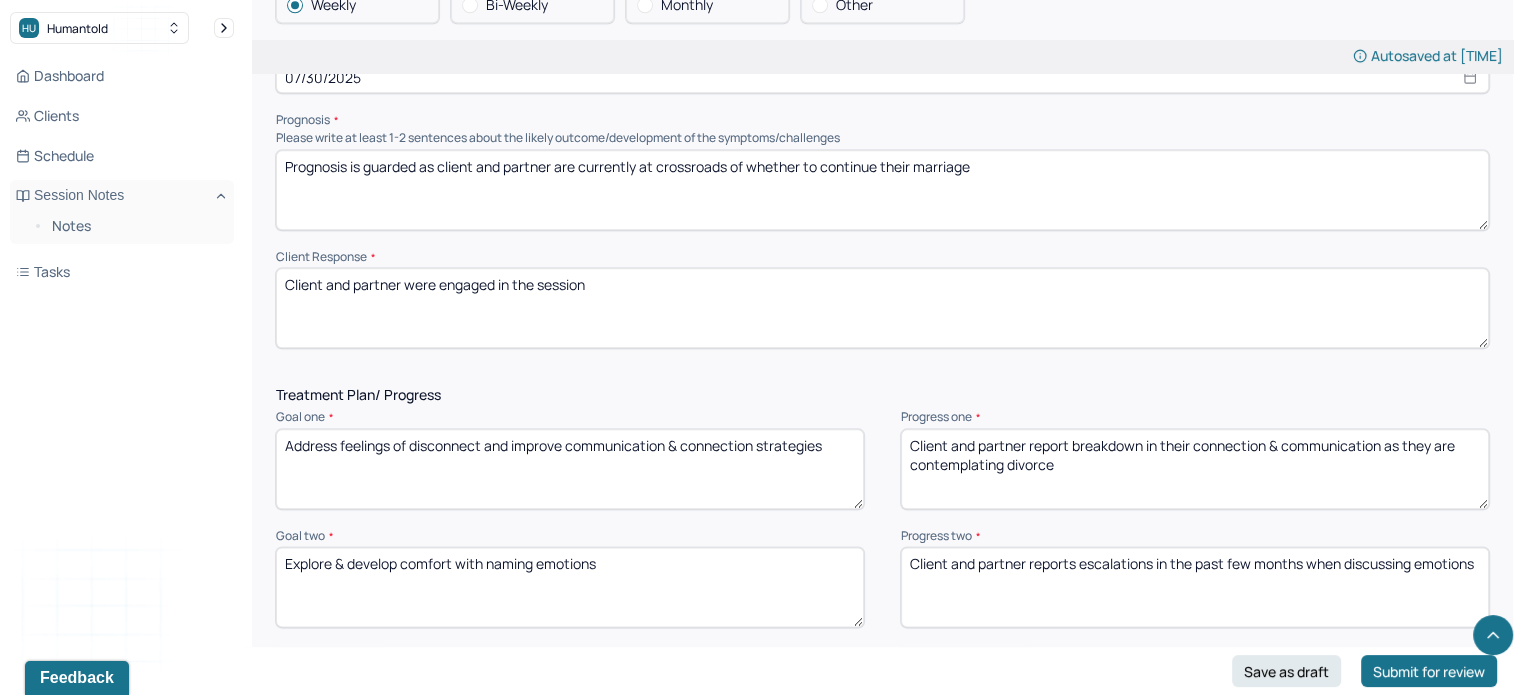 type on "Client and partner  will be seen next on [DATE] to continue building understanding and communciation" 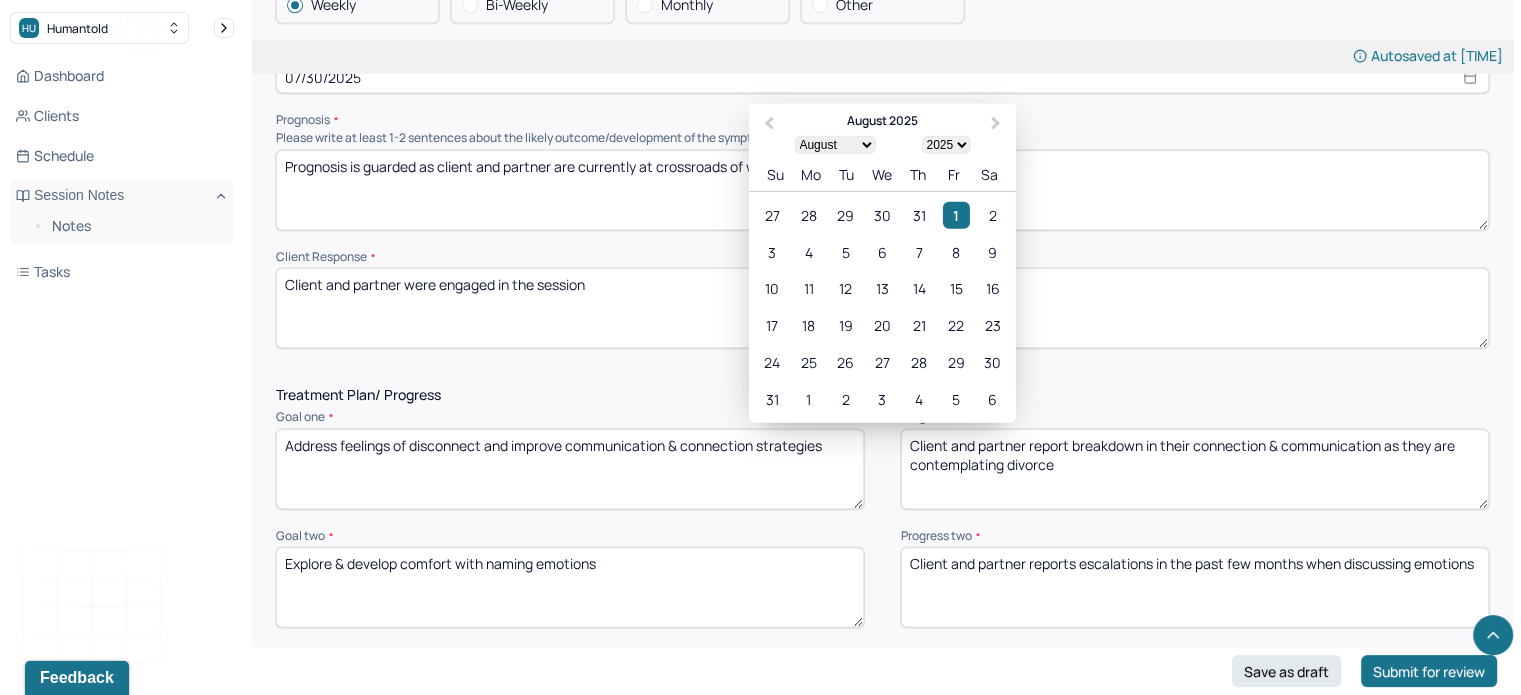 click on "07/30/2025" at bounding box center [882, 77] 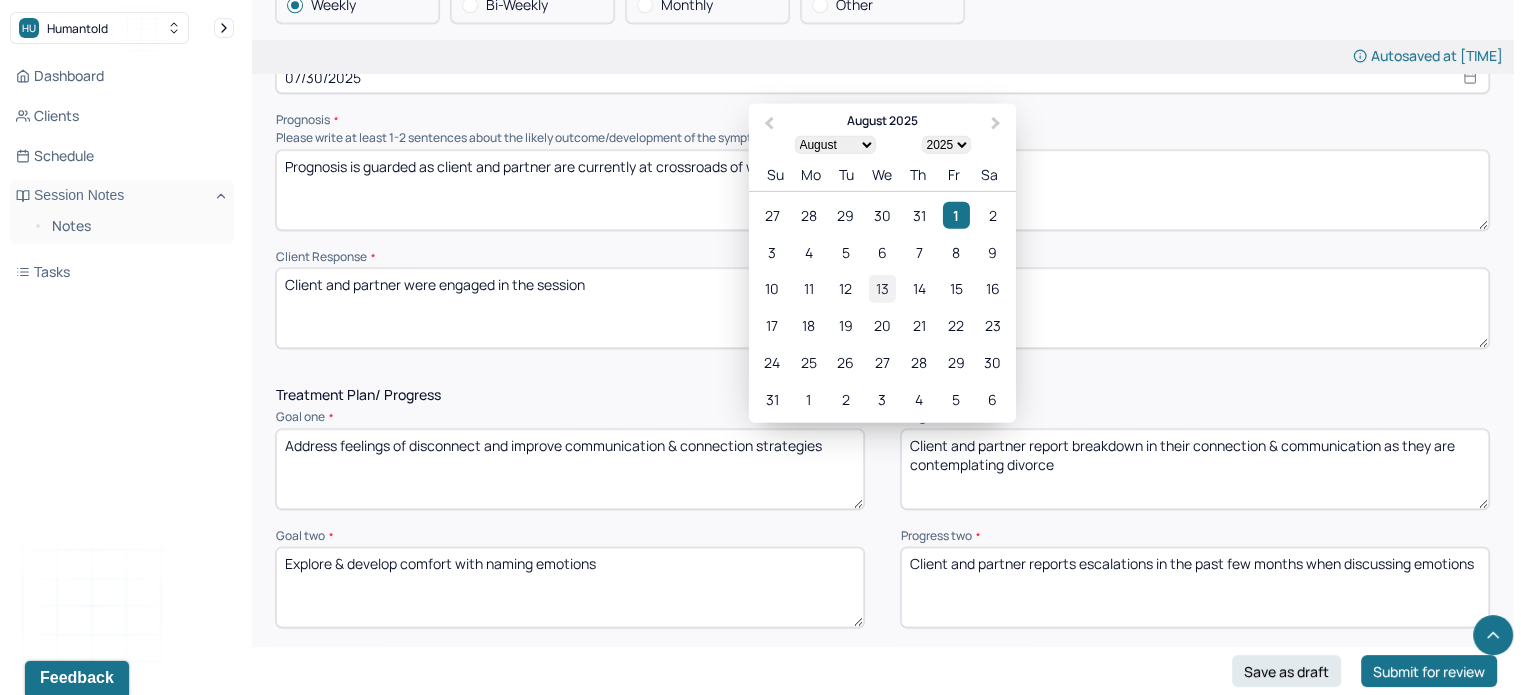 click on "13" at bounding box center (882, 288) 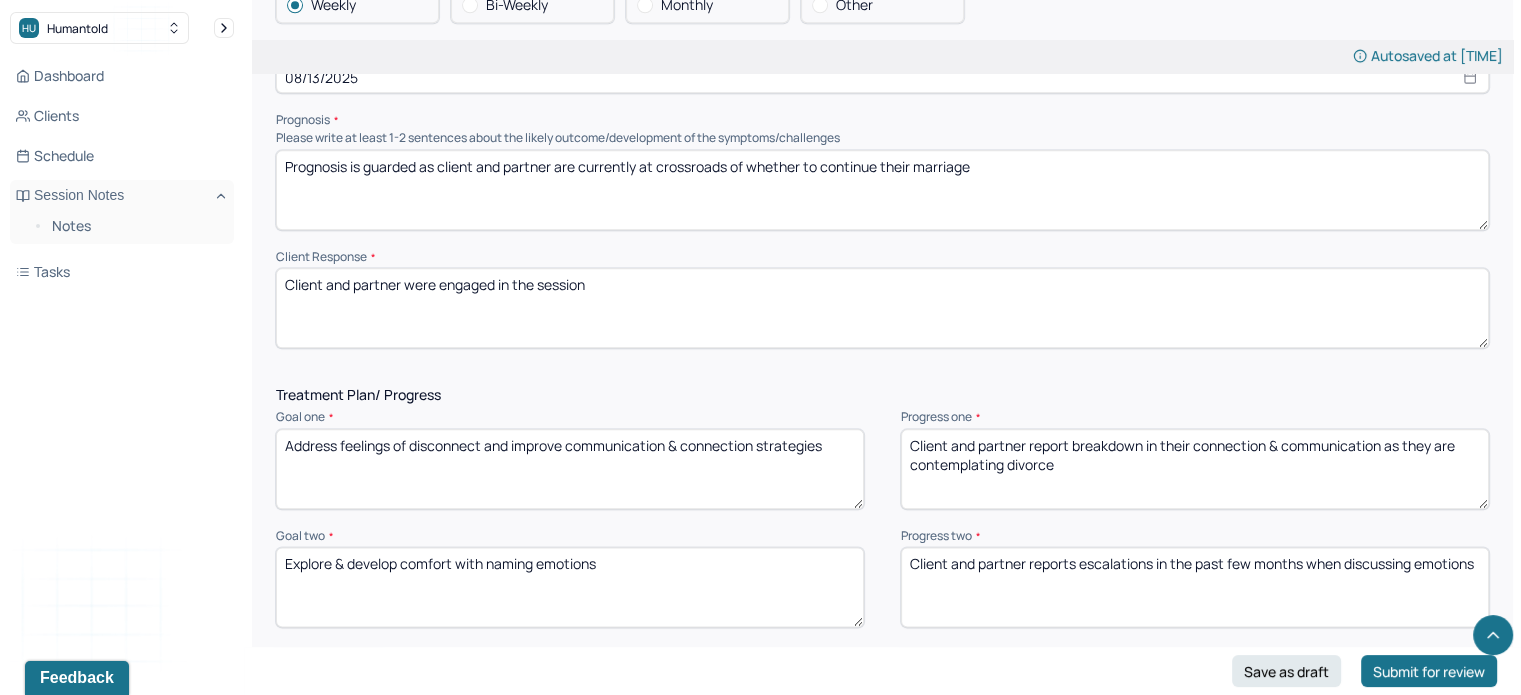 click on "Prognosis is guarded as client and partner are currently at crossroads of whether to continue their marriage" at bounding box center (882, 190) 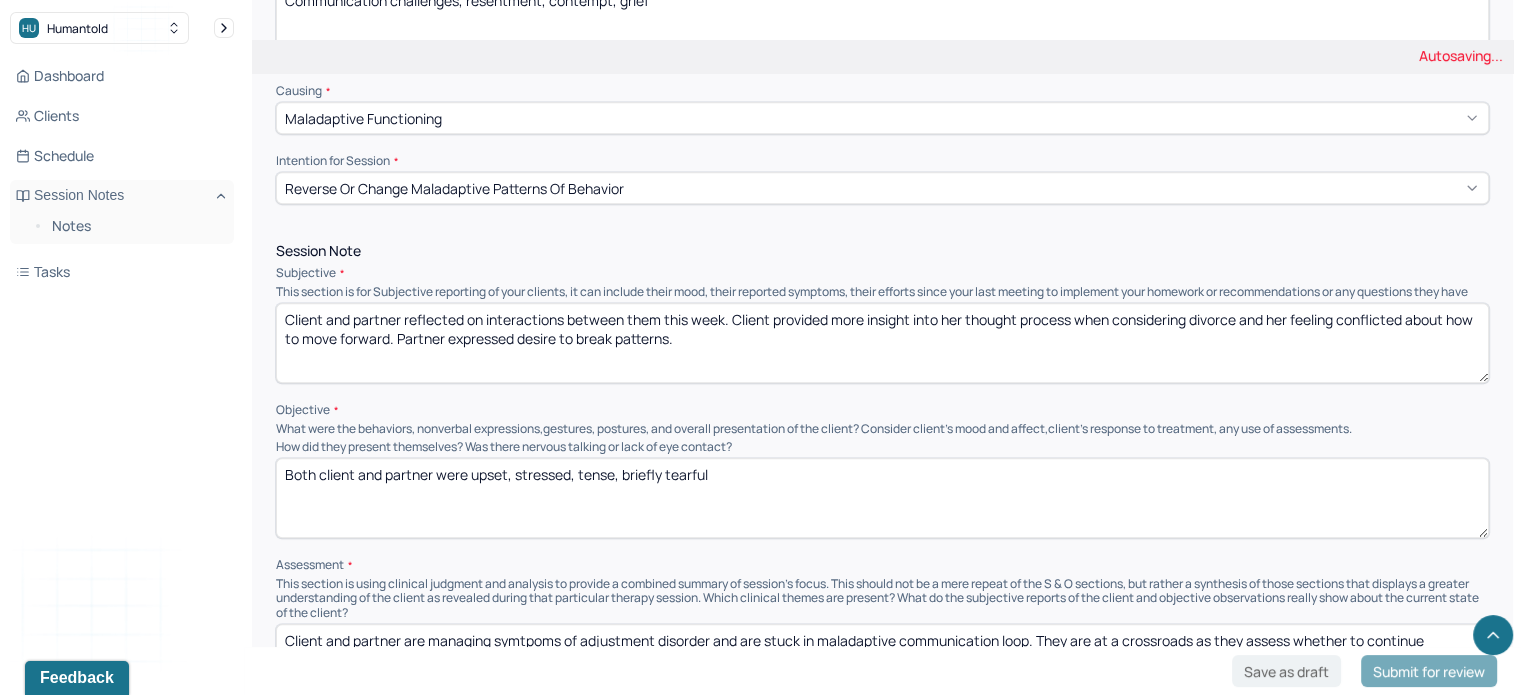 scroll, scrollTop: 0, scrollLeft: 0, axis: both 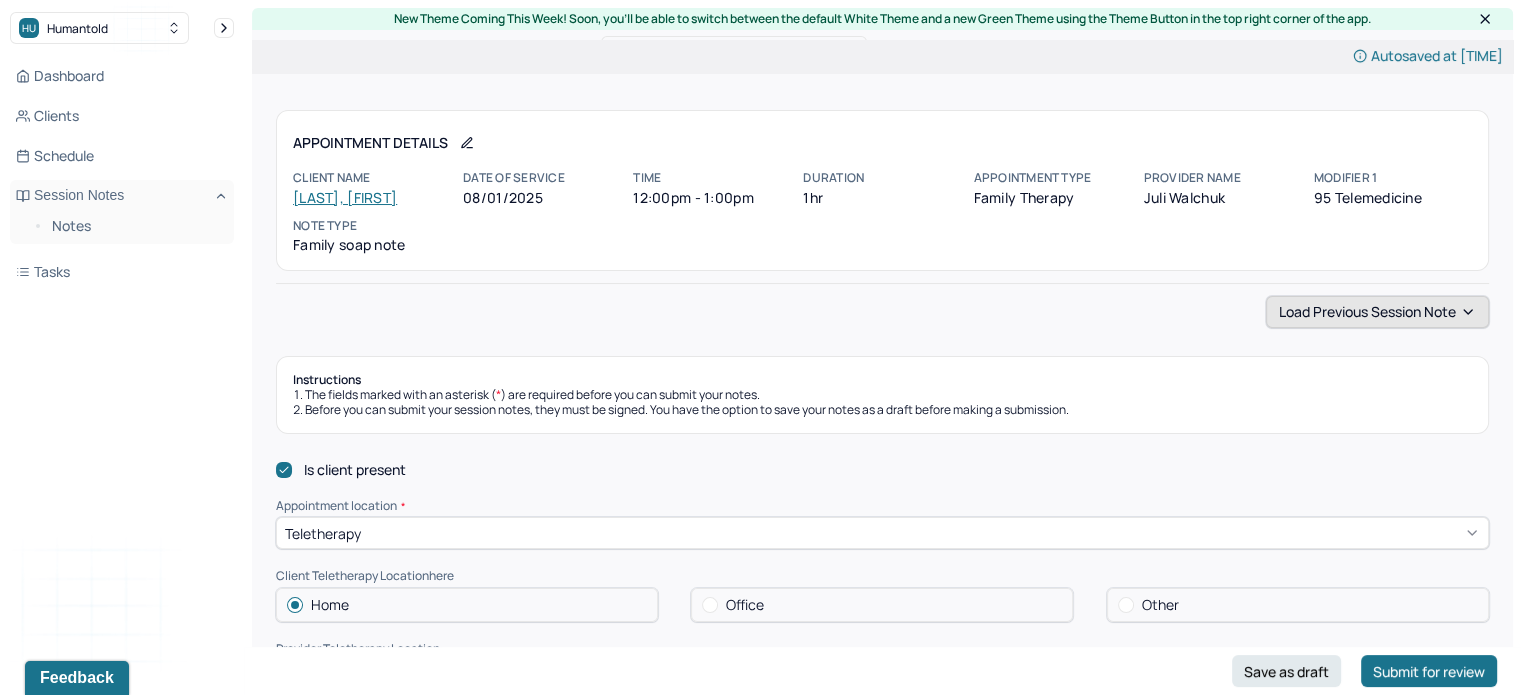 click on "Load previous session note" at bounding box center (1377, 312) 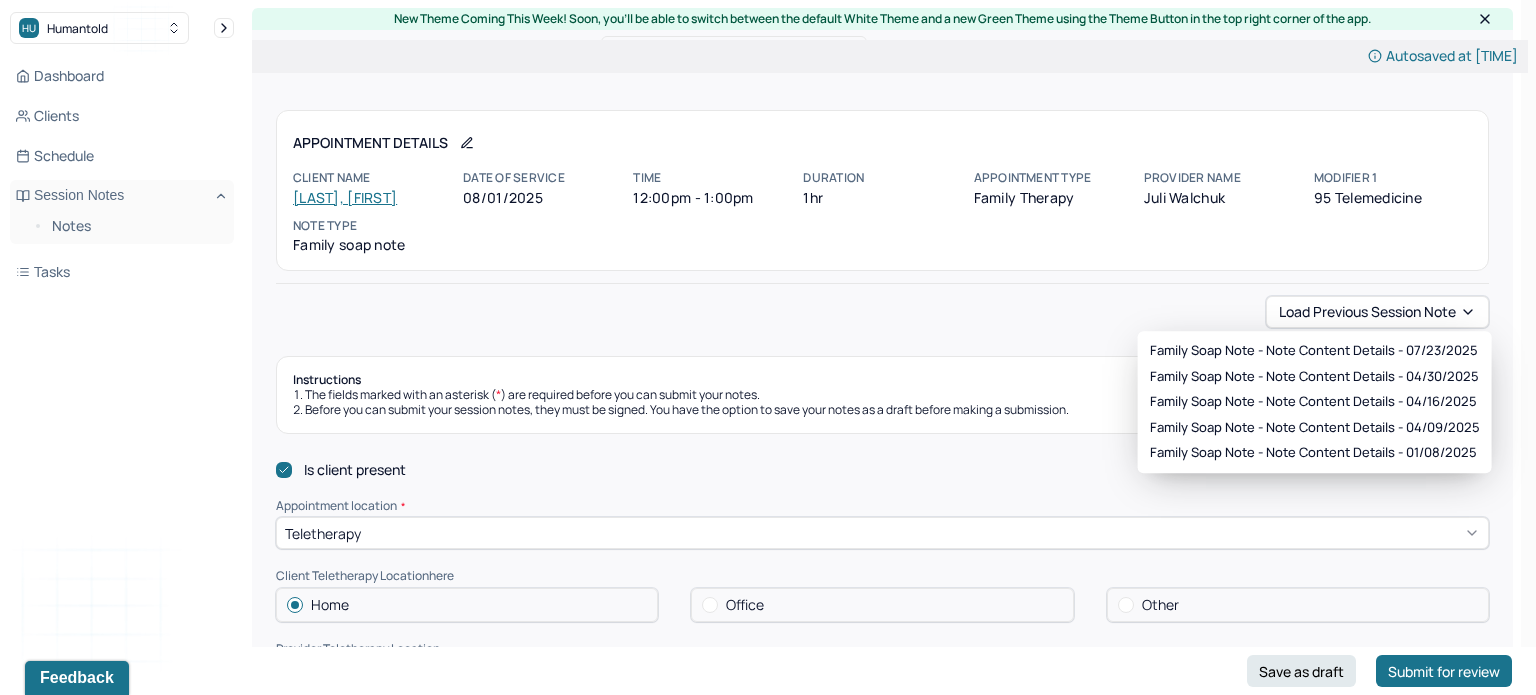click on "Load previous session note Instructions The fields marked with an asterisk ( * ) are required before you can submit your notes. Before you can submit your session notes, they must be signed. You have the option to save your notes as a draft before making a submission. Is client present Appointment location * Teletherapy Client Teletherapy Location here Home Office Other Provider Teletherapy Location Home Office Other Consent was received for the teletherapy session The teletherapy session was conducted via video Primary diagnosis * F43.20 ADJUSTMENT DISORDER UNSPECIFIED Secondary diagnosis (optional) Secondary diagnosis Tertiary diagnosis (optional) Tertiary diagnosis Emotional / Behavioural symptoms demonstrated * Communication challenges, resentment, contempt, grief Causing * Maladaptive Functioning Intention for Session * Reverse or change maladaptive patterns of behavior Session Note Subjective Objective How did they present themselves? Was there nervous talking or lack of eye contact? Assessment EDMR *" at bounding box center [882, 1915] 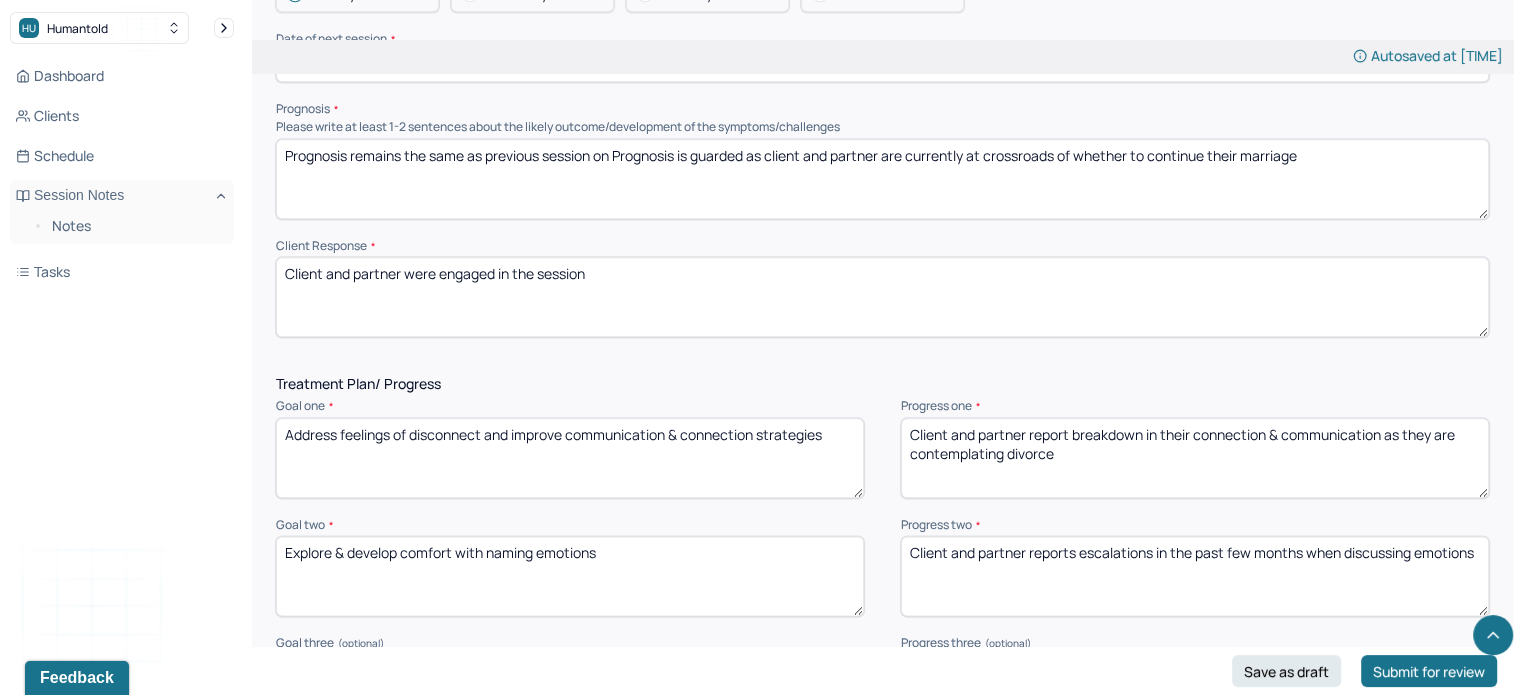 scroll, scrollTop: 2342, scrollLeft: 0, axis: vertical 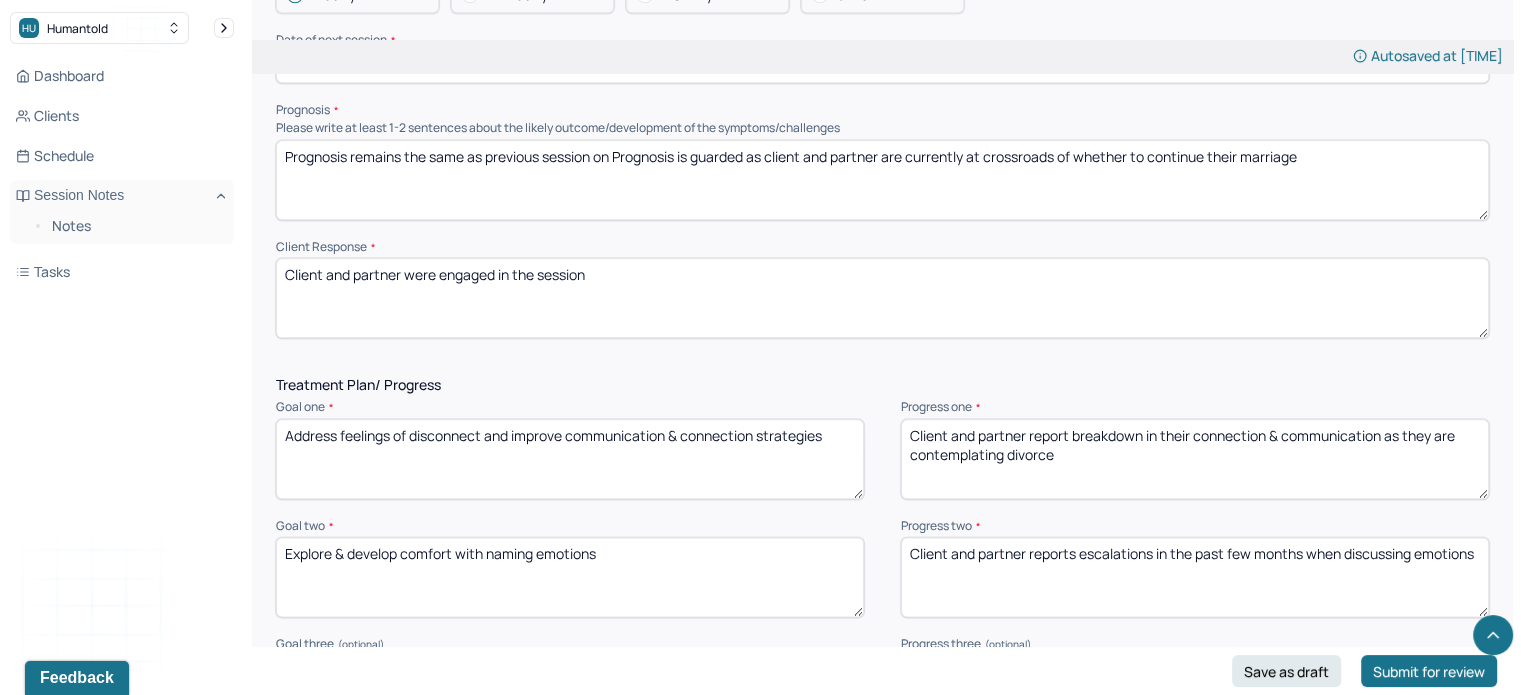 click on "Prognosis remains the same as previous session on Prognosis is guarded as client and partner are currently at crossroads of whether to continue their marriage" at bounding box center (882, 180) 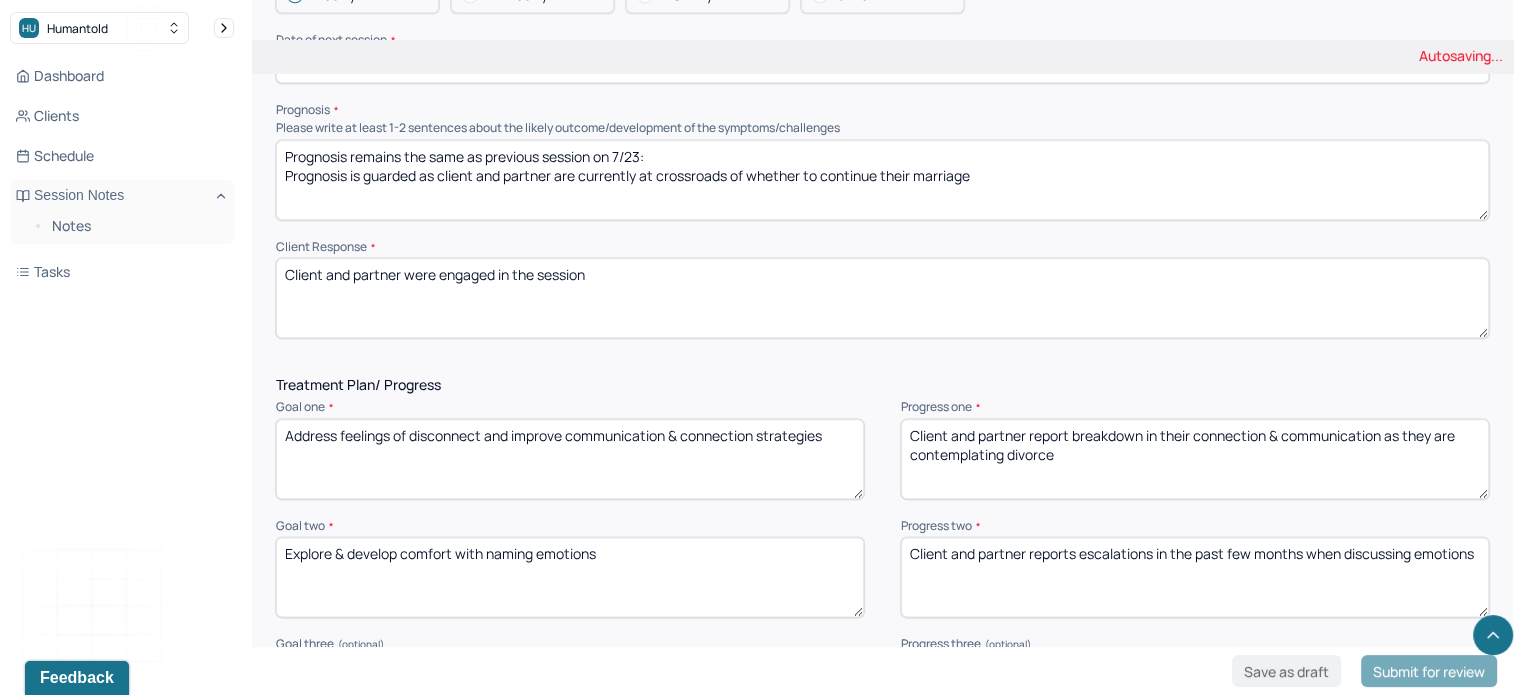 scroll, scrollTop: 2404, scrollLeft: 0, axis: vertical 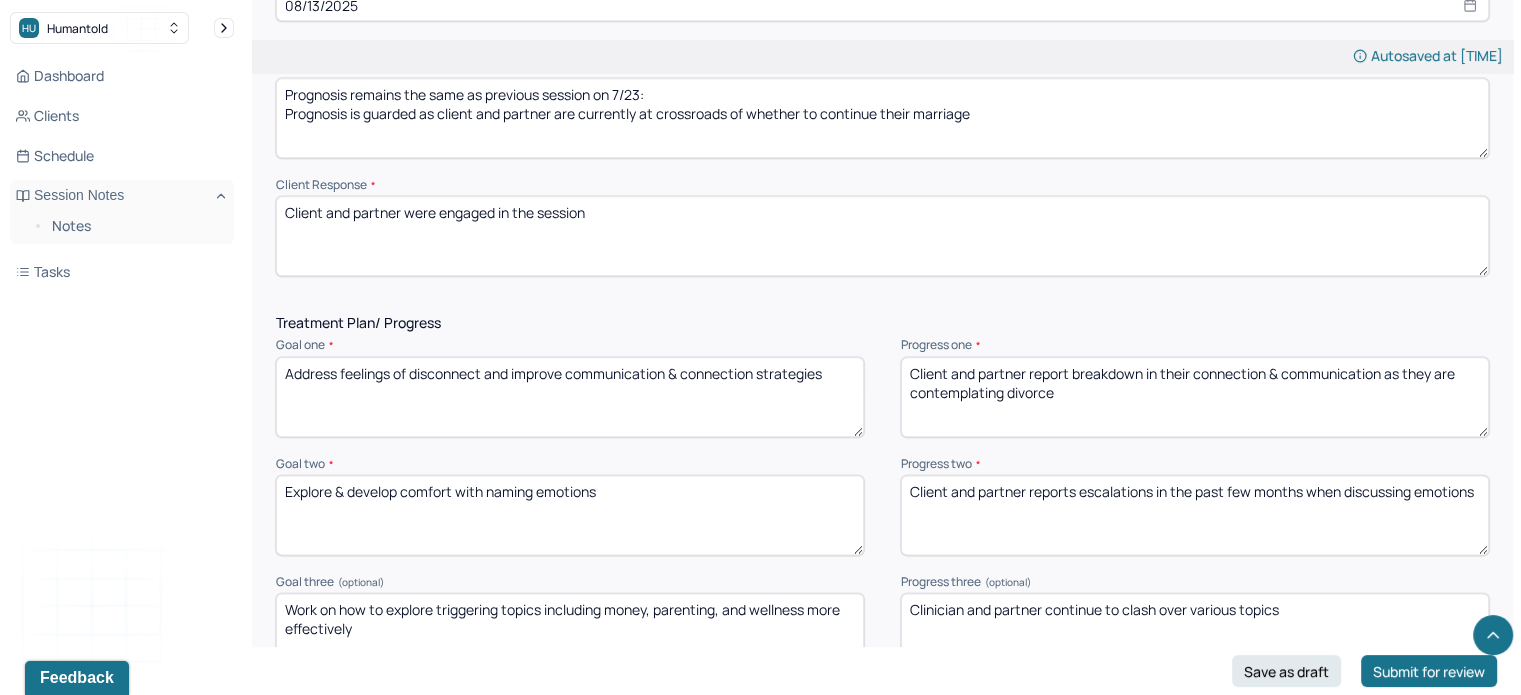 type on "Prognosis remains the same as previous session on 7/23:
Prognosis is guarded as client and partner are currently at crossroads of whether to continue their marriage" 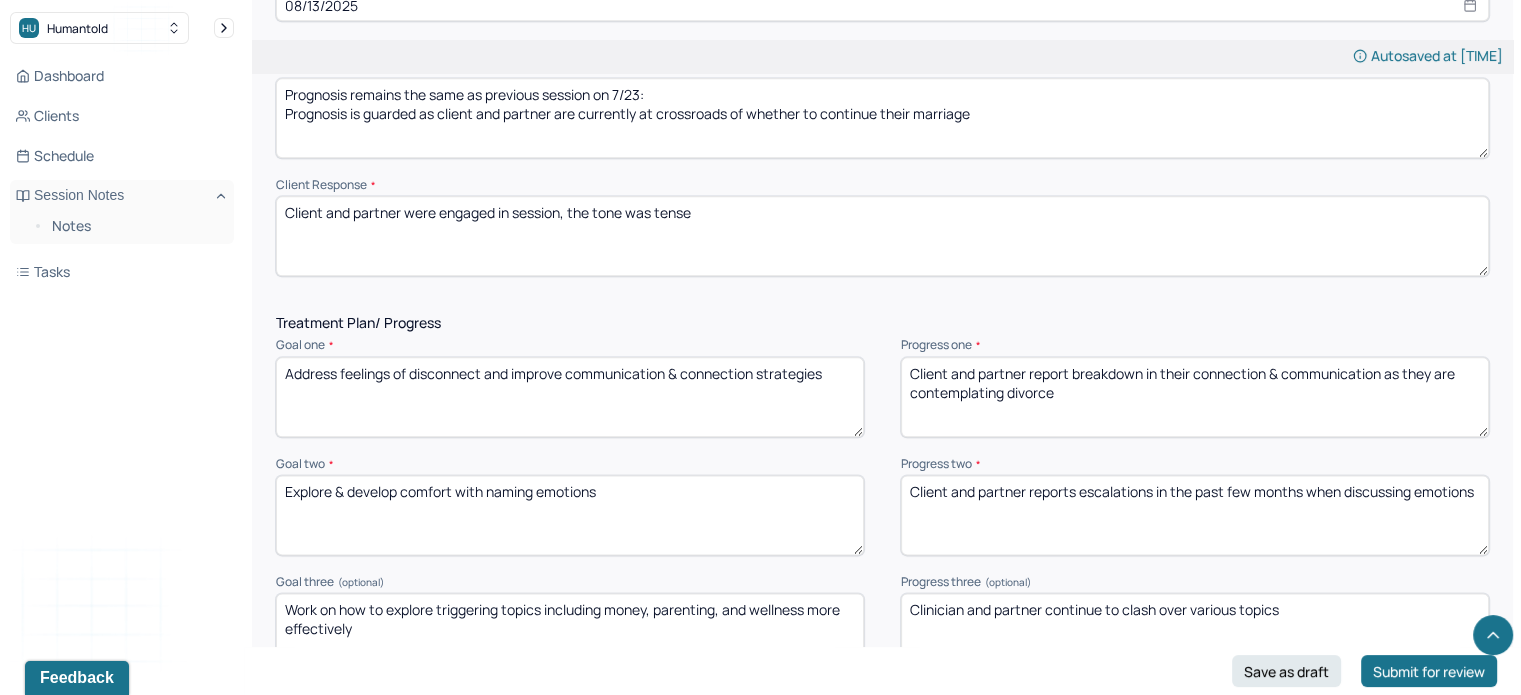 type on "Client and partner were engaged in session, the tone was tense" 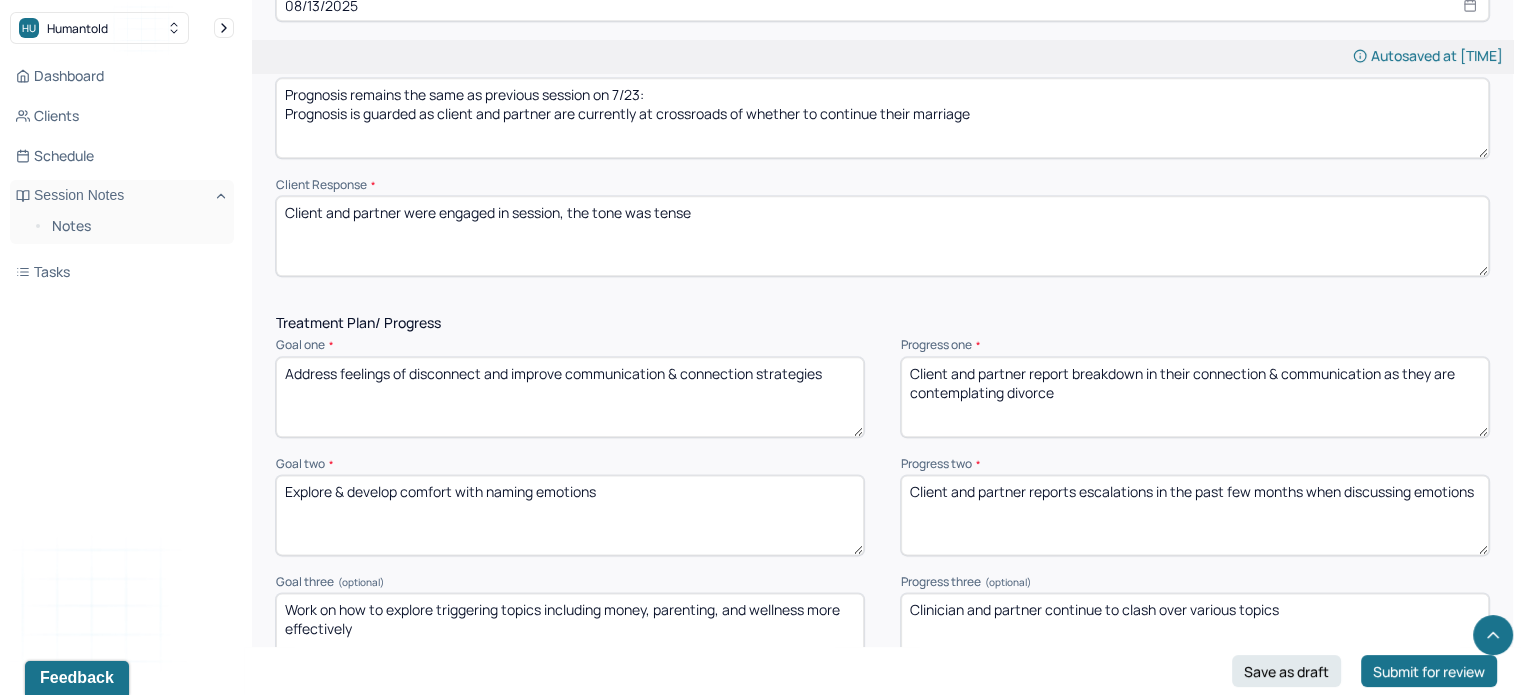 drag, startPoint x: 1099, startPoint y: 407, endPoint x: 1036, endPoint y: 381, distance: 68.154236 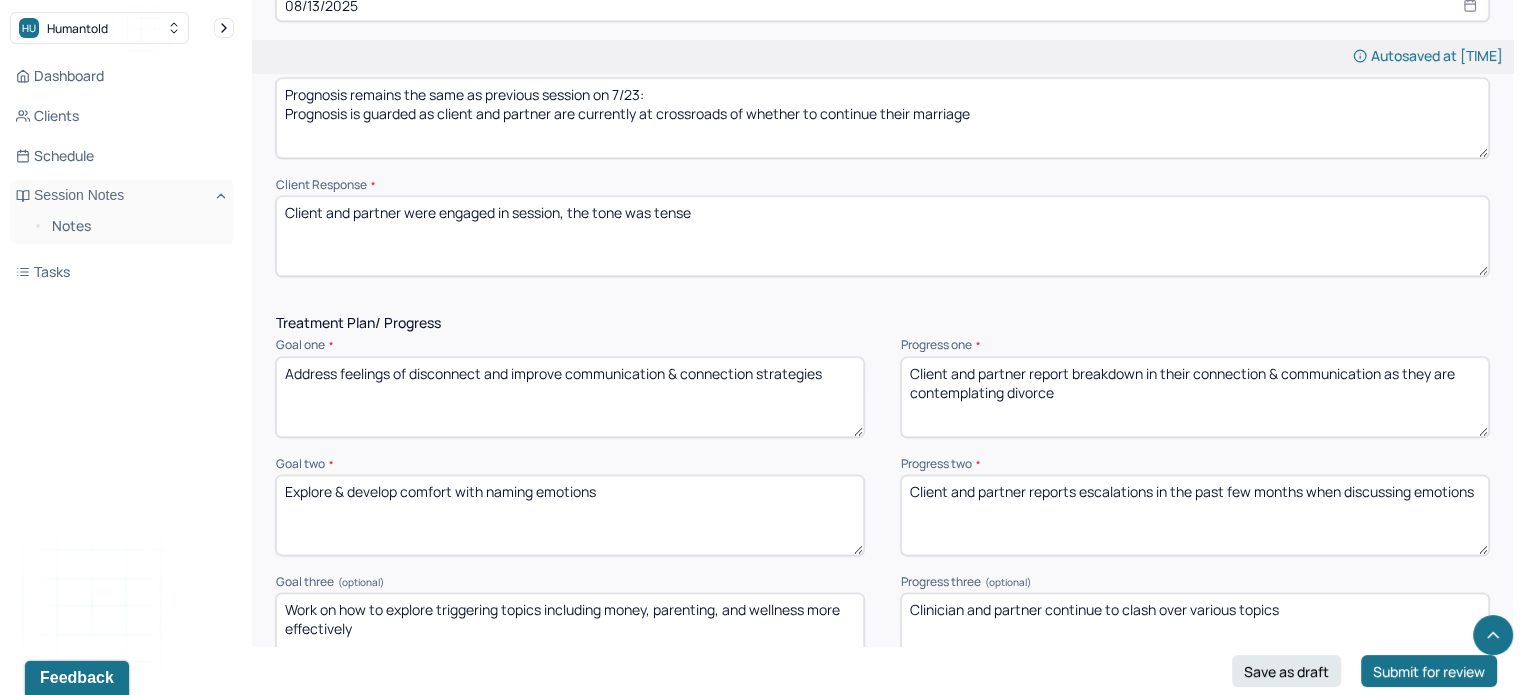 drag, startPoint x: 1036, startPoint y: 381, endPoint x: 1062, endPoint y: 402, distance: 33.42155 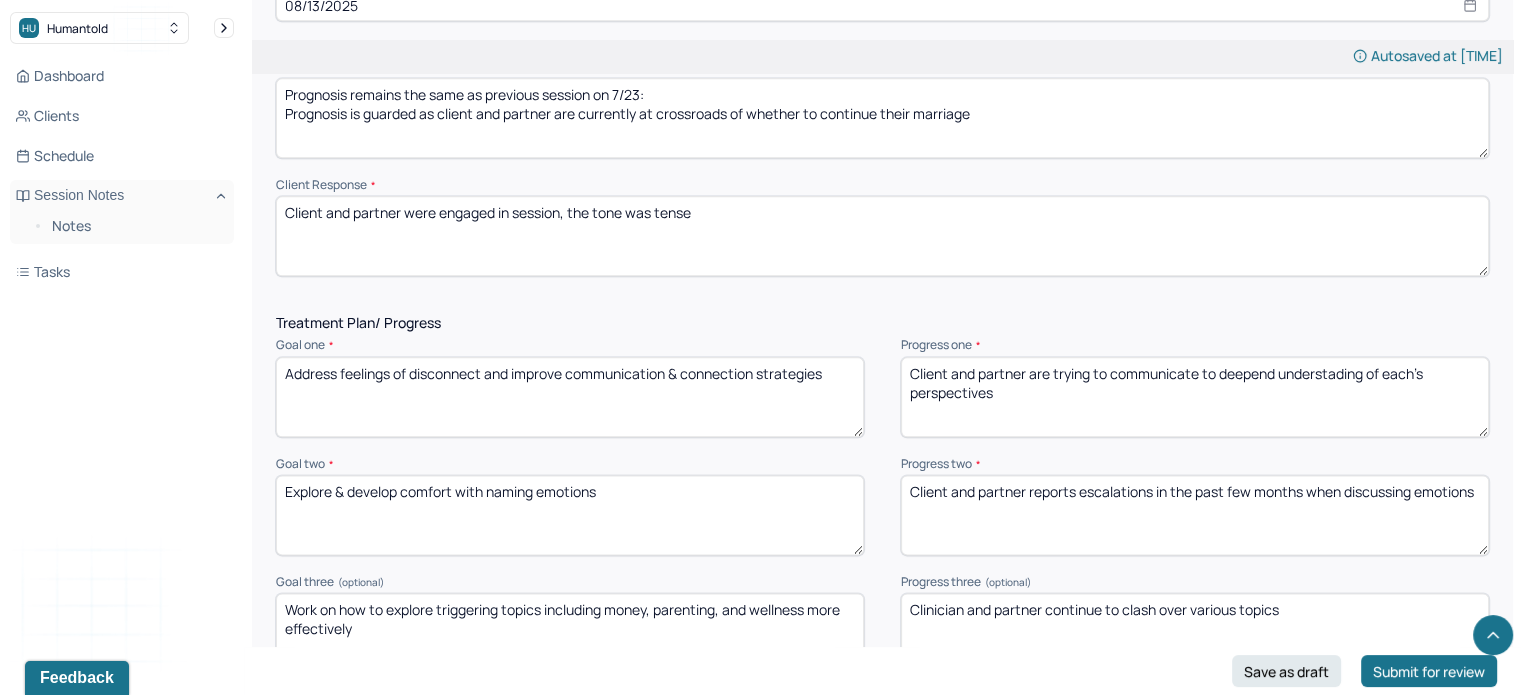 click on "Client and partner are trying to communicate to deepend understading of each's perspectives" at bounding box center [1195, 397] 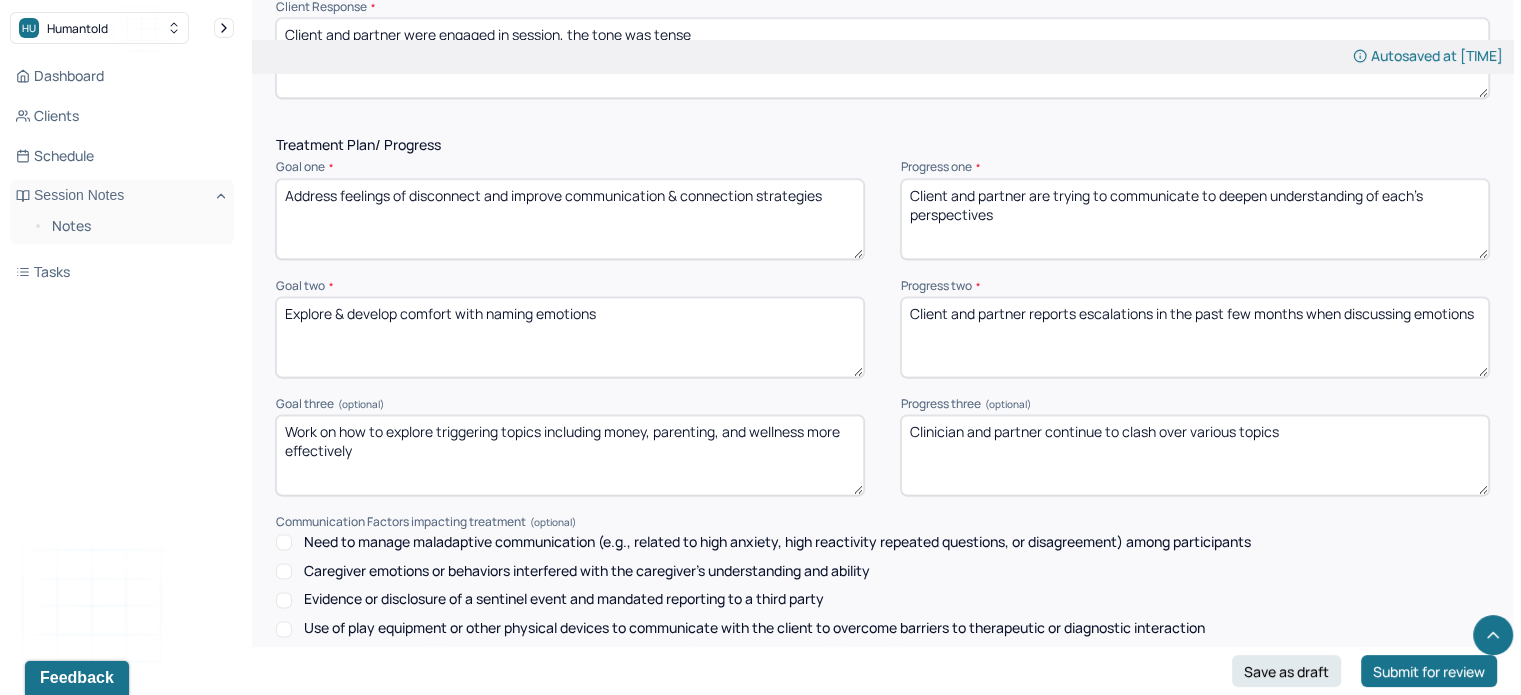 scroll, scrollTop: 2604, scrollLeft: 0, axis: vertical 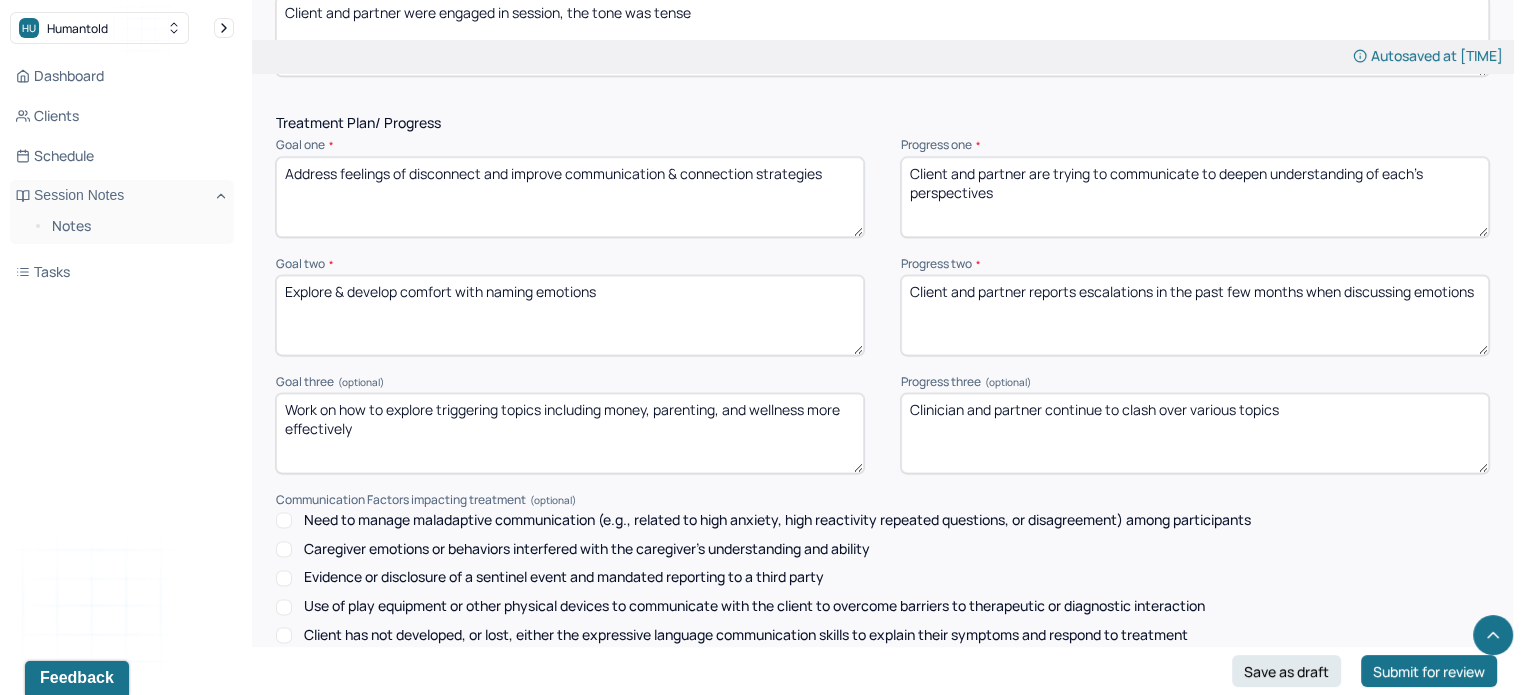 type on "Client and partner are trying to communicate to deepen understanding of each's perspectives" 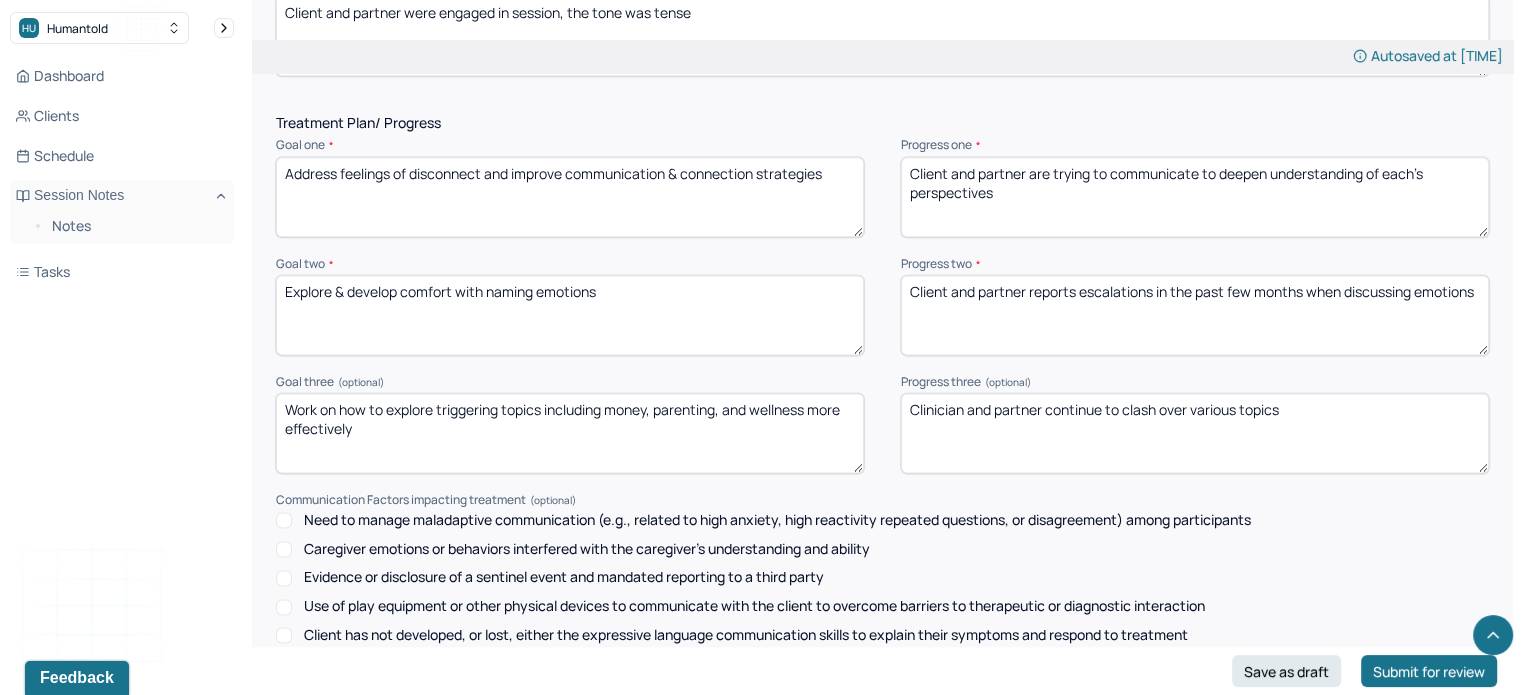drag, startPoint x: 1482, startPoint y: 299, endPoint x: 1030, endPoint y: 298, distance: 452.0011 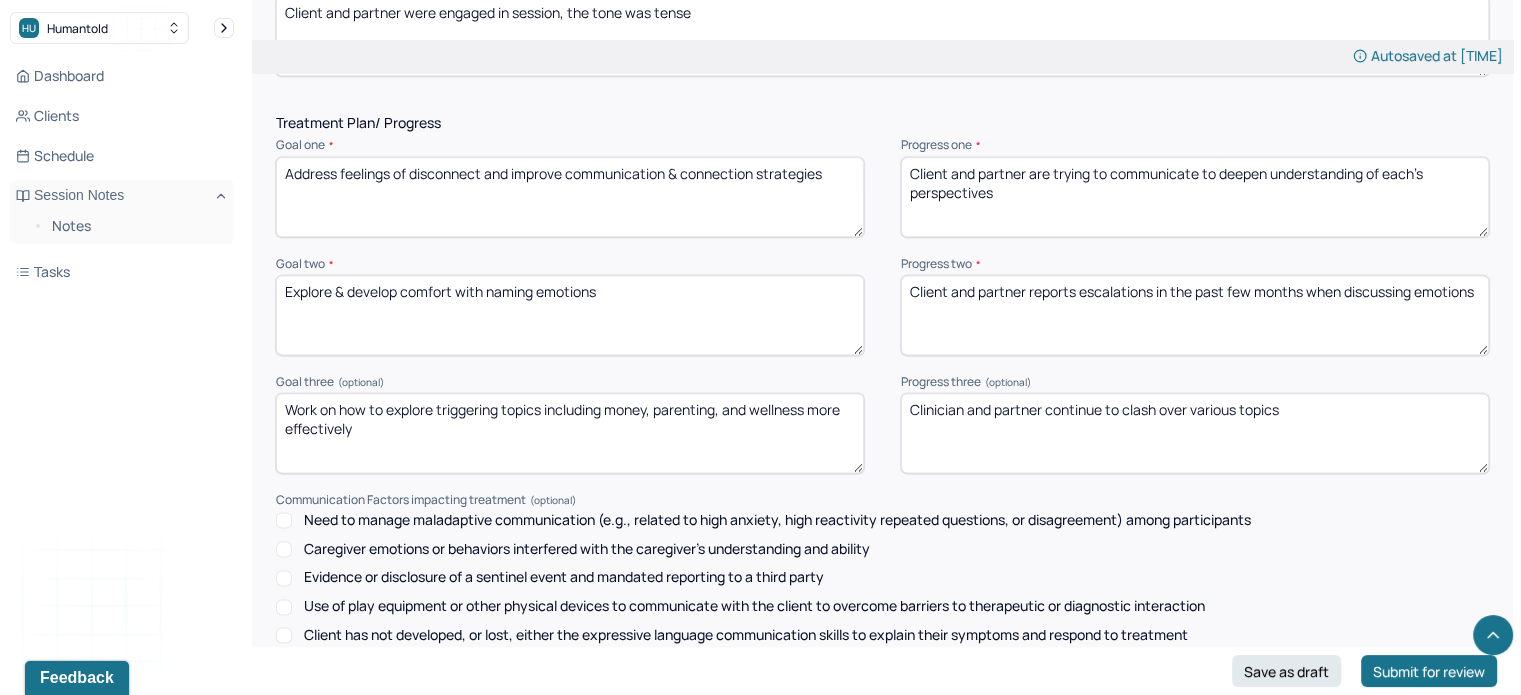 click on "Client and partner reports escalations in the past few months when discussing emotions" at bounding box center (1195, 315) 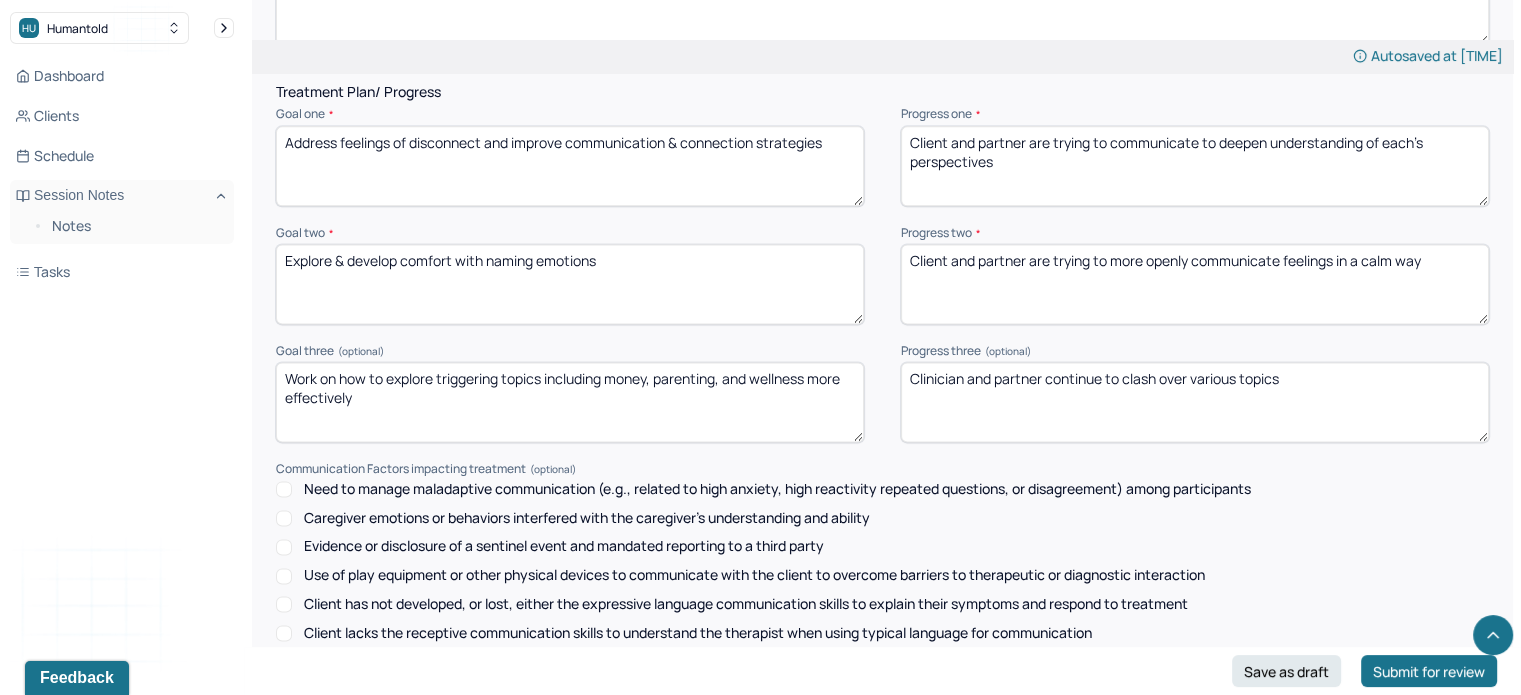 scroll, scrollTop: 2928, scrollLeft: 0, axis: vertical 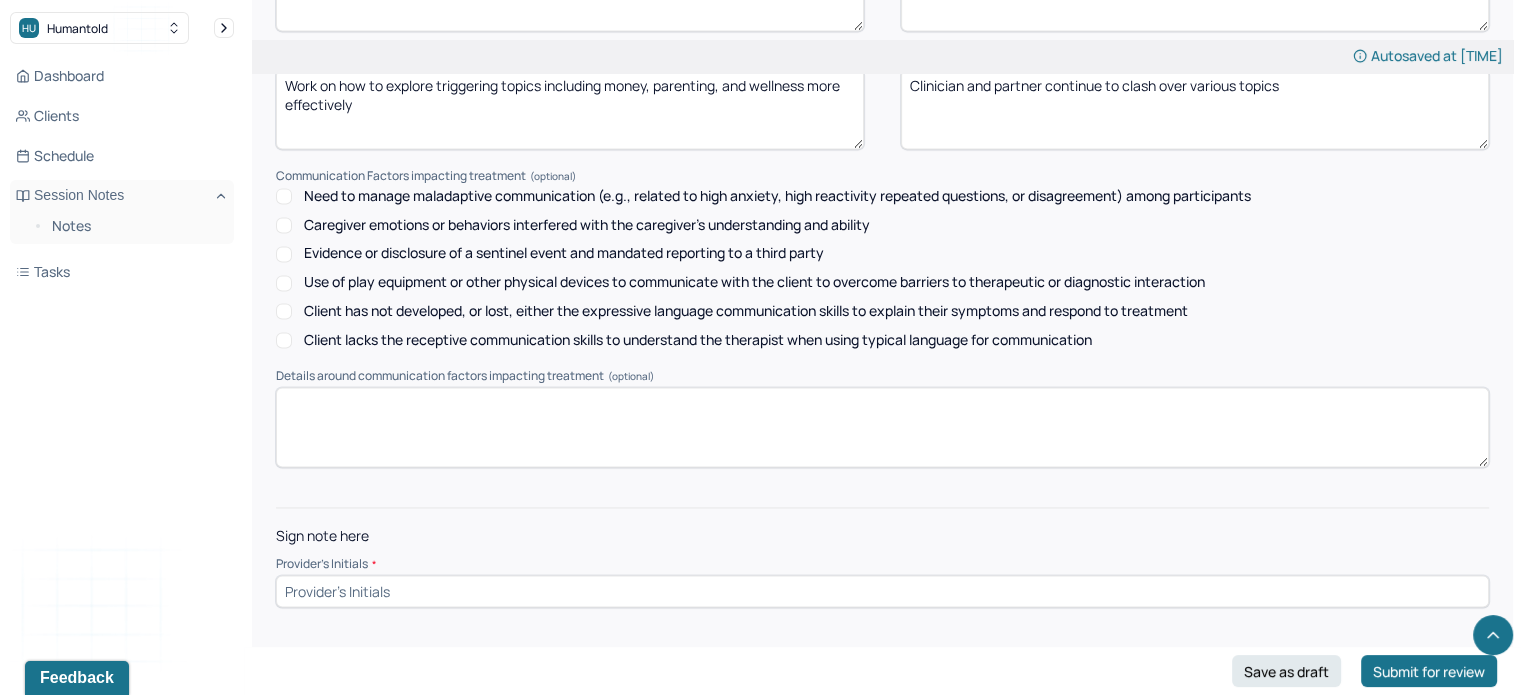 type on "Client and partner are trying to more openly communicate feelings in a calm way" 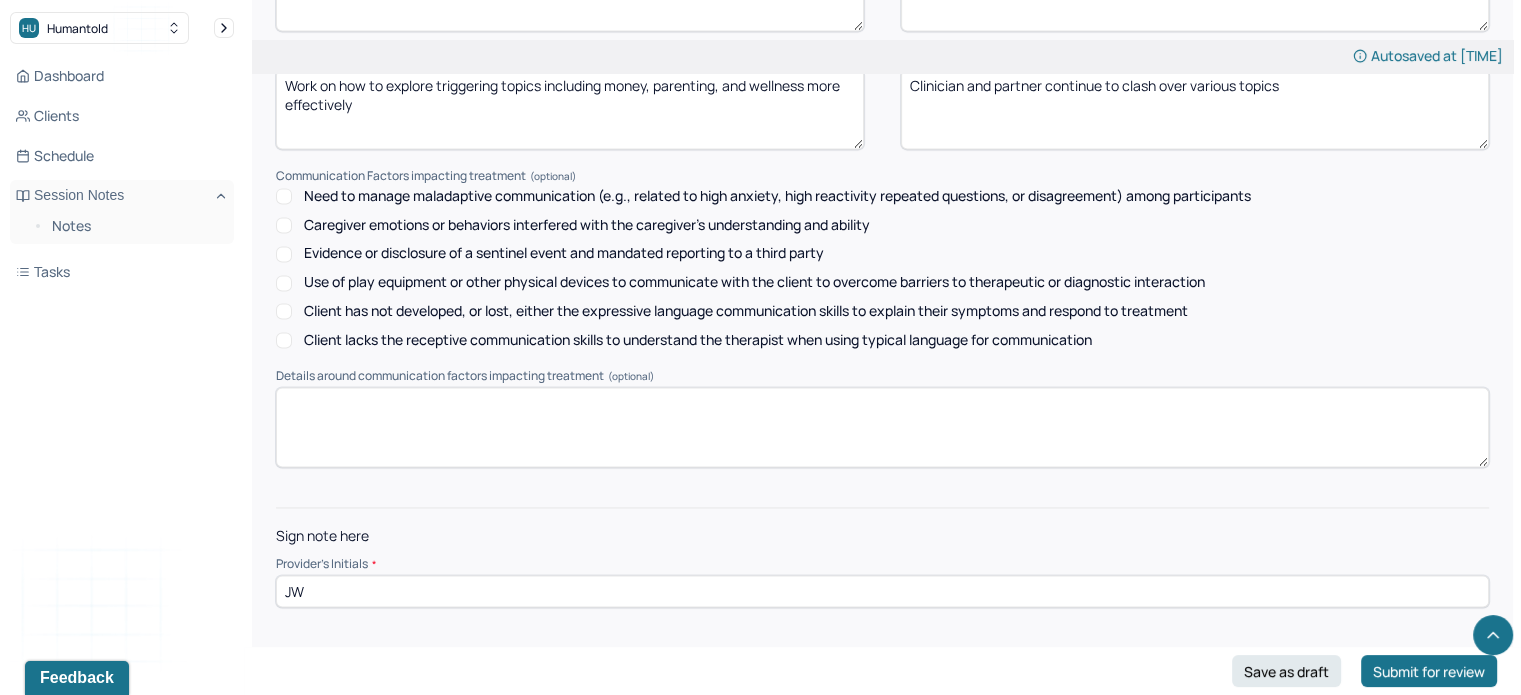 type on "JW" 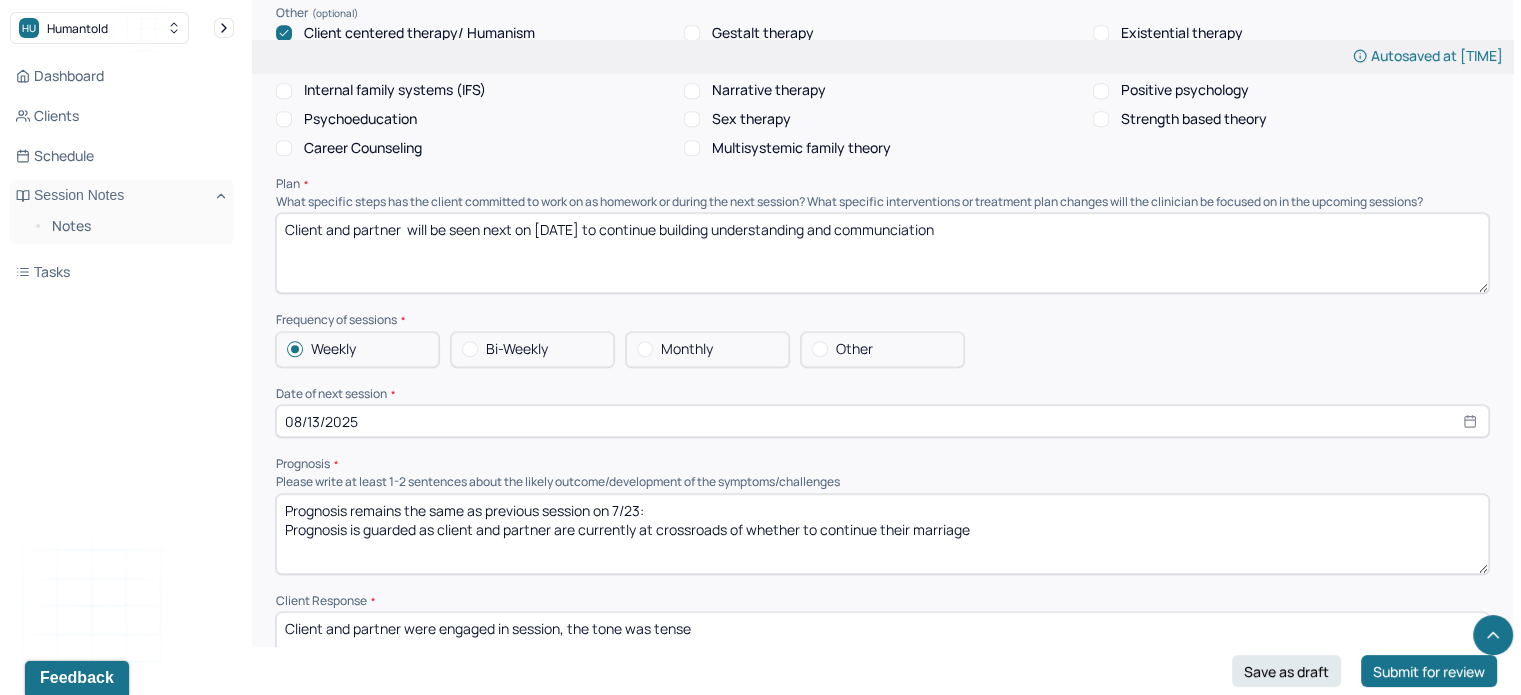 scroll, scrollTop: 2008, scrollLeft: 0, axis: vertical 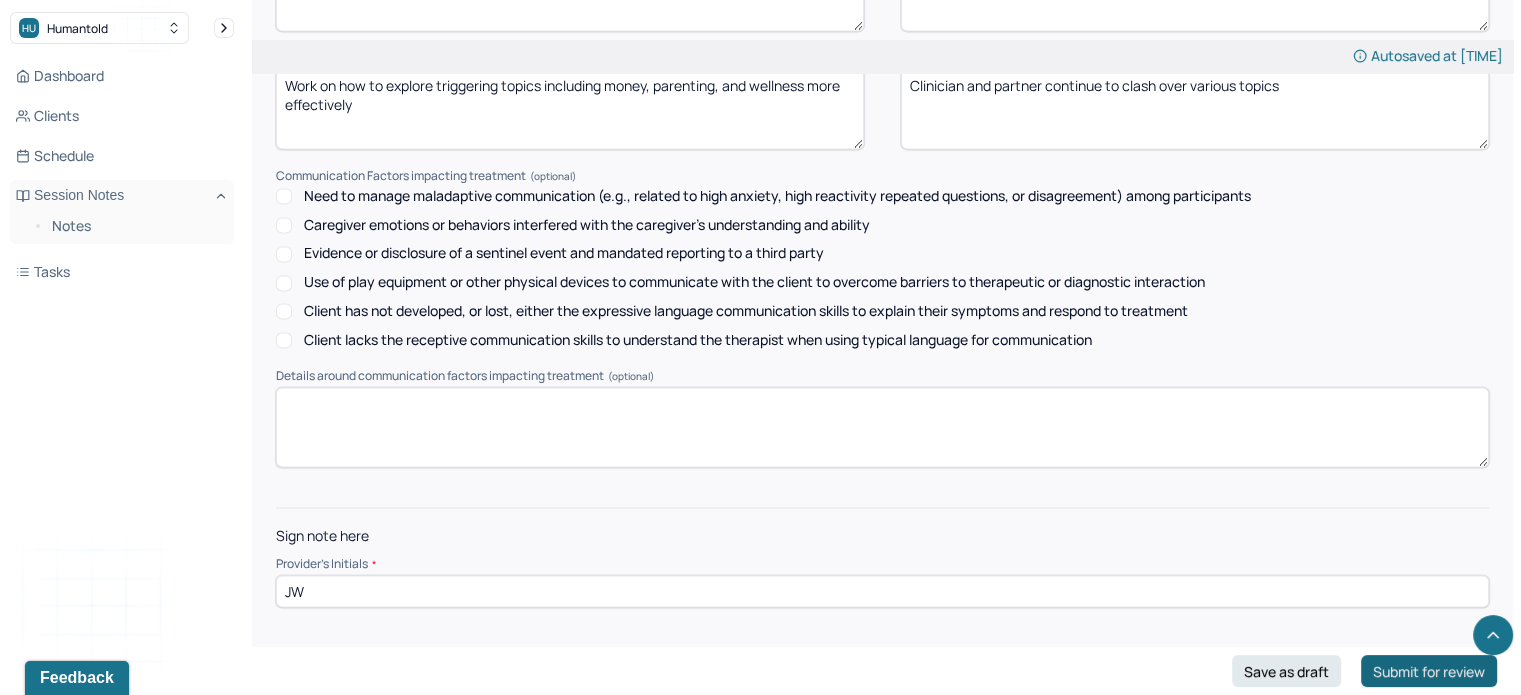 type on "Client and partner  will be seen next on [DATE] to continue building understanding and communication" 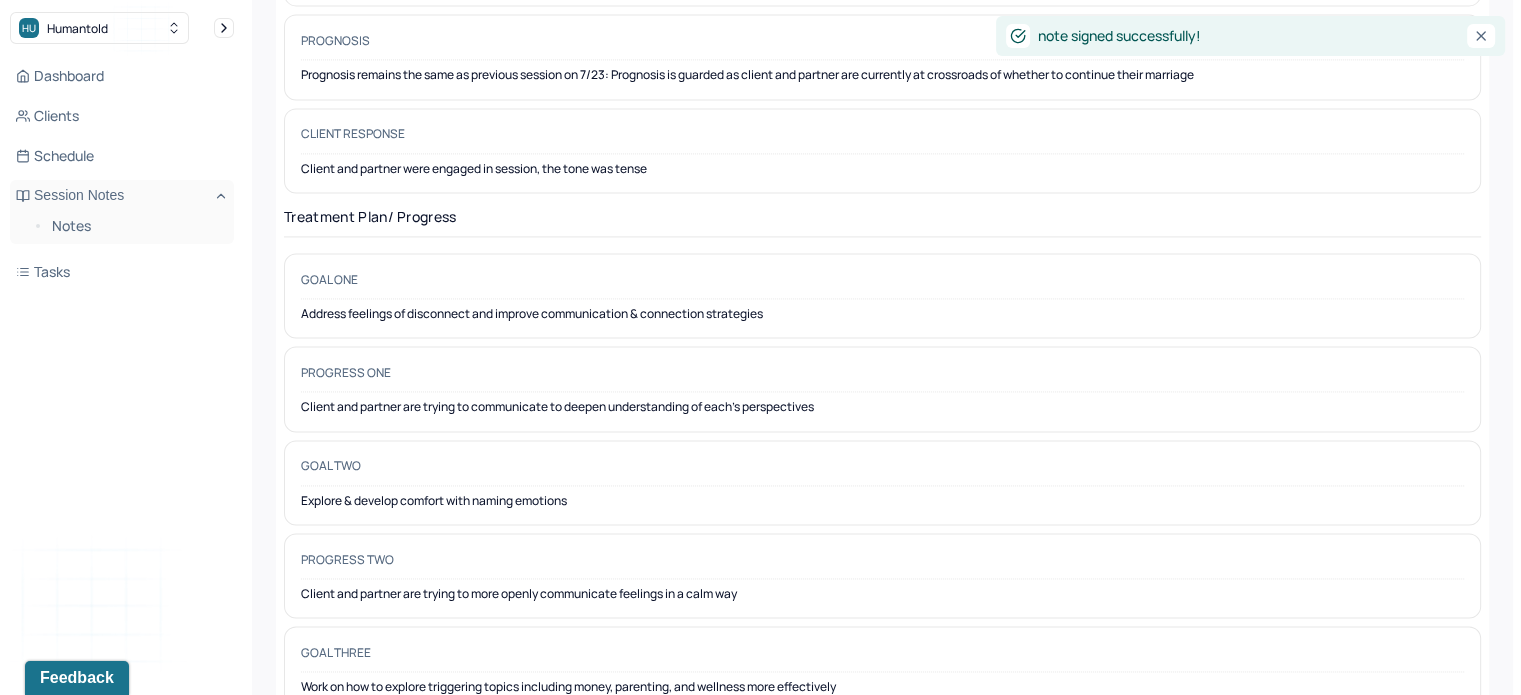 scroll, scrollTop: 0, scrollLeft: 0, axis: both 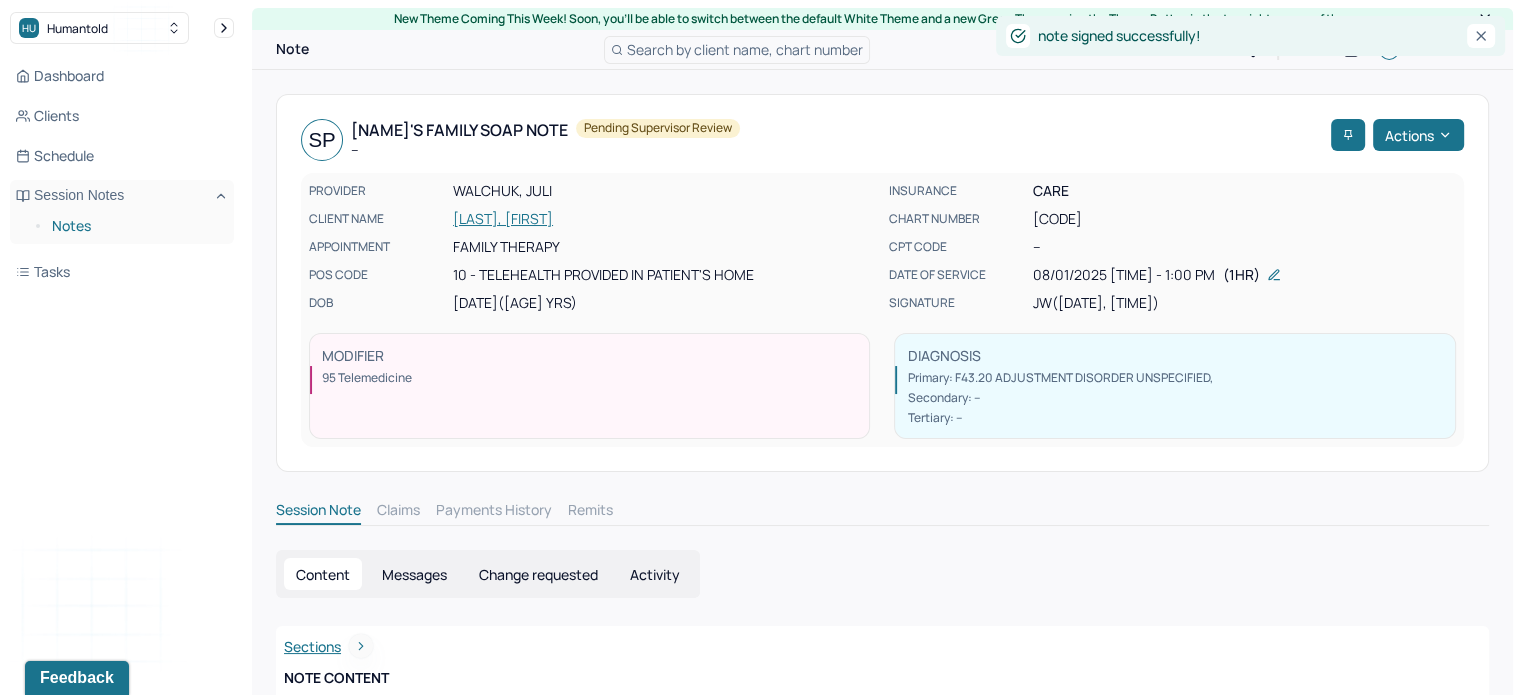 click on "Notes" at bounding box center [135, 226] 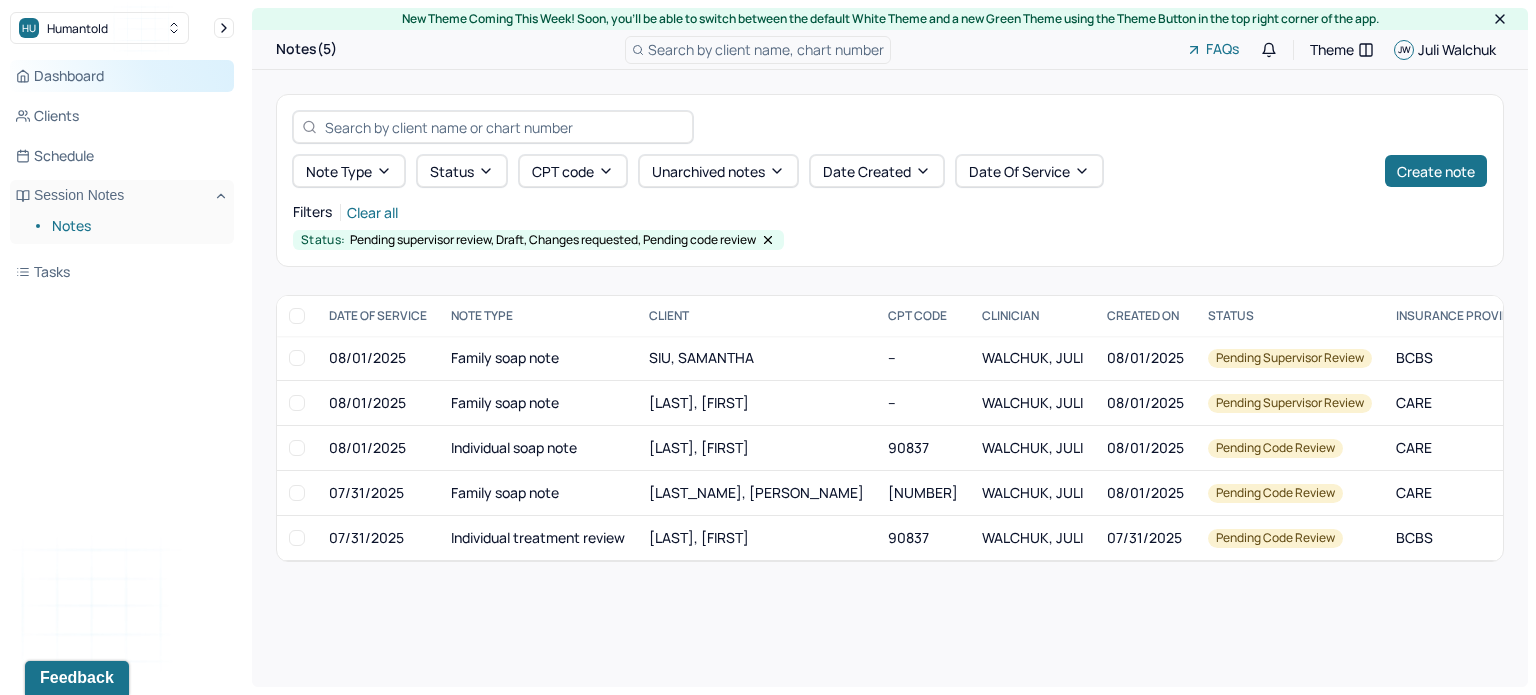 click on "Dashboard" at bounding box center [122, 76] 